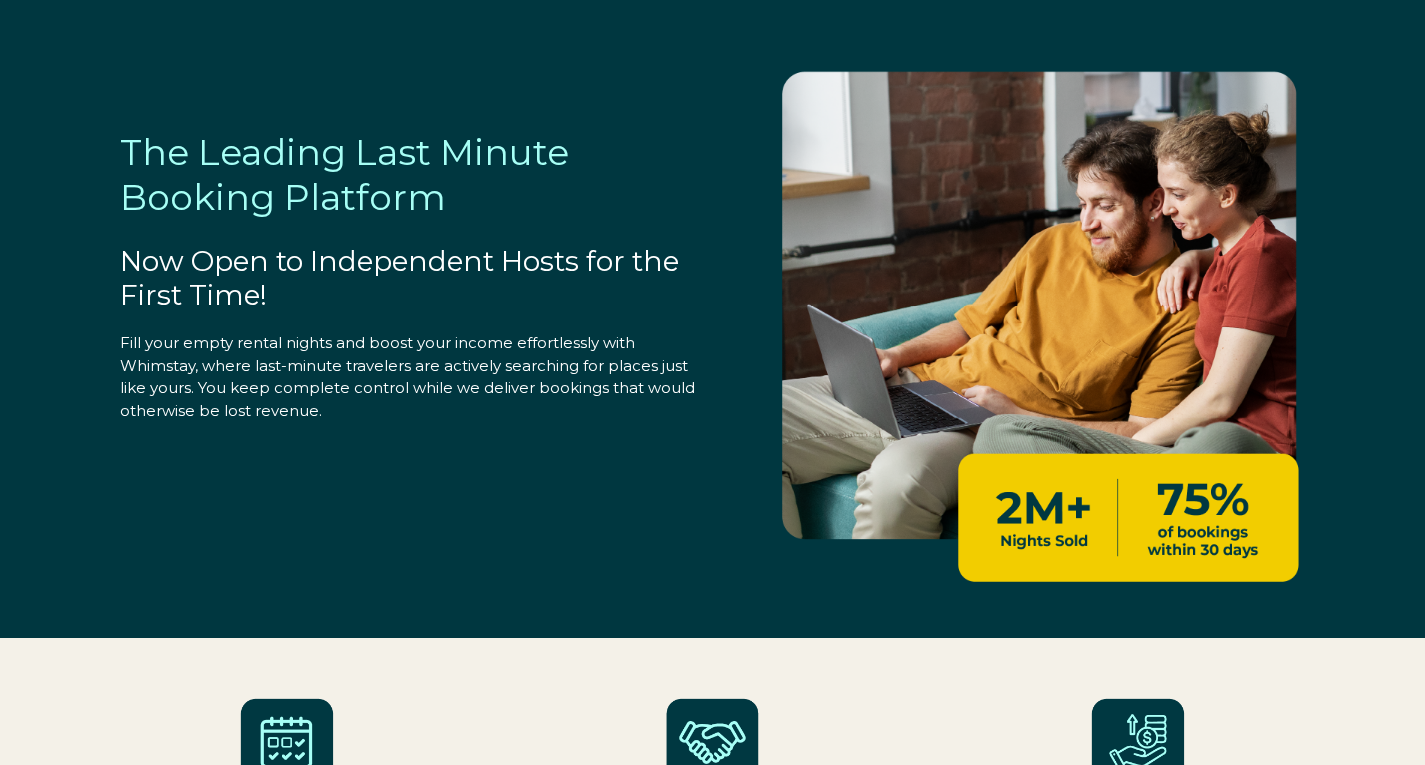 select on "US" 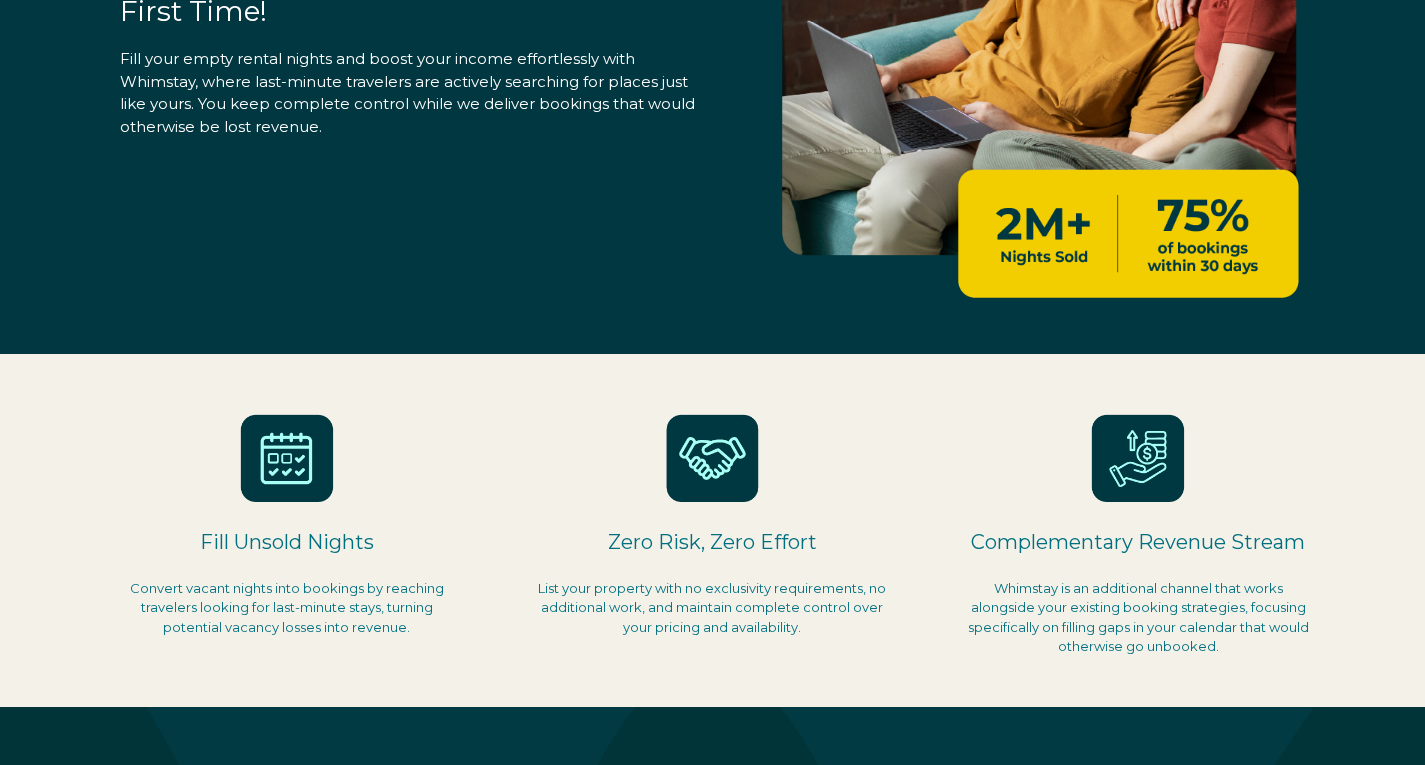 scroll, scrollTop: 0, scrollLeft: 0, axis: both 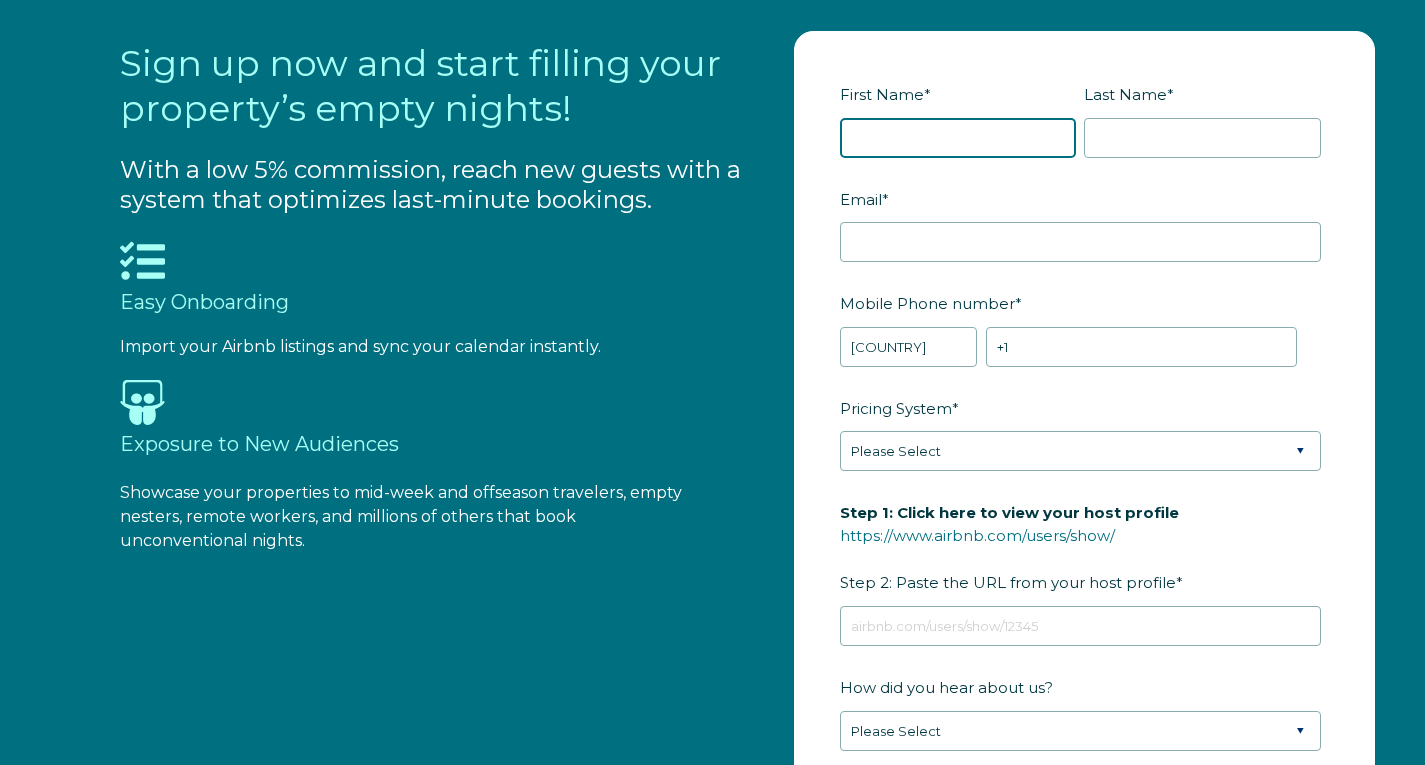 click on "[FIRST] Name *" at bounding box center (958, 138) 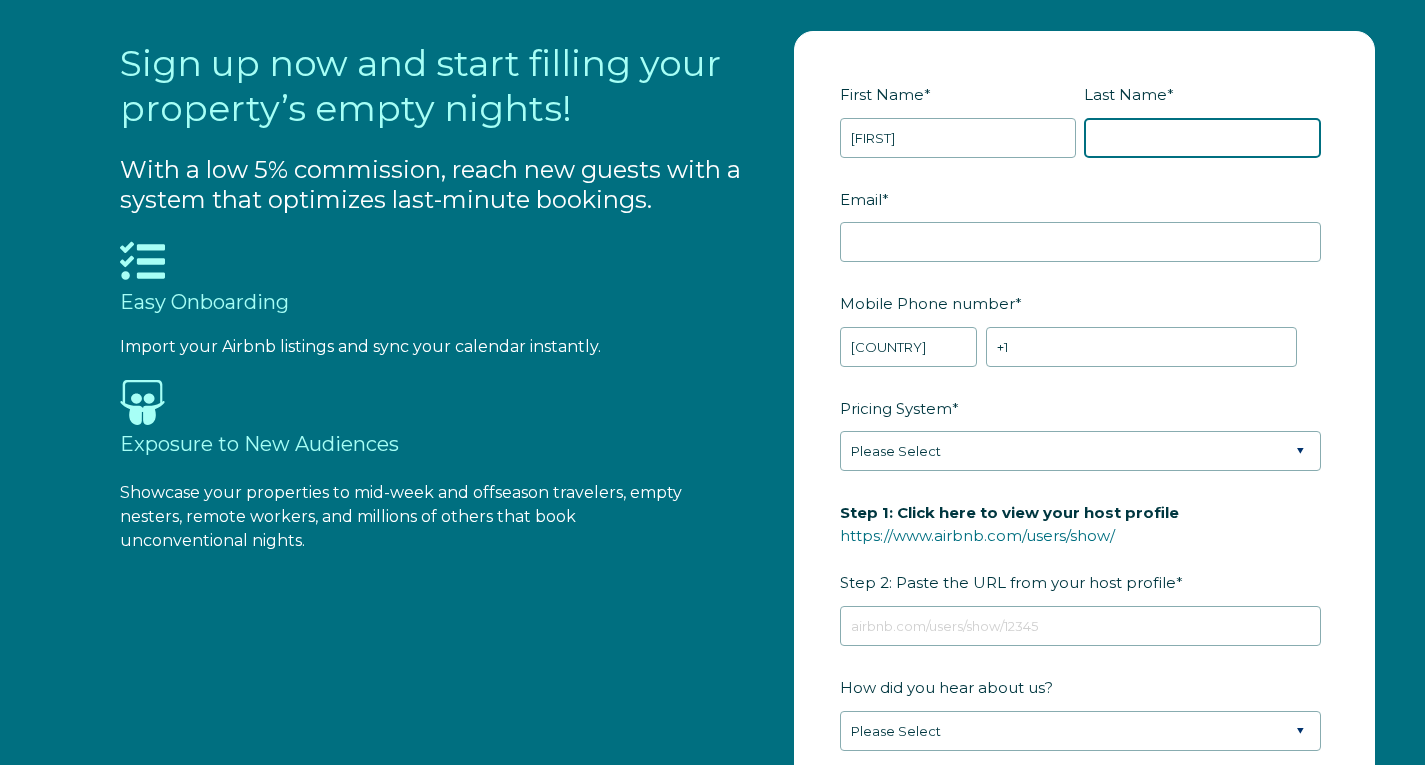 type on "[LAST]" 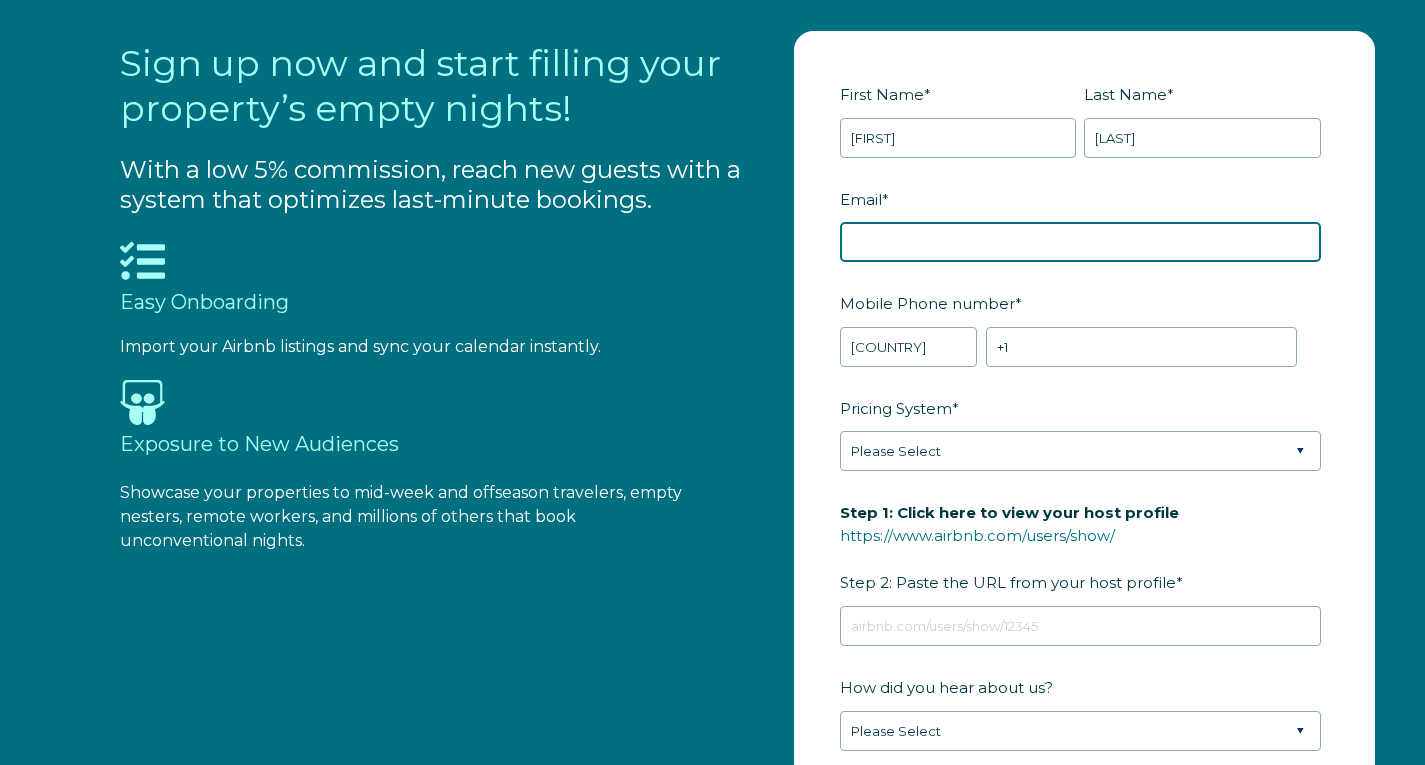 type on "[EMAIL]" 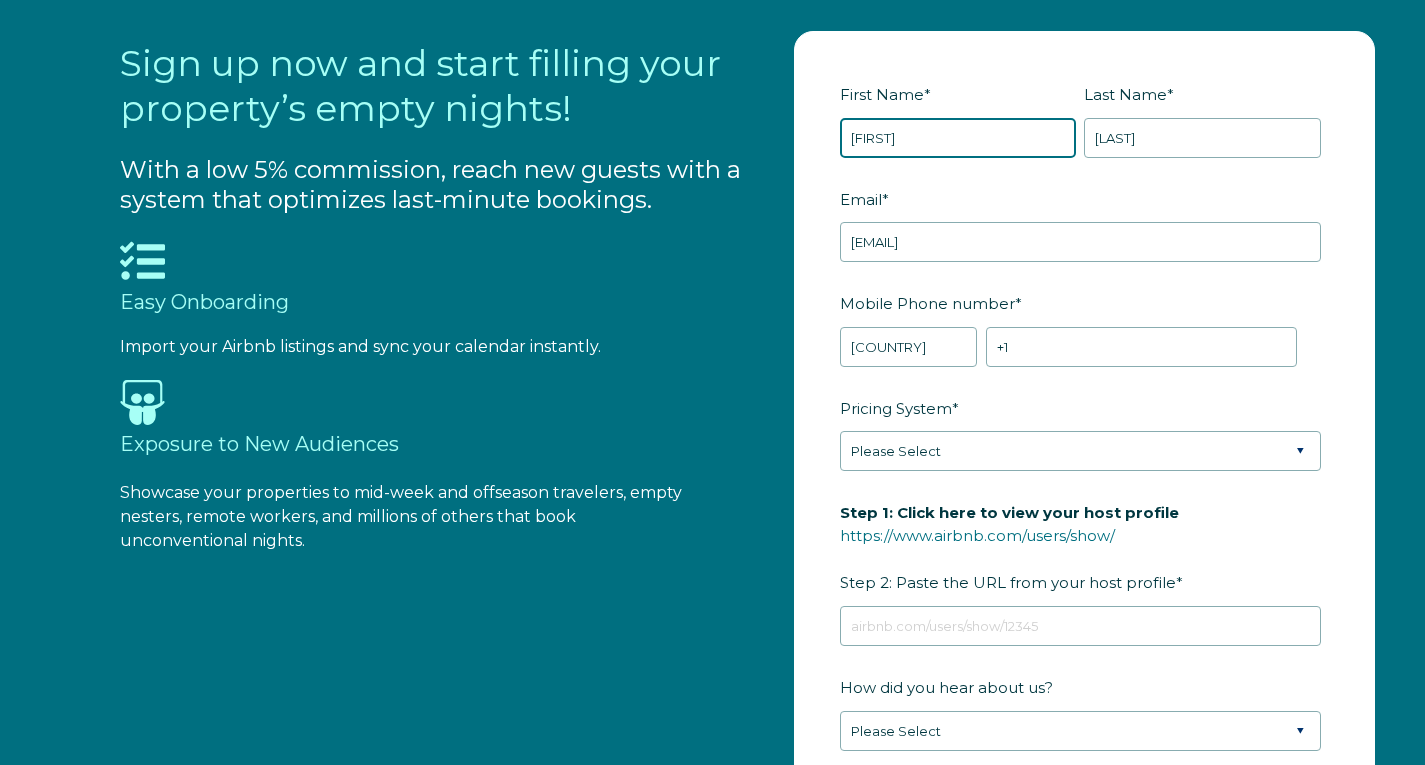 type on "[FIRST]" 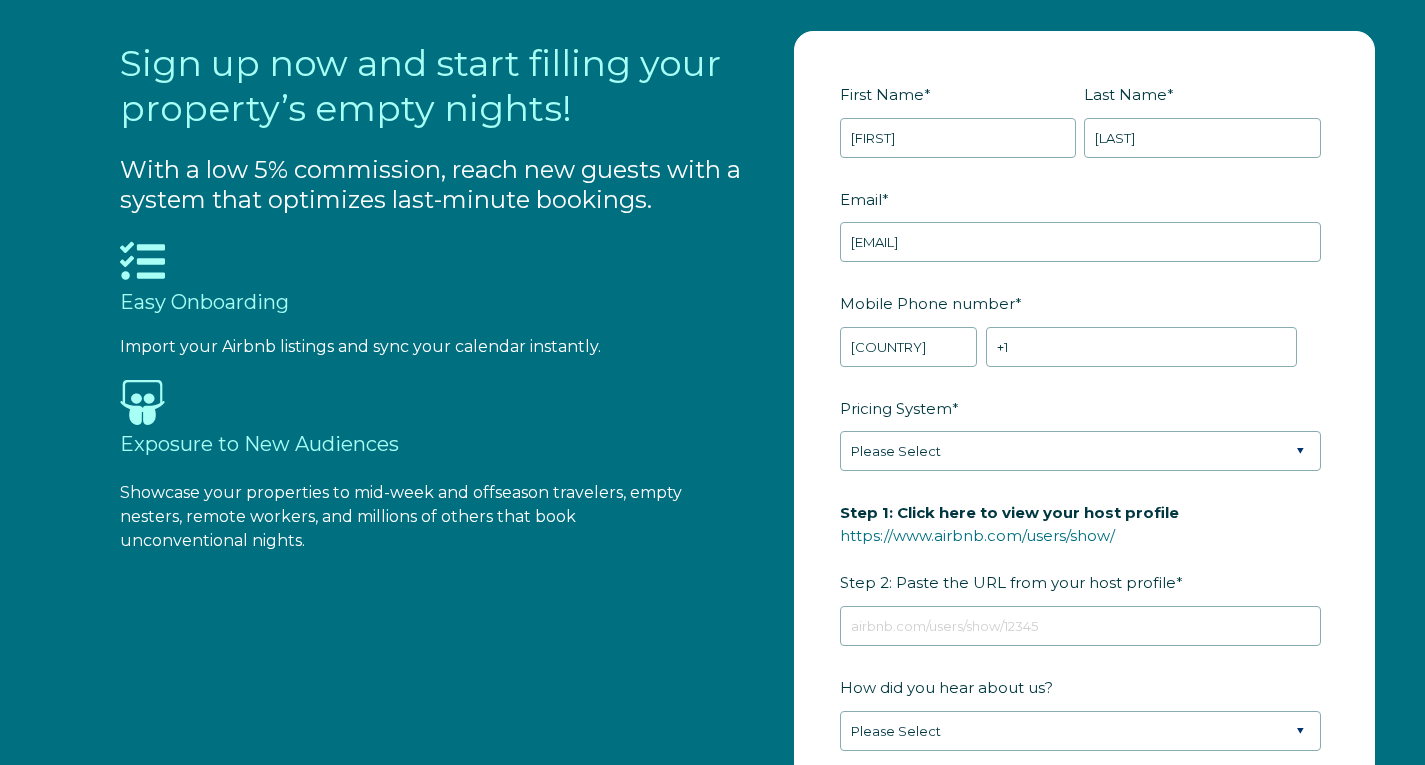 click on "Mobile Phone number *" at bounding box center (1084, 303) 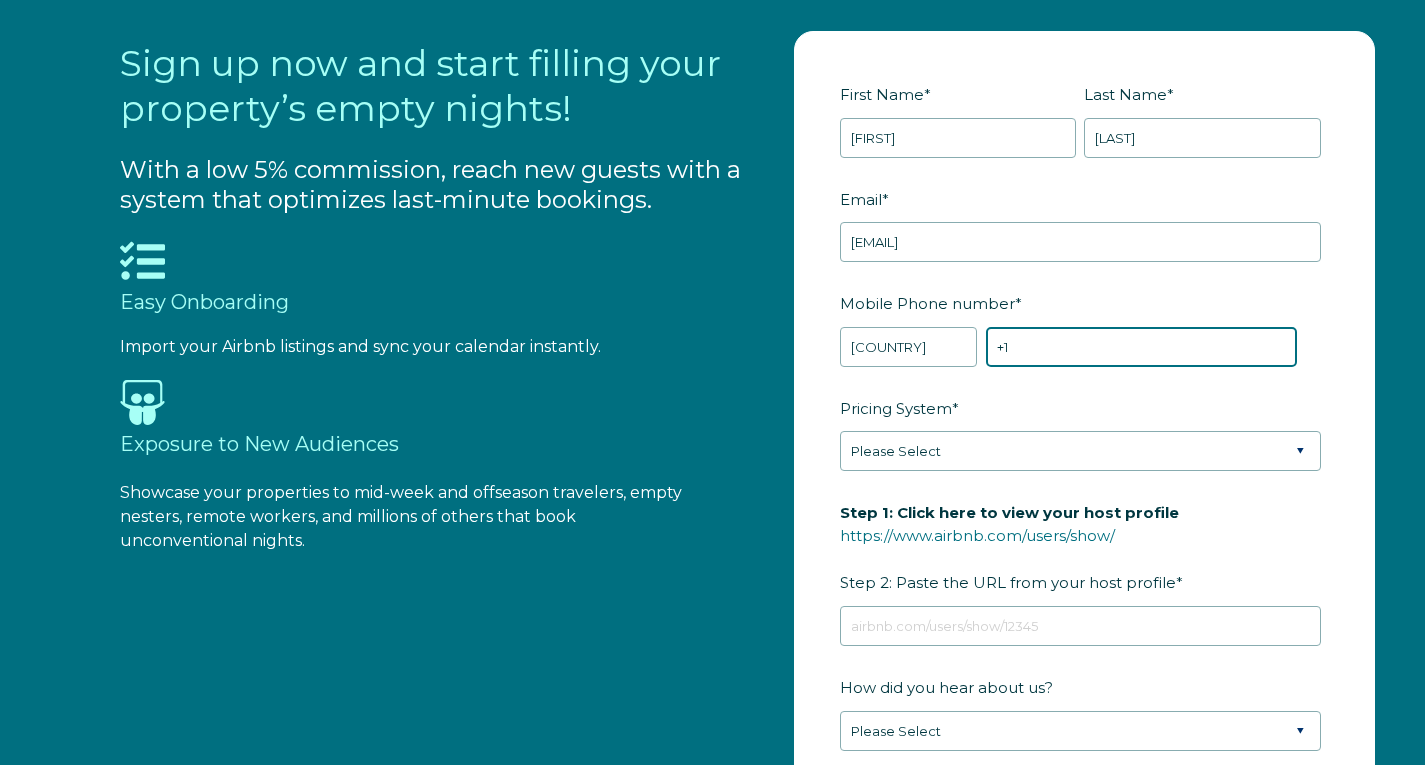 click on "+1" at bounding box center [1141, 347] 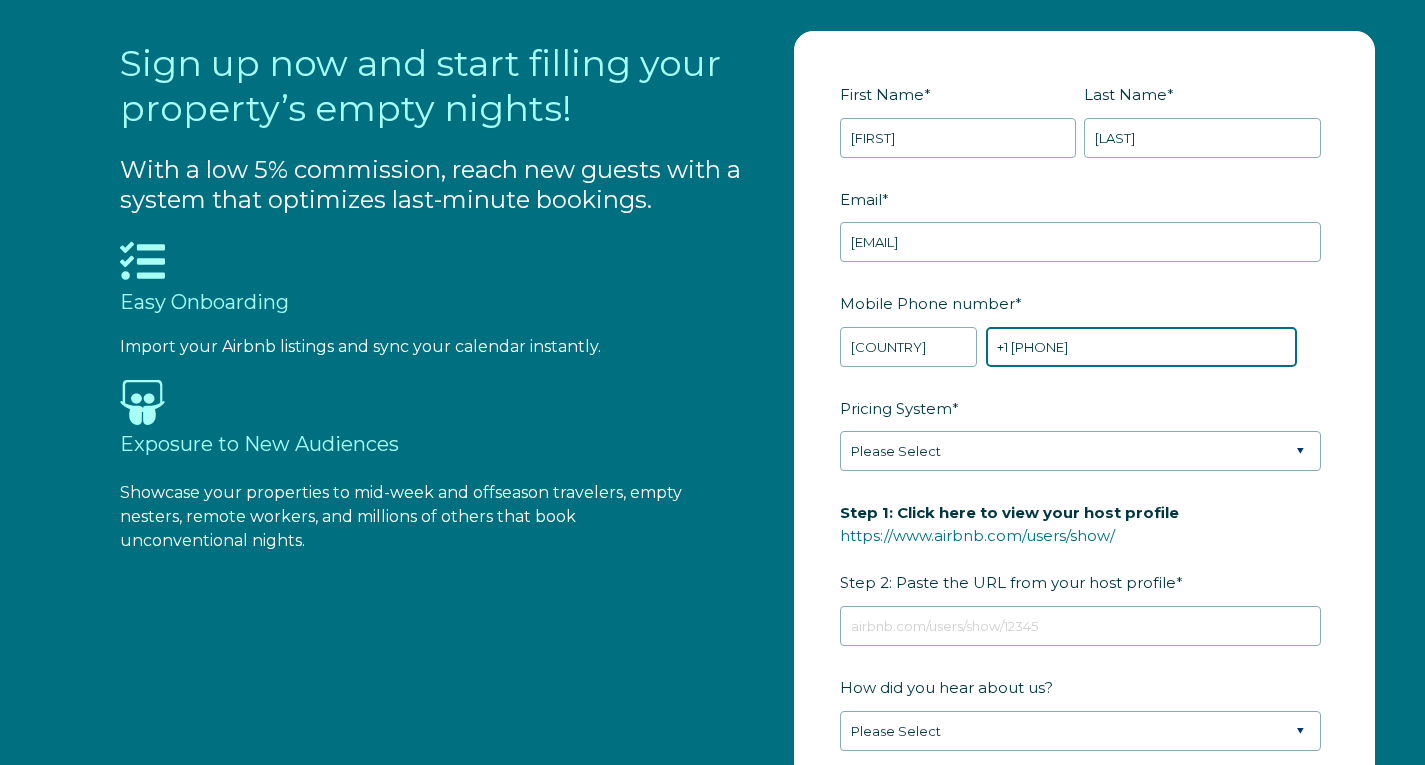 type on "+1 [PHONE]" 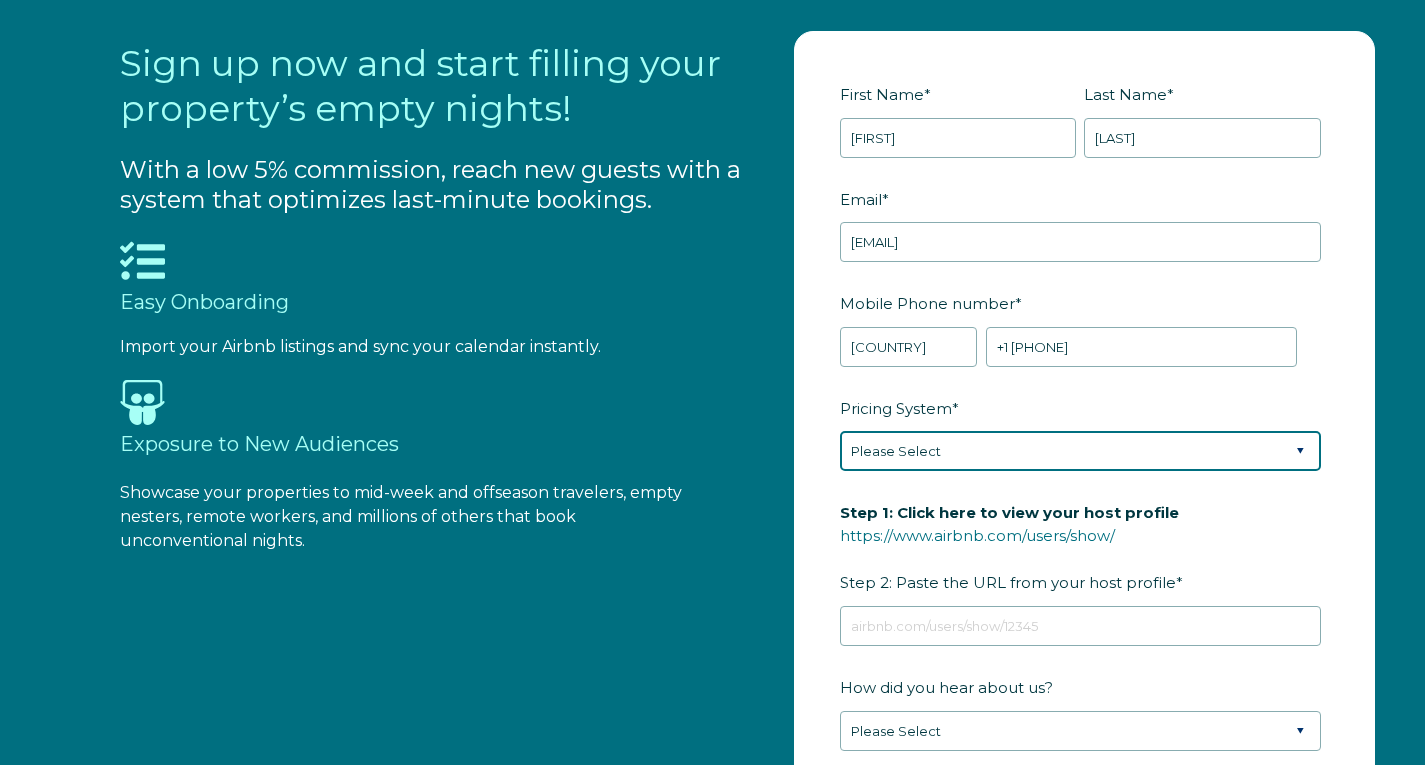 click on "Please Select Manual Airbnb Smart Pricing PriceLabs Wheelhouse Beyond Pricing 3rd Party - Dynamic" at bounding box center [1080, 451] 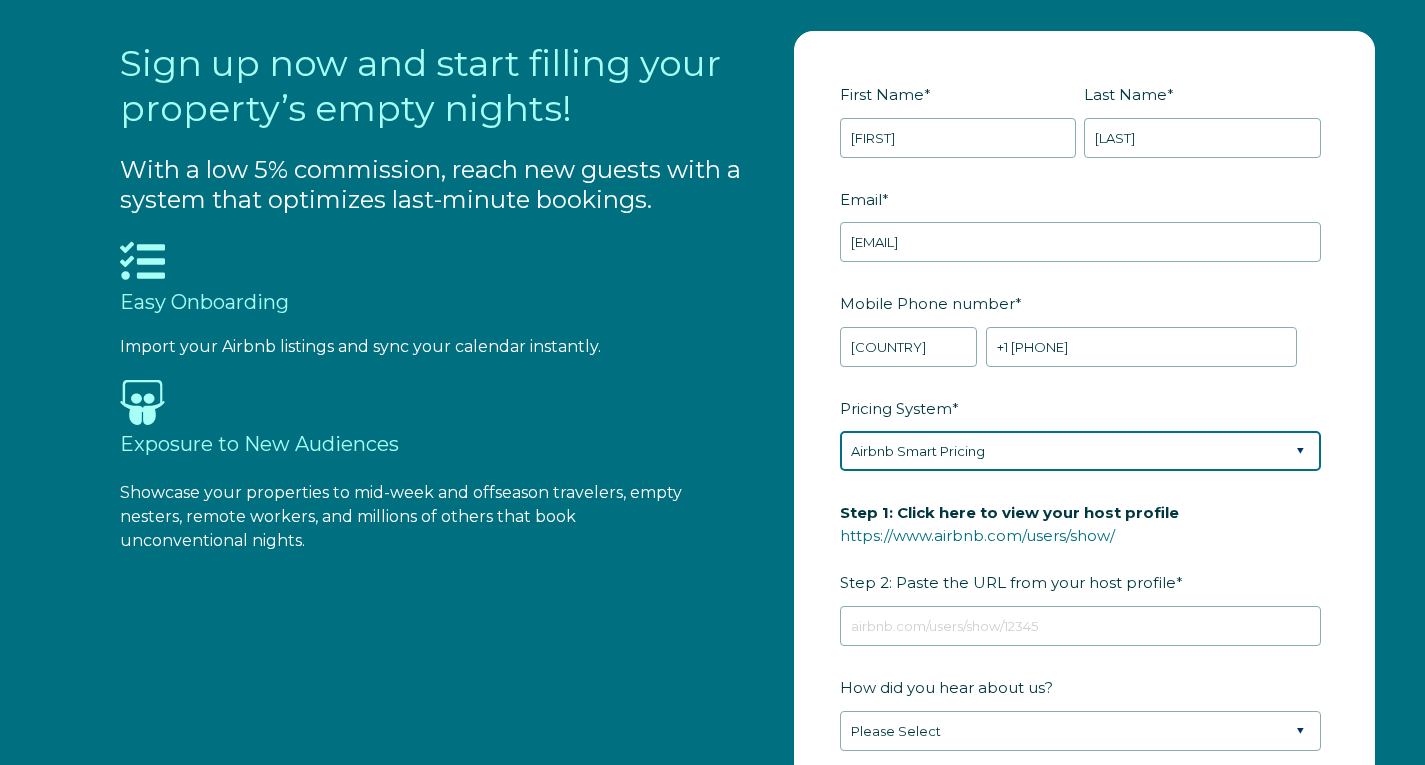 click on "Please Select Manual Airbnb Smart Pricing PriceLabs Wheelhouse Beyond Pricing 3rd Party - Dynamic" at bounding box center [1080, 451] 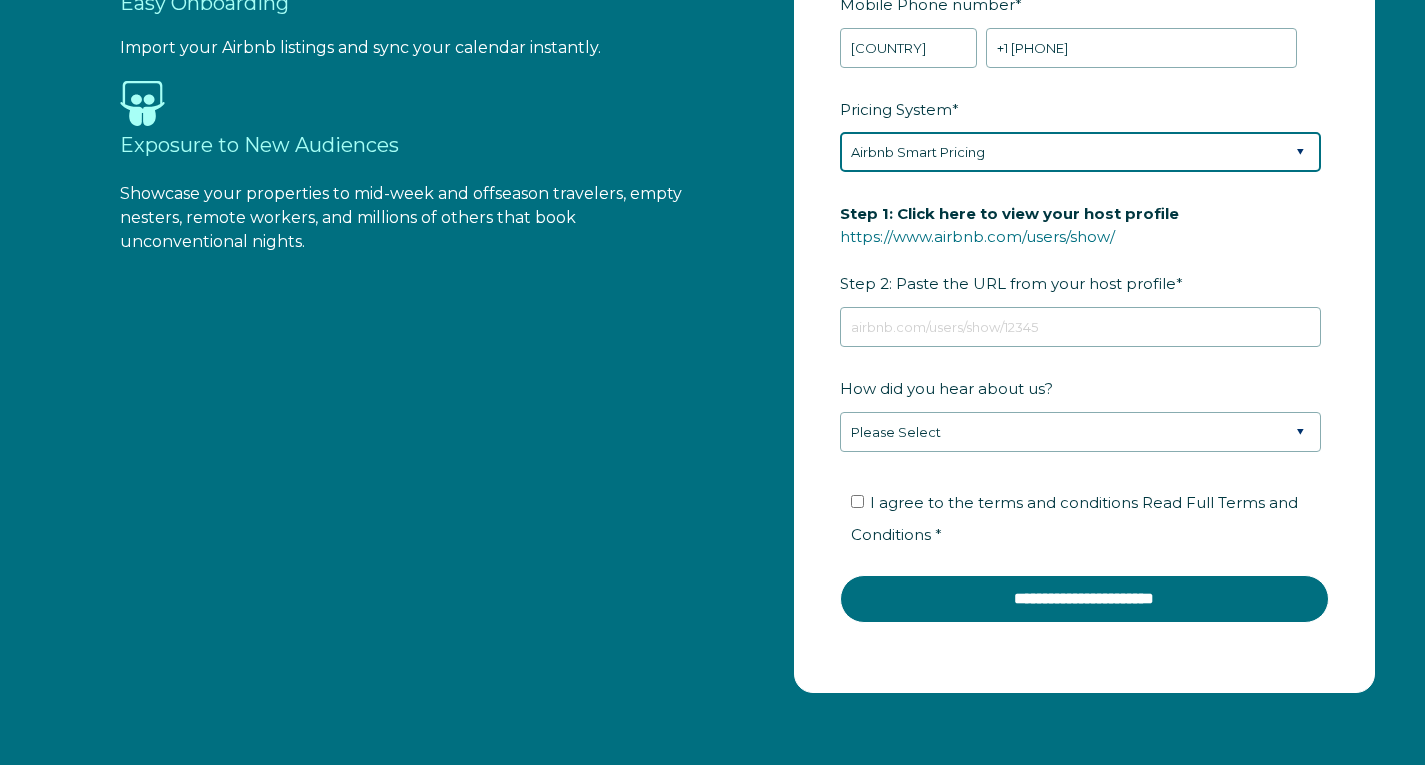 scroll, scrollTop: 2292, scrollLeft: 0, axis: vertical 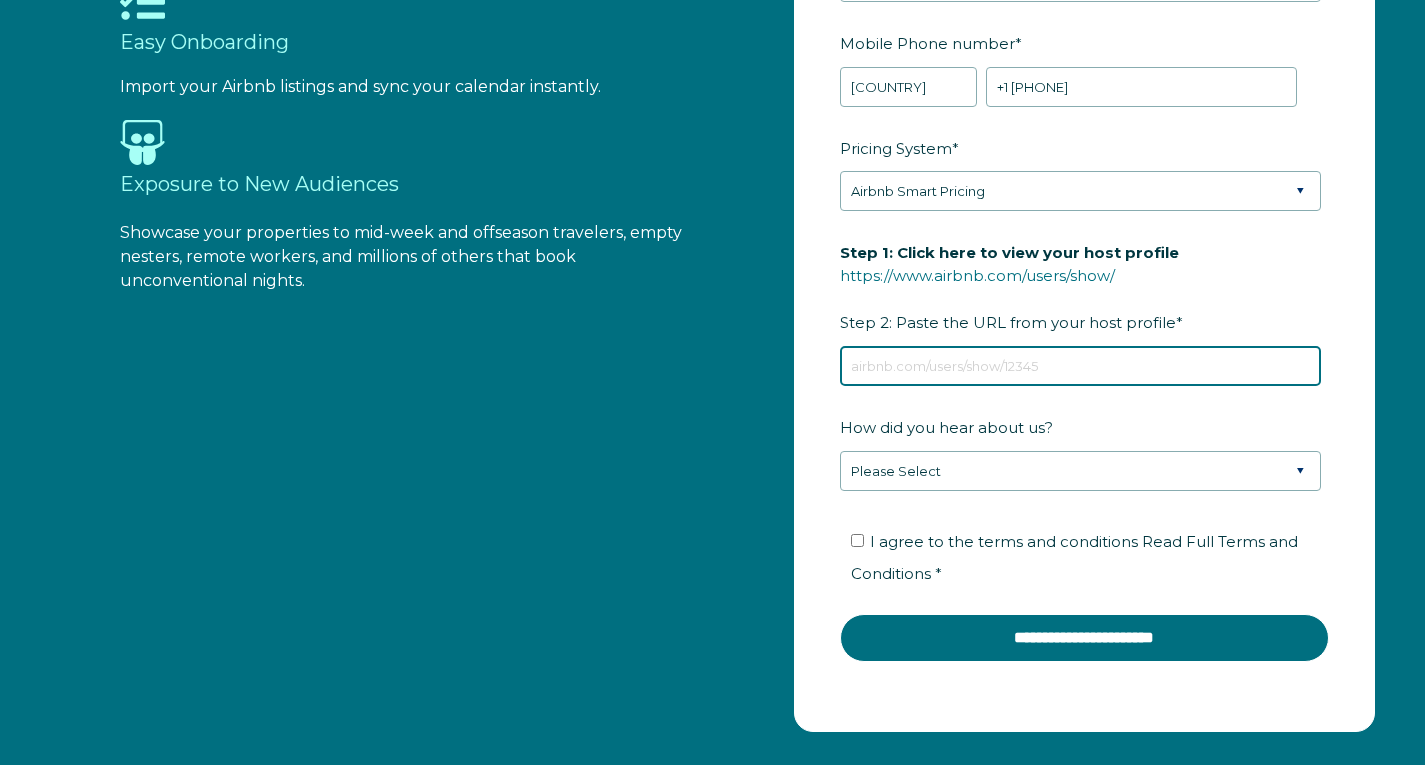 click on "Step 1: Click here to view your host profile         https://www.airbnb.com/users/show/   Step 2: Paste the URL from your host profile *" at bounding box center (1080, 366) 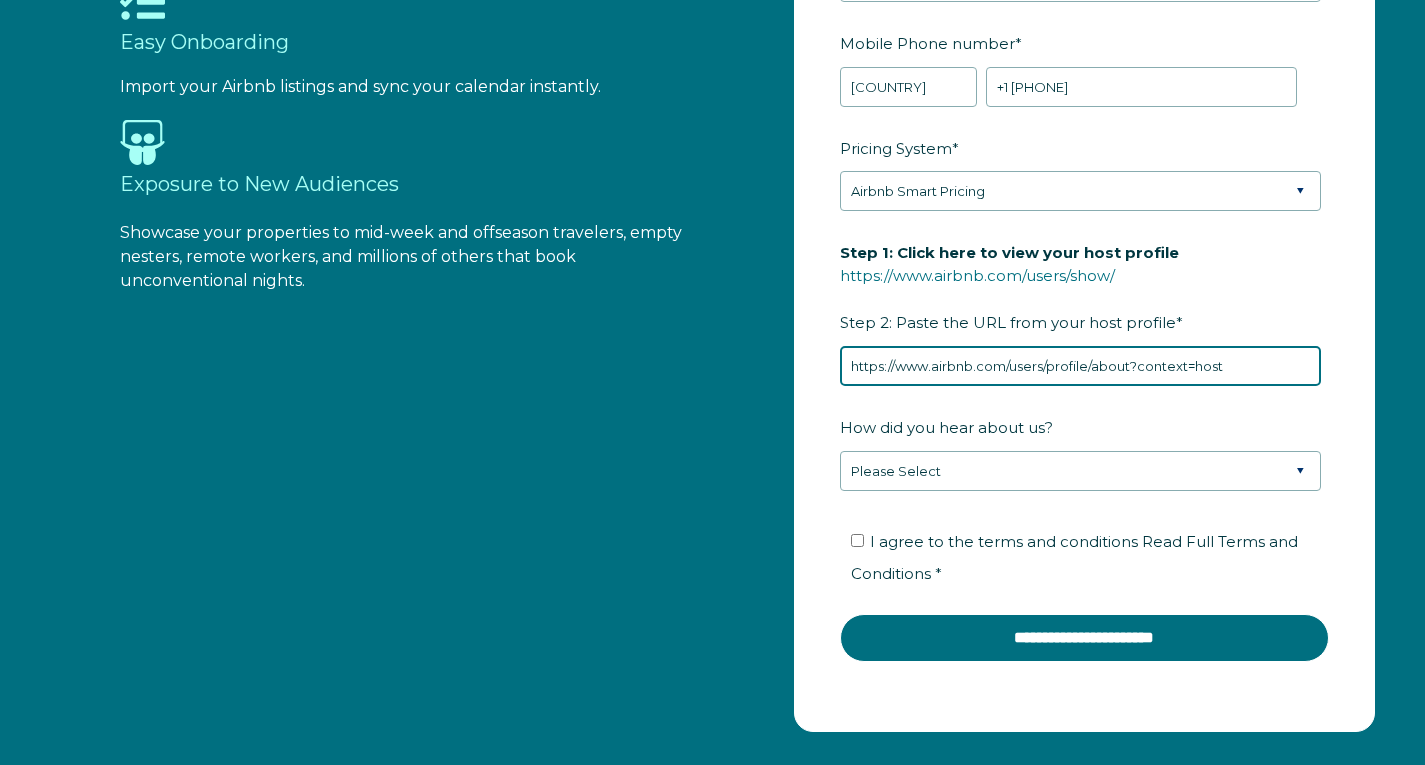 type on "https://www.airbnb.com/users/profile/about?context=host" 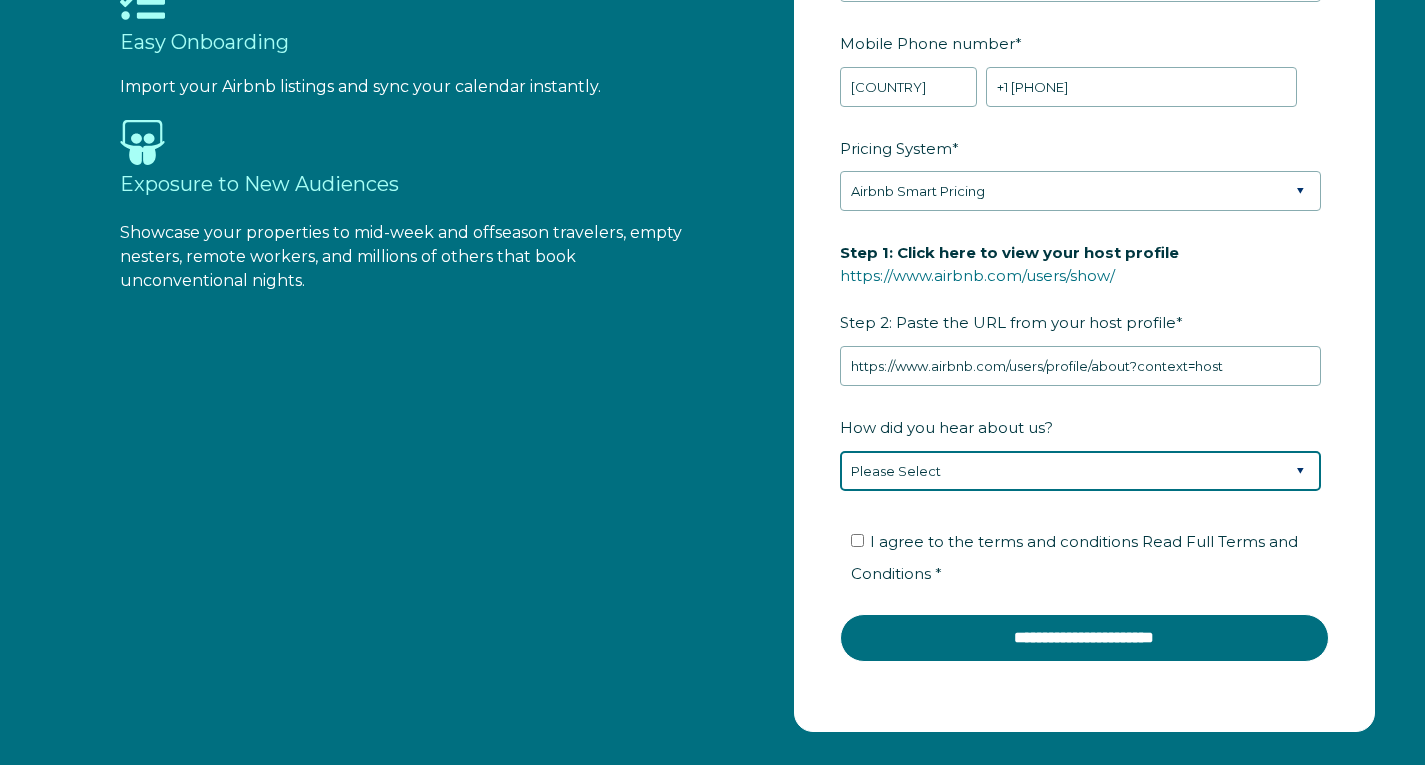 click on "Please Select Found Whimstay through a Google search Direct outreach from a Whimstay team member Saw Whimstay on social media Referred by a friend, colleague, or partner Discovered Whimstay at an event or conference Heard about Whimstay on a podcast Other" at bounding box center [1080, 471] 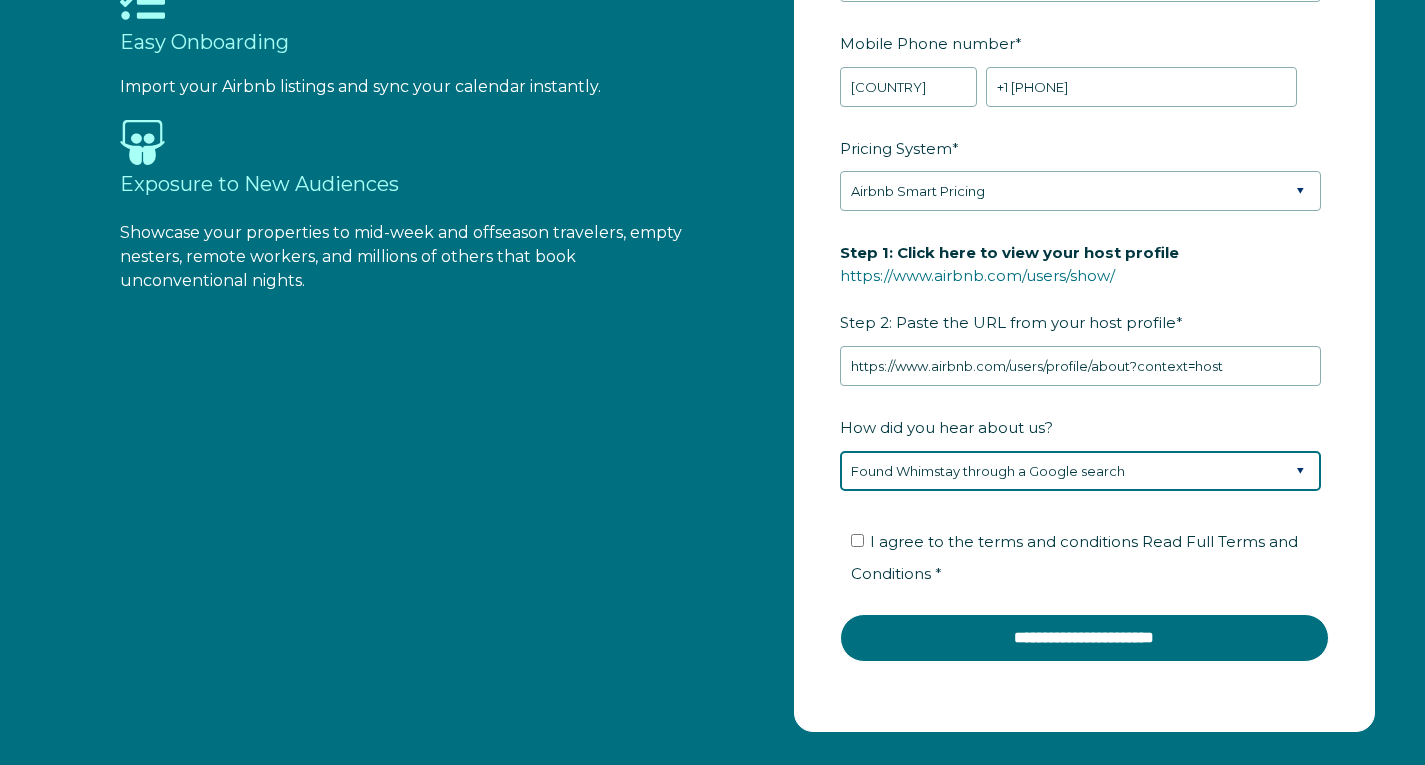 click on "Please Select Found Whimstay through a Google search Direct outreach from a Whimstay team member Saw Whimstay on social media Referred by a friend, colleague, or partner Discovered Whimstay at an event or conference Heard about Whimstay on a podcast Other" at bounding box center [1080, 471] 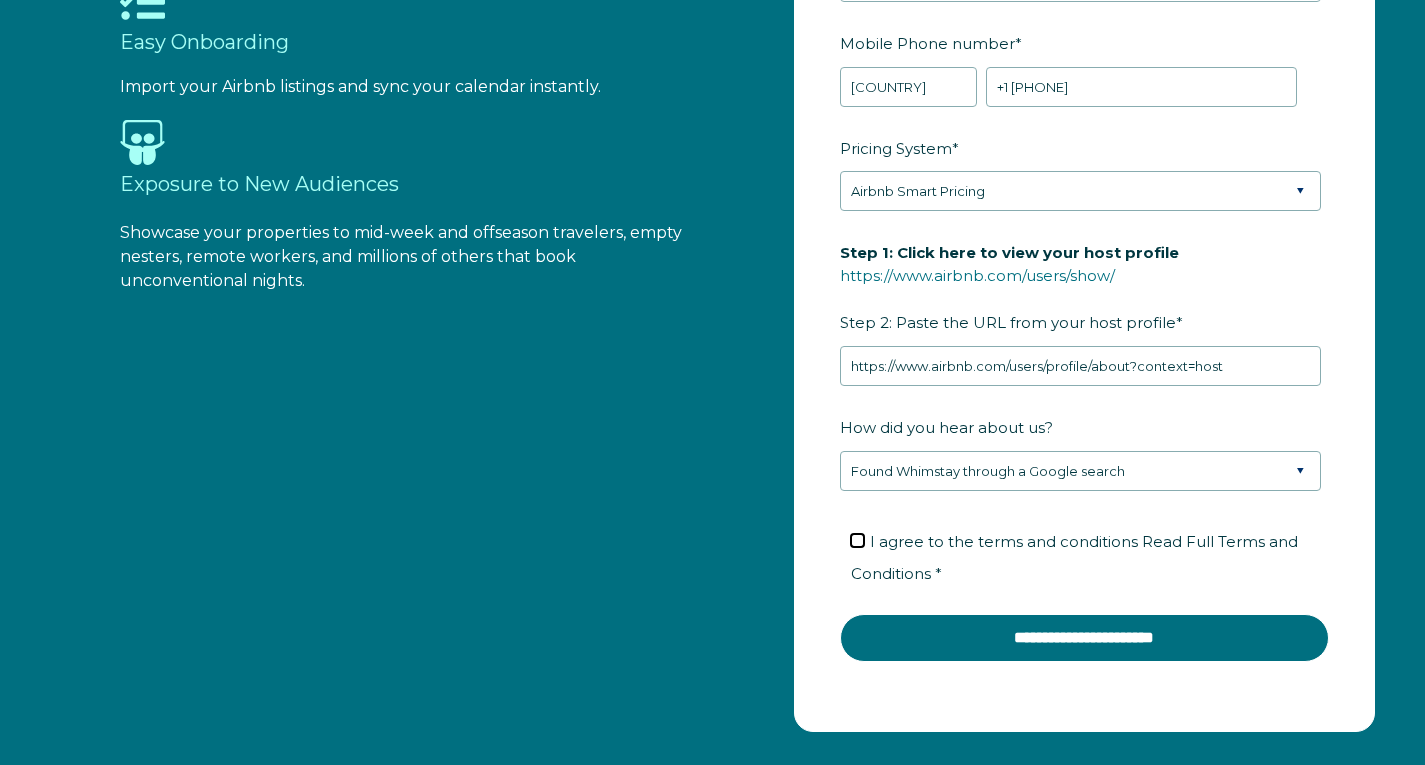 click on "I agree to the terms and conditions        Read Full Terms and Conditions     *" at bounding box center [857, 540] 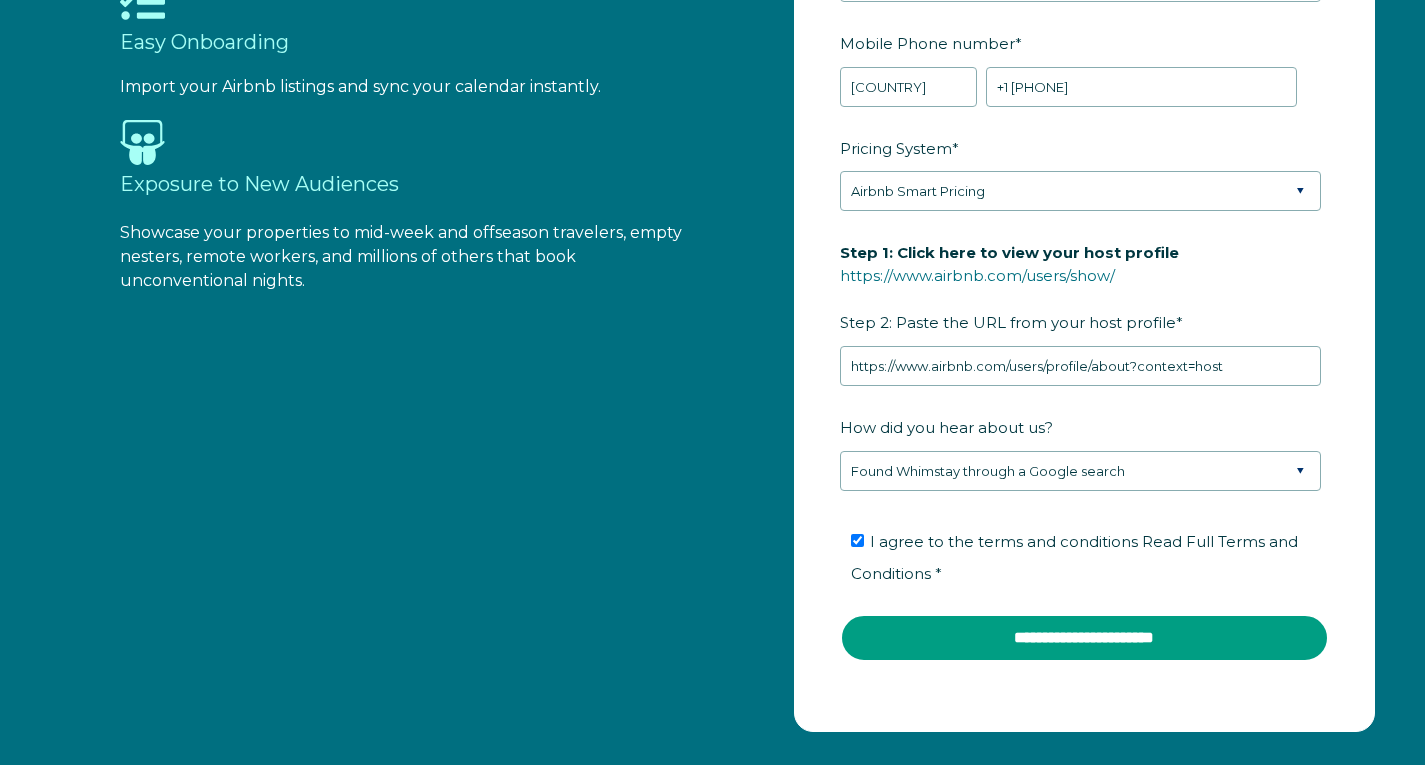 click on "**********" at bounding box center [1084, 638] 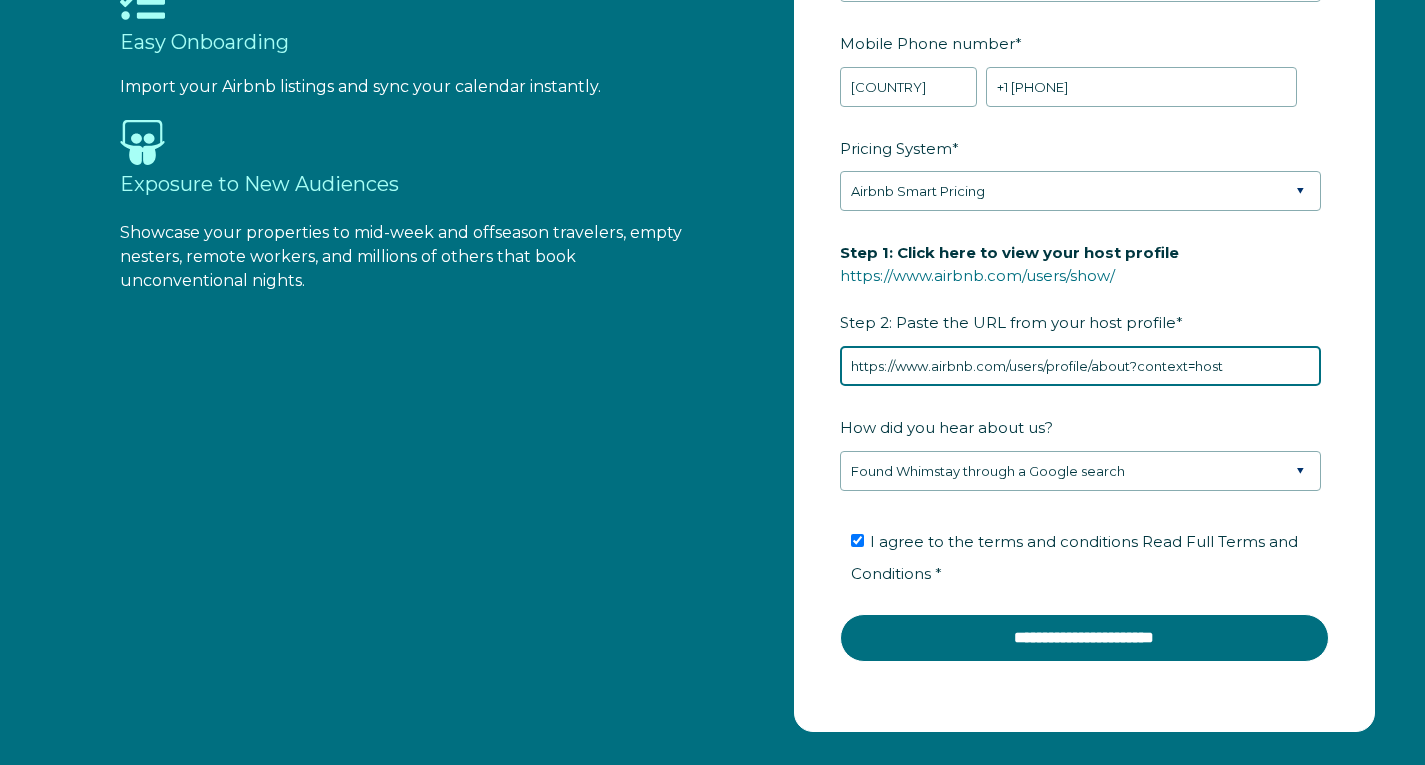 drag, startPoint x: 1298, startPoint y: 375, endPoint x: 827, endPoint y: 382, distance: 471.052 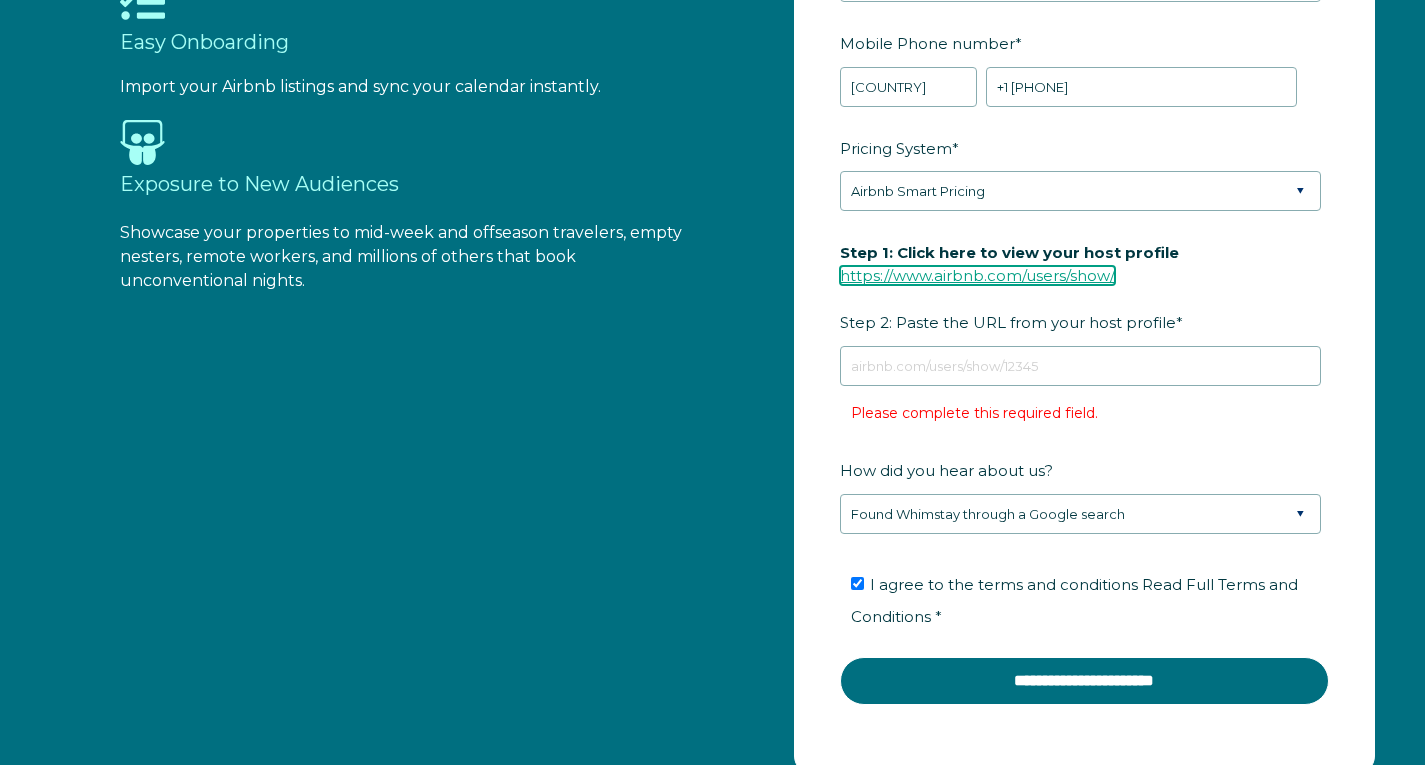 click on "https://www.airbnb.com/users/show/" at bounding box center [977, 275] 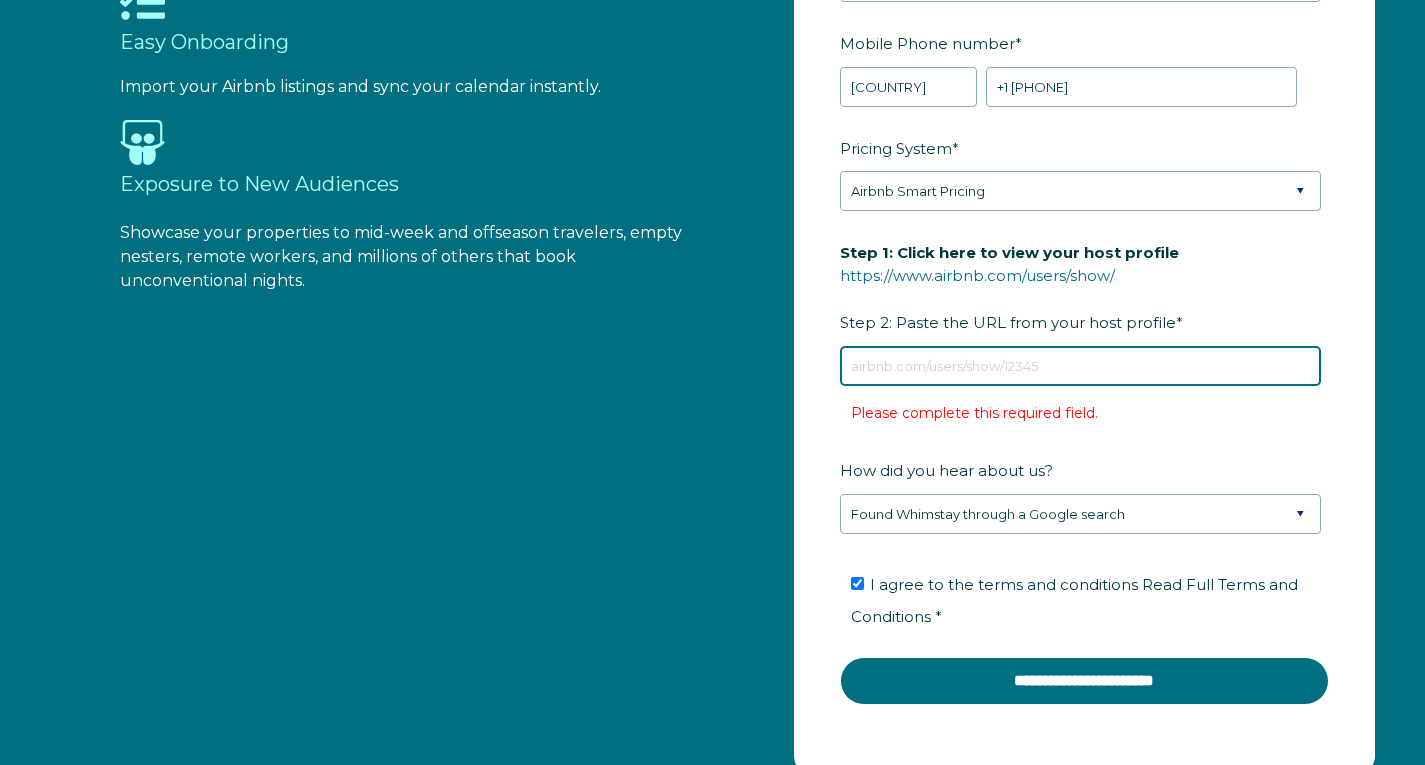 click on "Step 1: Click here to view your host profile         https://www.airbnb.com/users/show/   Step 2: Paste the URL from your host profile *" at bounding box center (1080, 366) 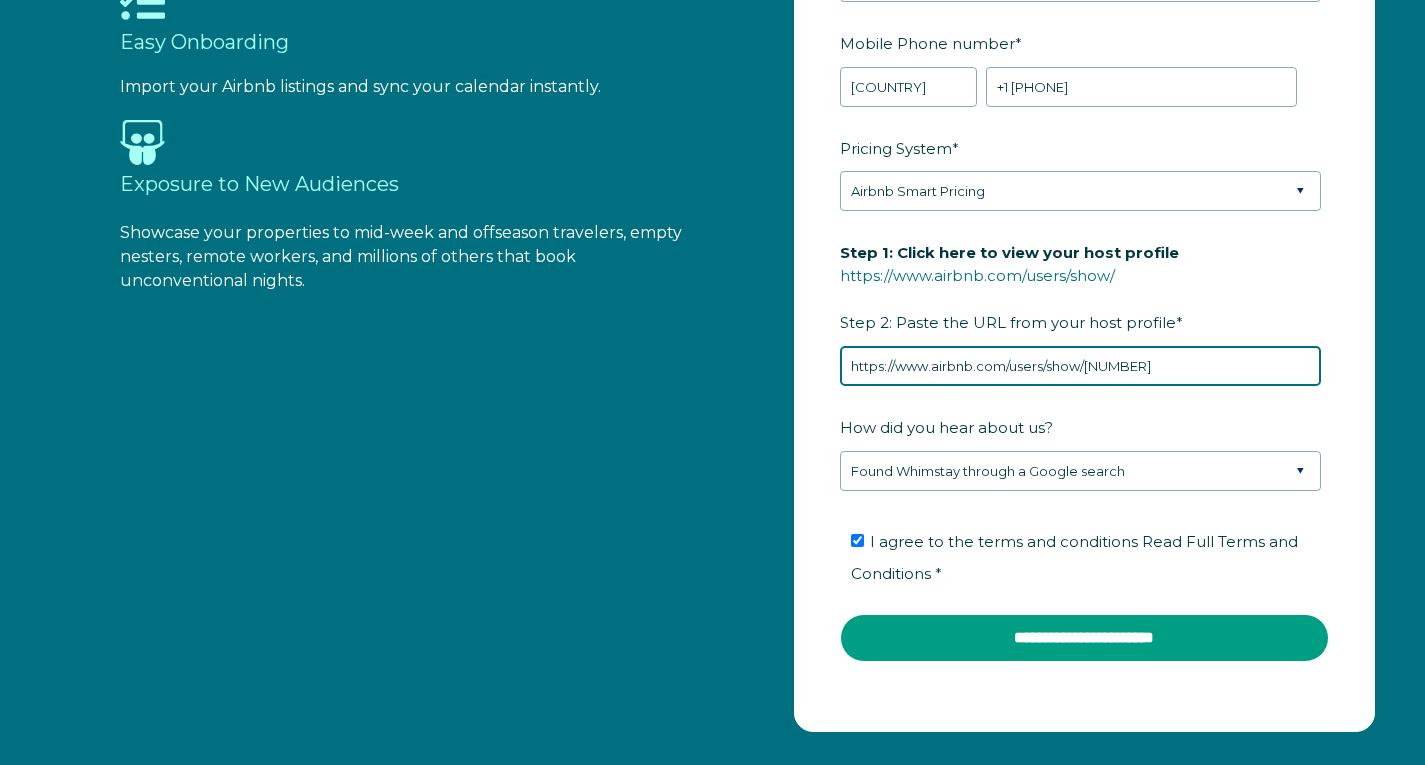 type on "https://www.airbnb.com/users/show/[NUMBER]" 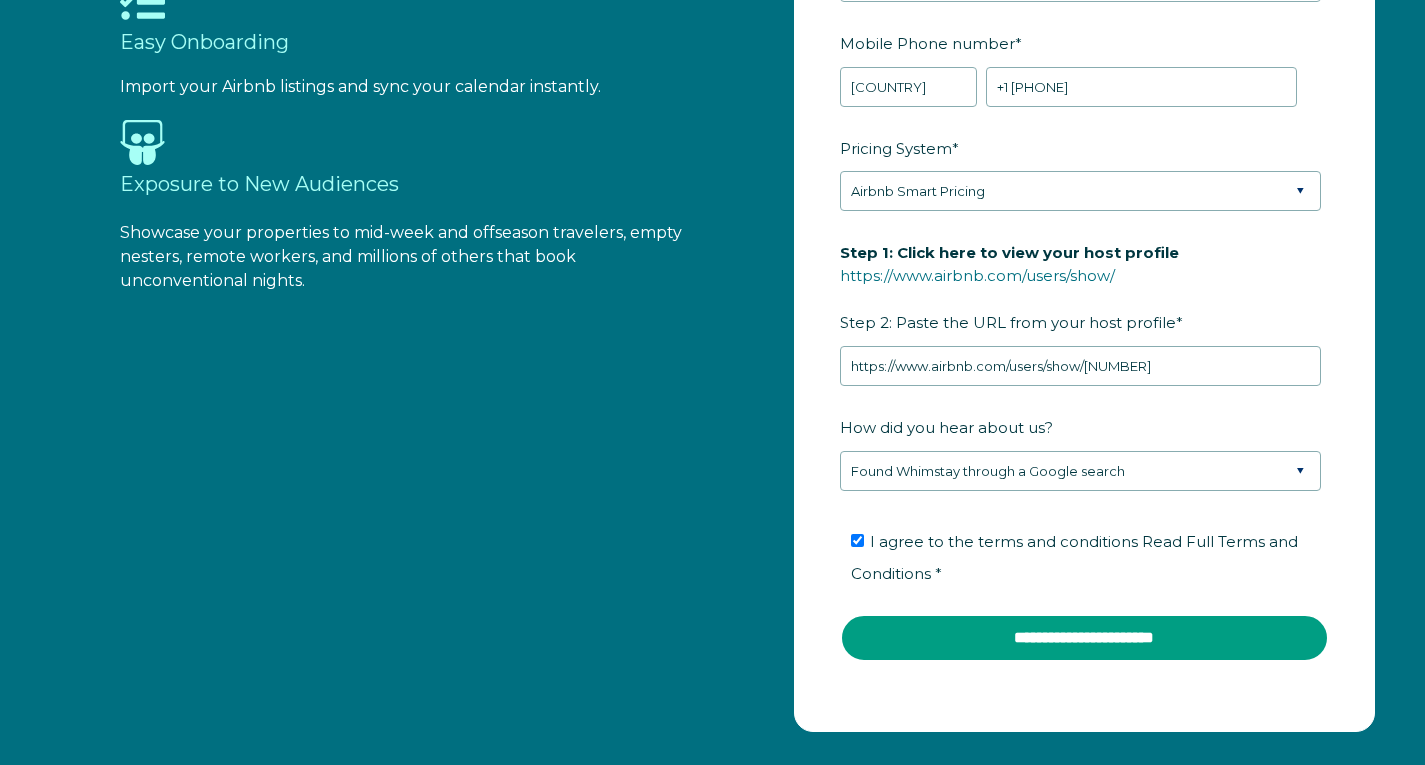 click on "**********" at bounding box center (1084, 638) 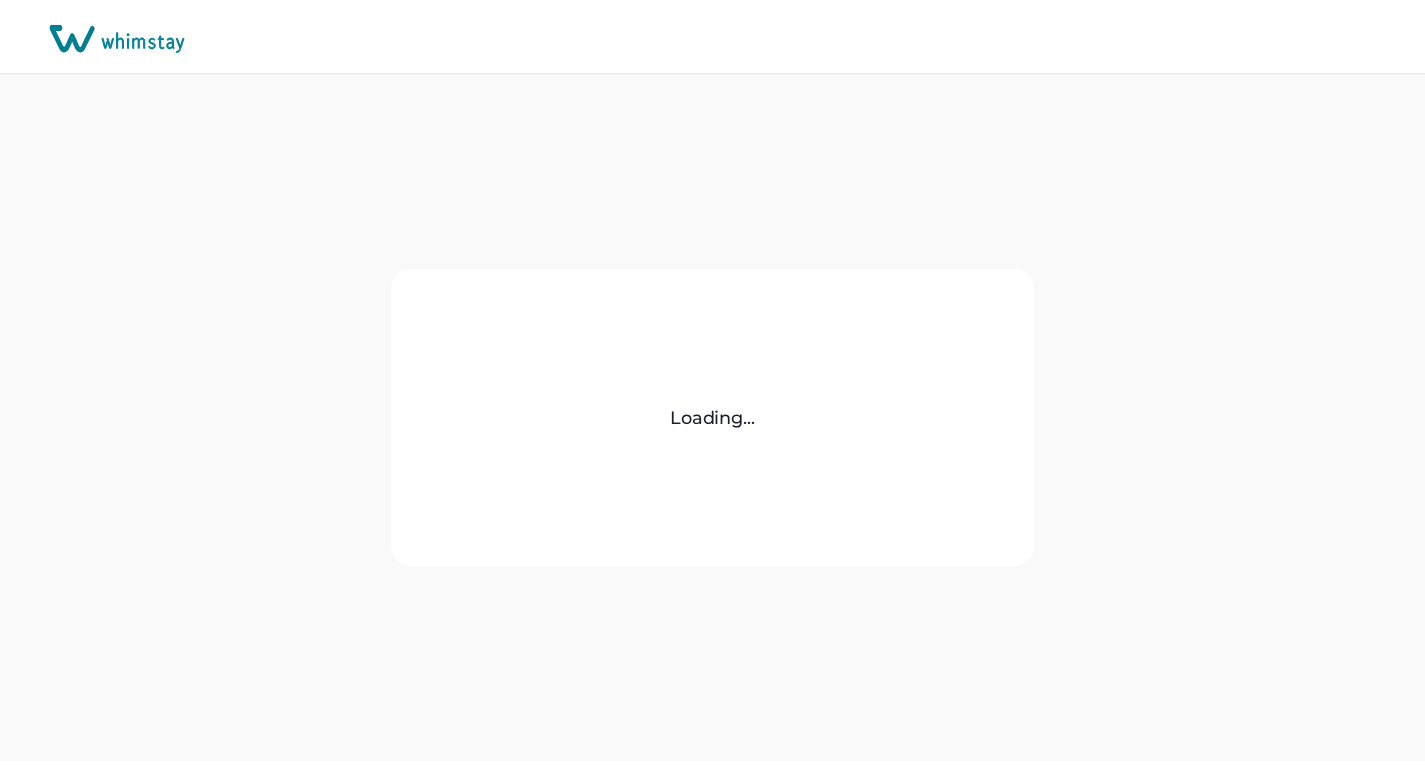 scroll, scrollTop: 0, scrollLeft: 0, axis: both 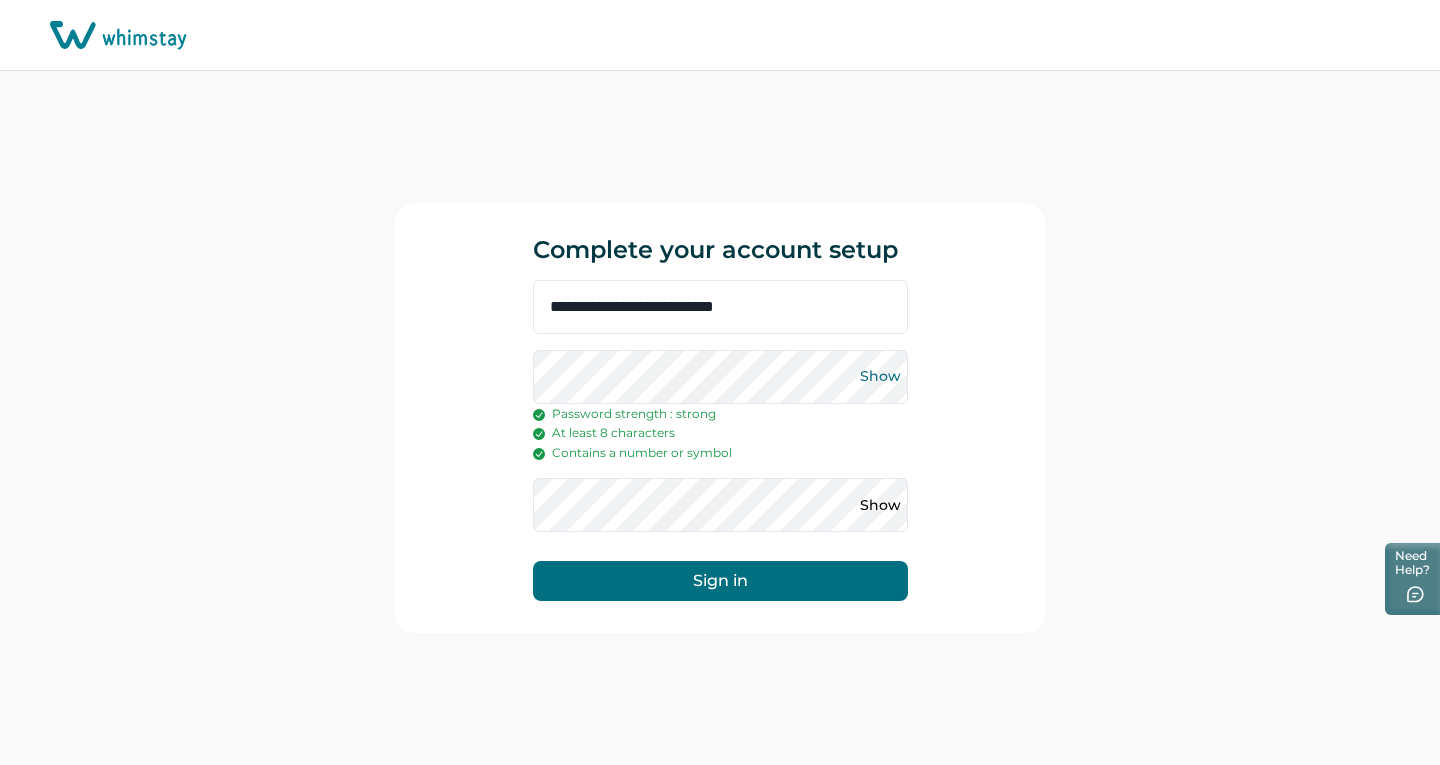 type 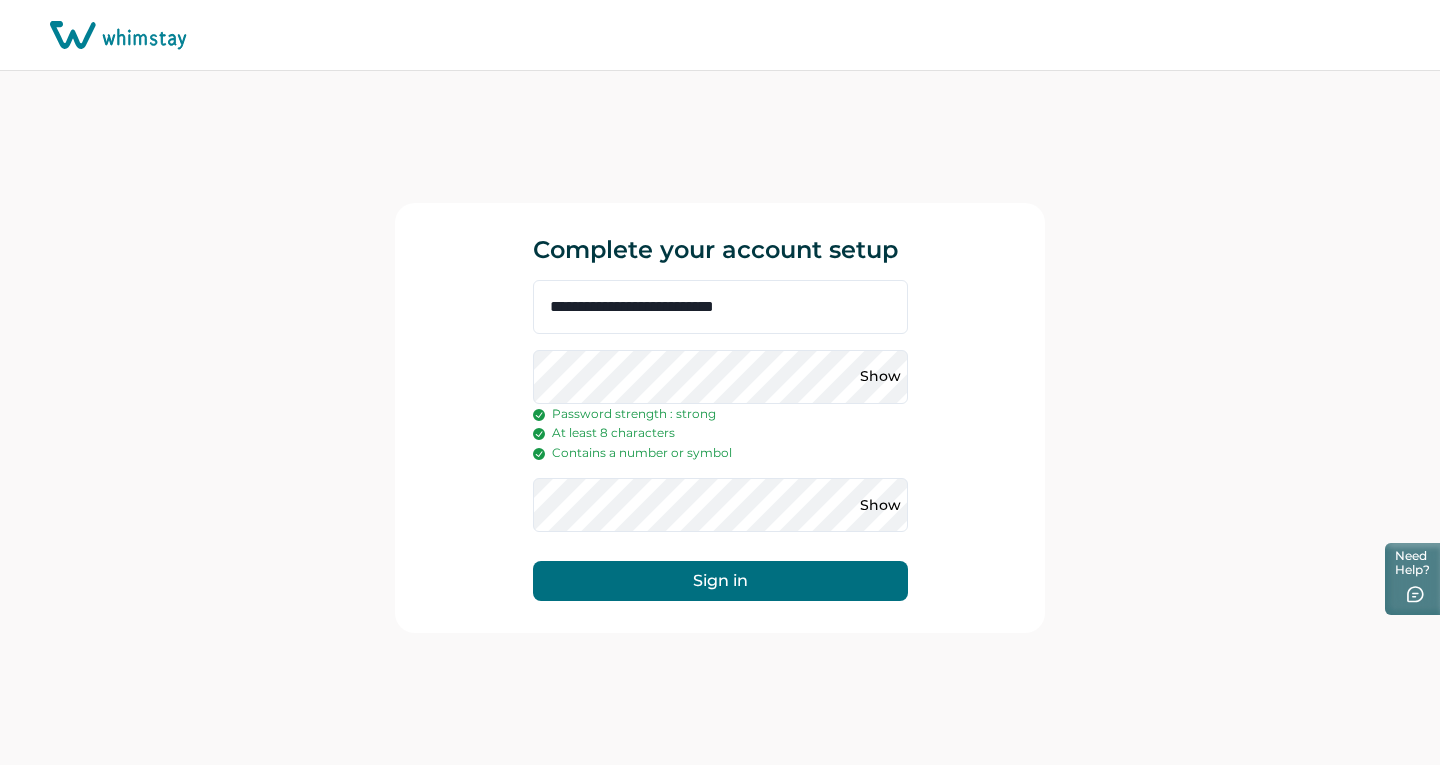 click on "Sign in" at bounding box center [720, 581] 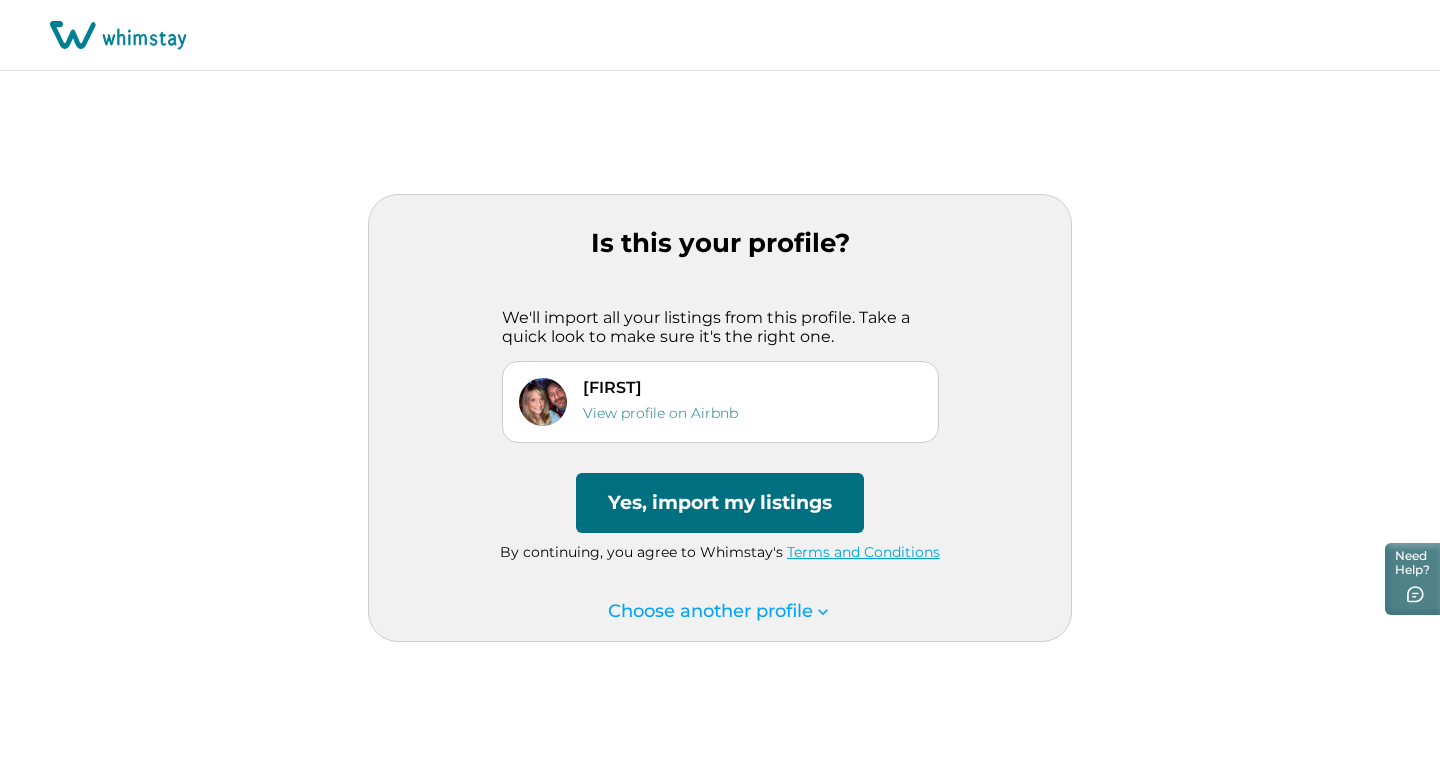 click on "Yes, import my listings" at bounding box center (720, 503) 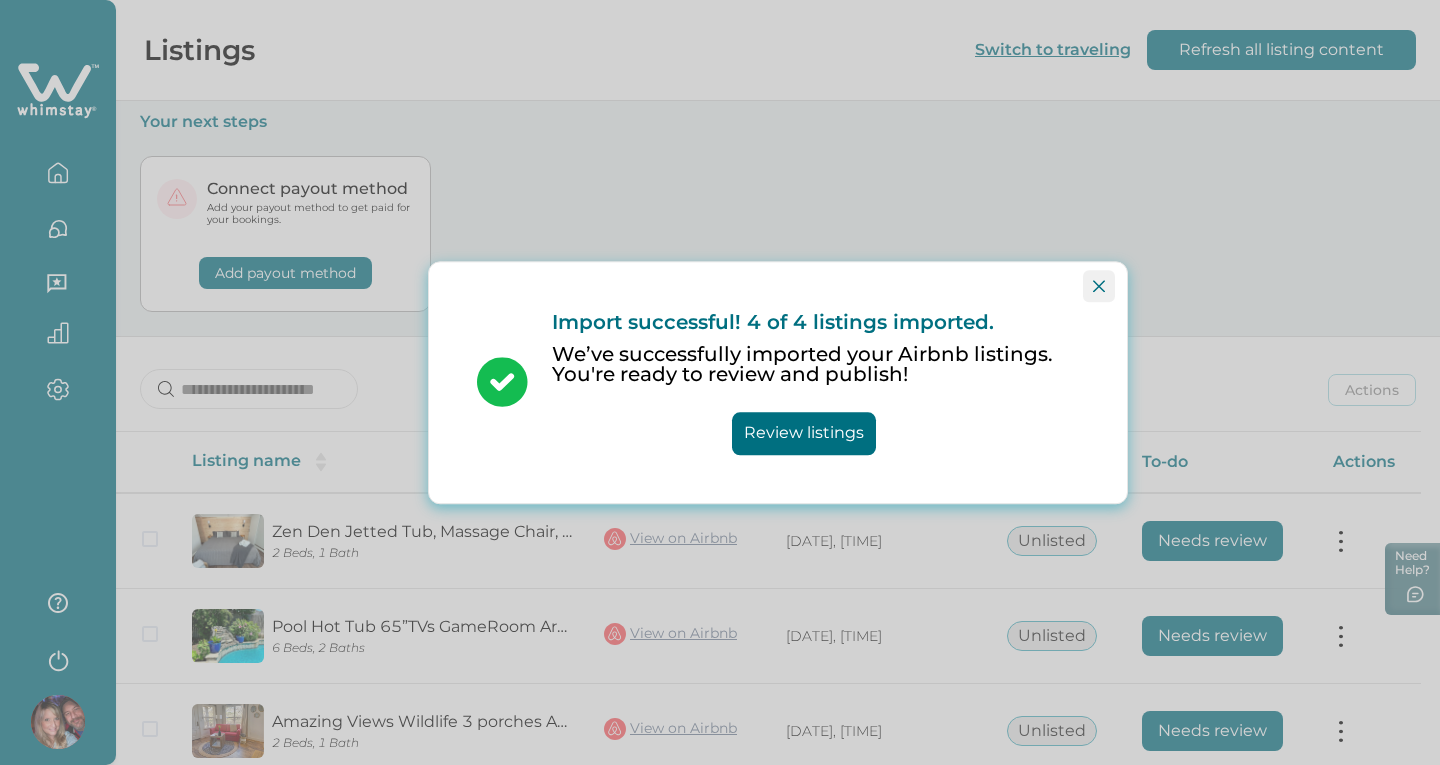 click 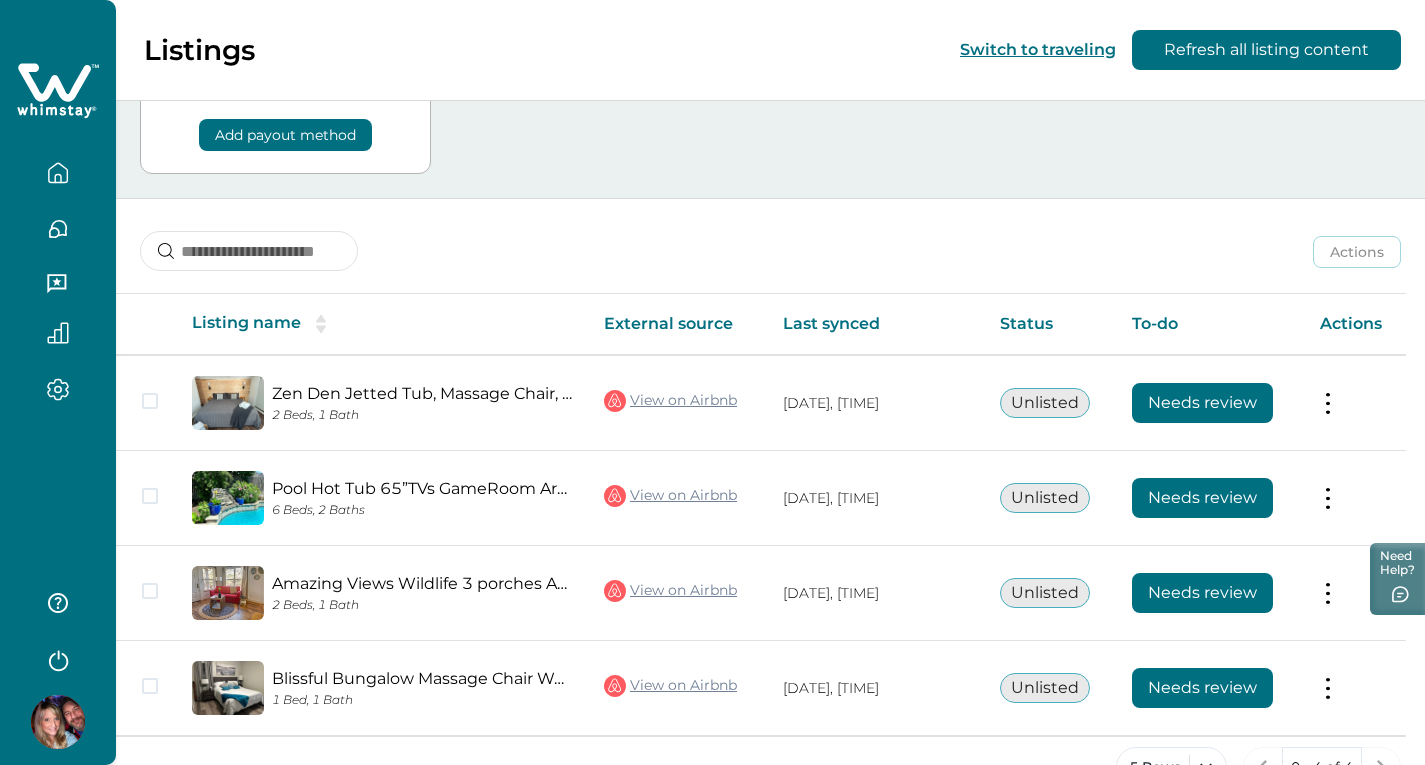 scroll, scrollTop: 192, scrollLeft: 0, axis: vertical 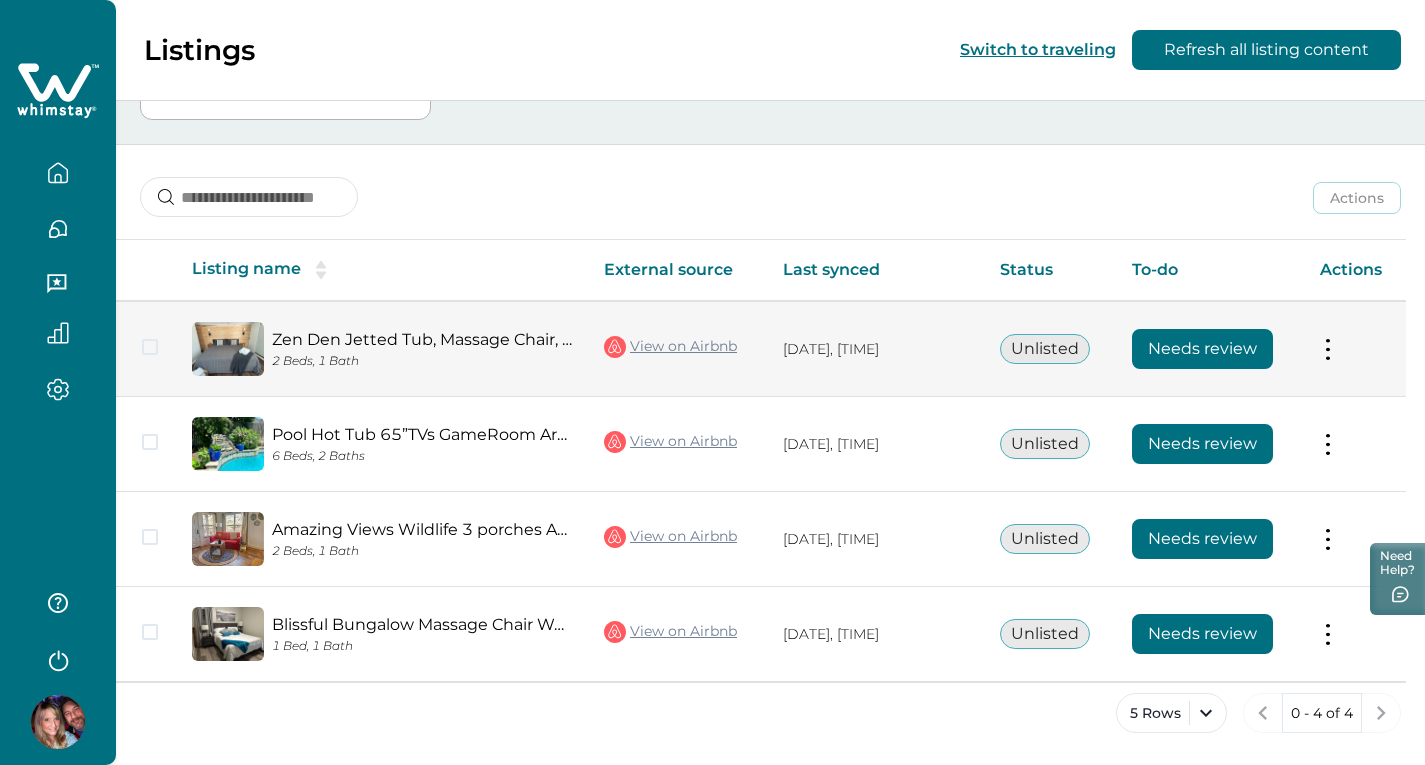 click at bounding box center (1328, 349) 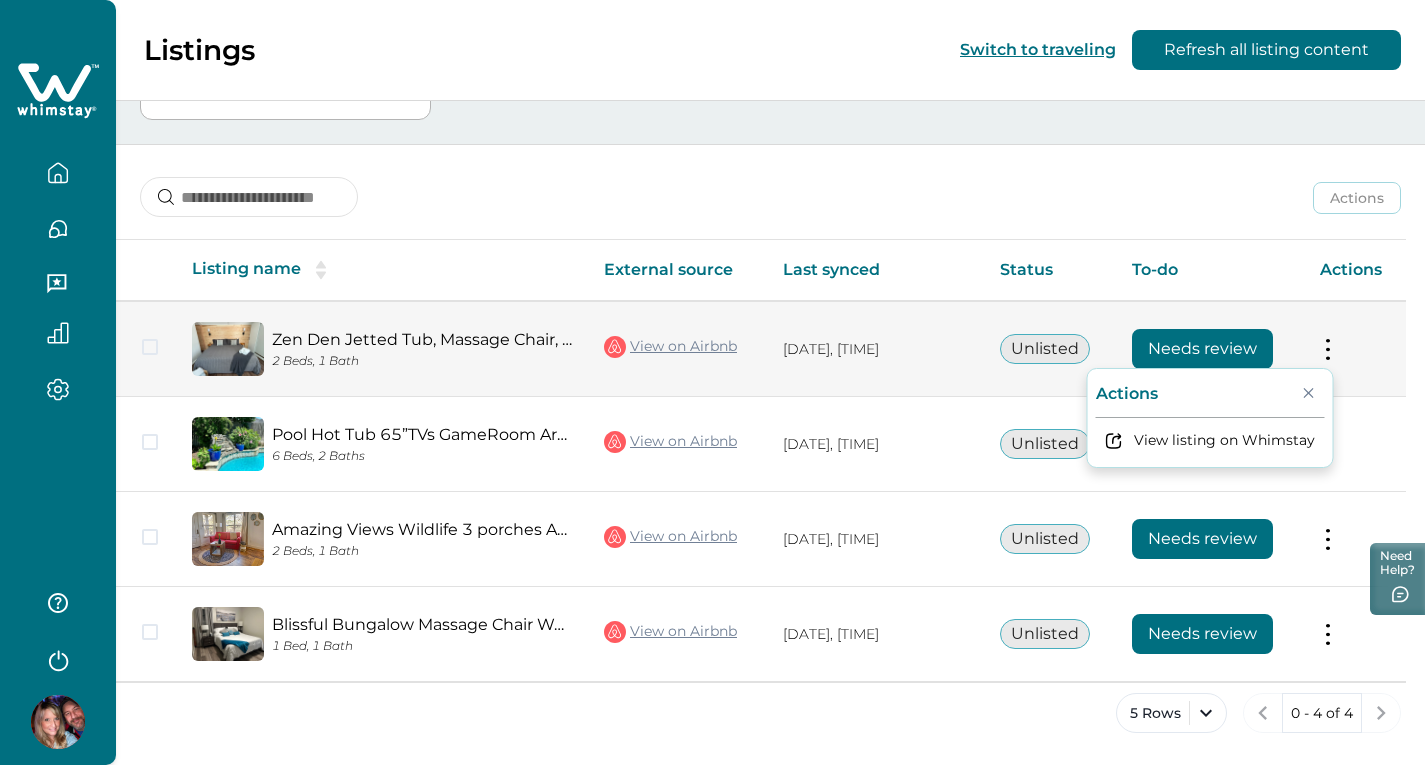 click at bounding box center (1328, 349) 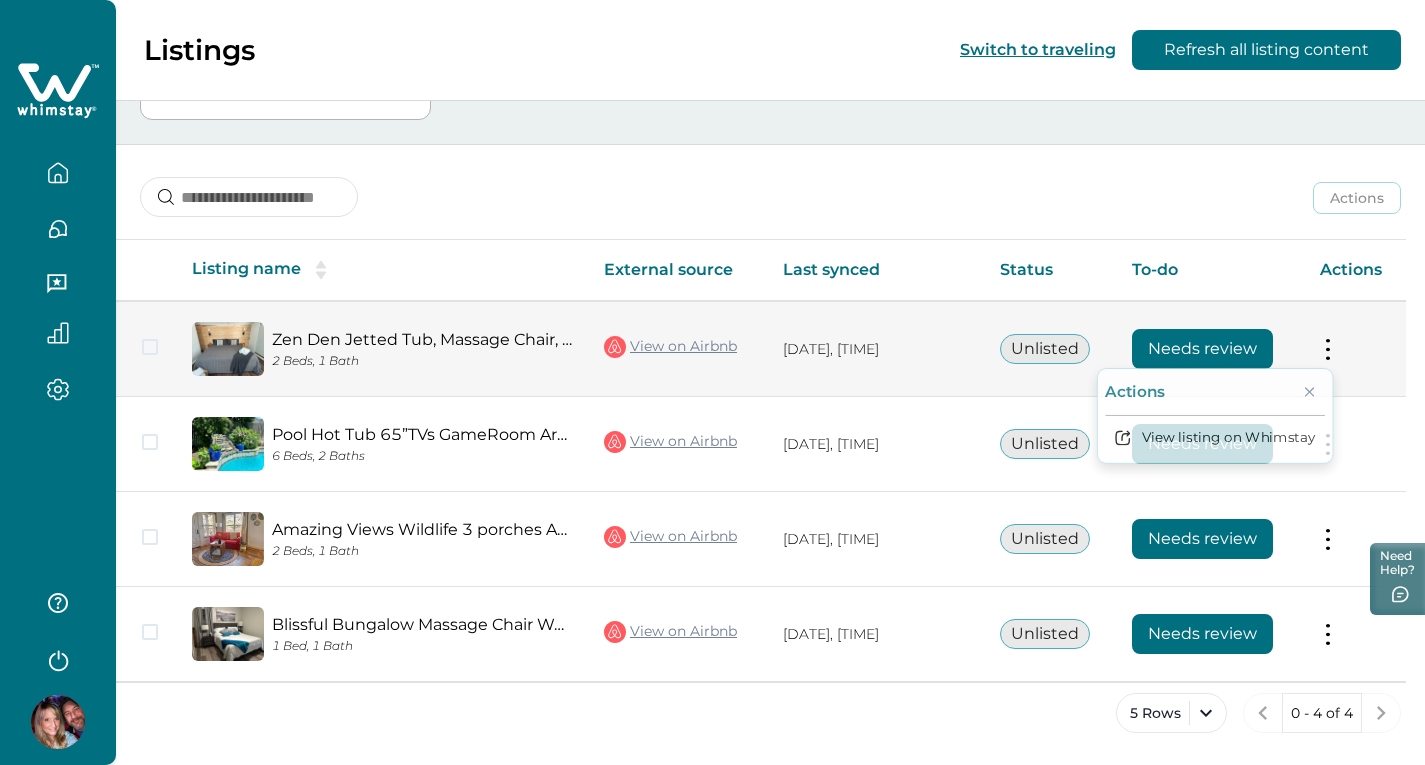 type 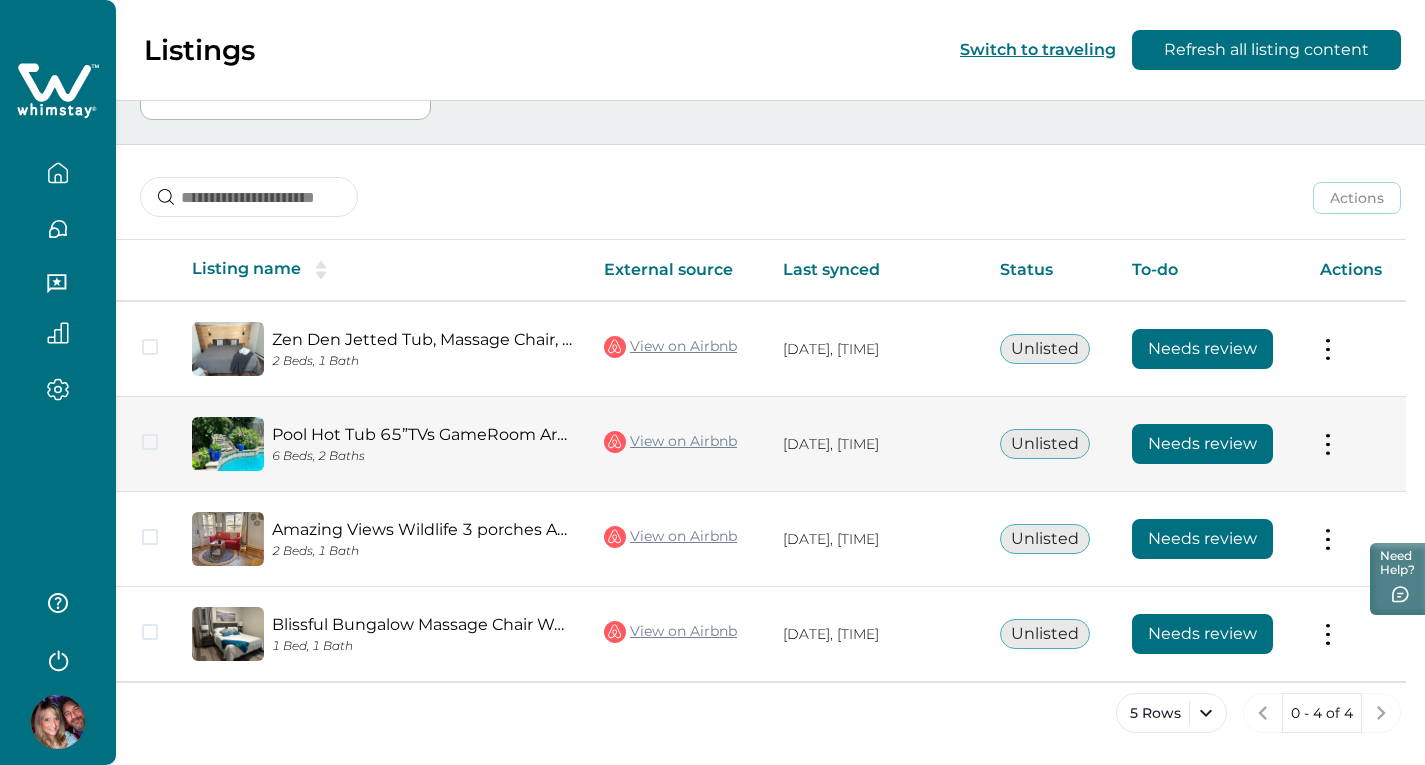 click on "Actions View listing on Whimstay" at bounding box center [1355, 444] 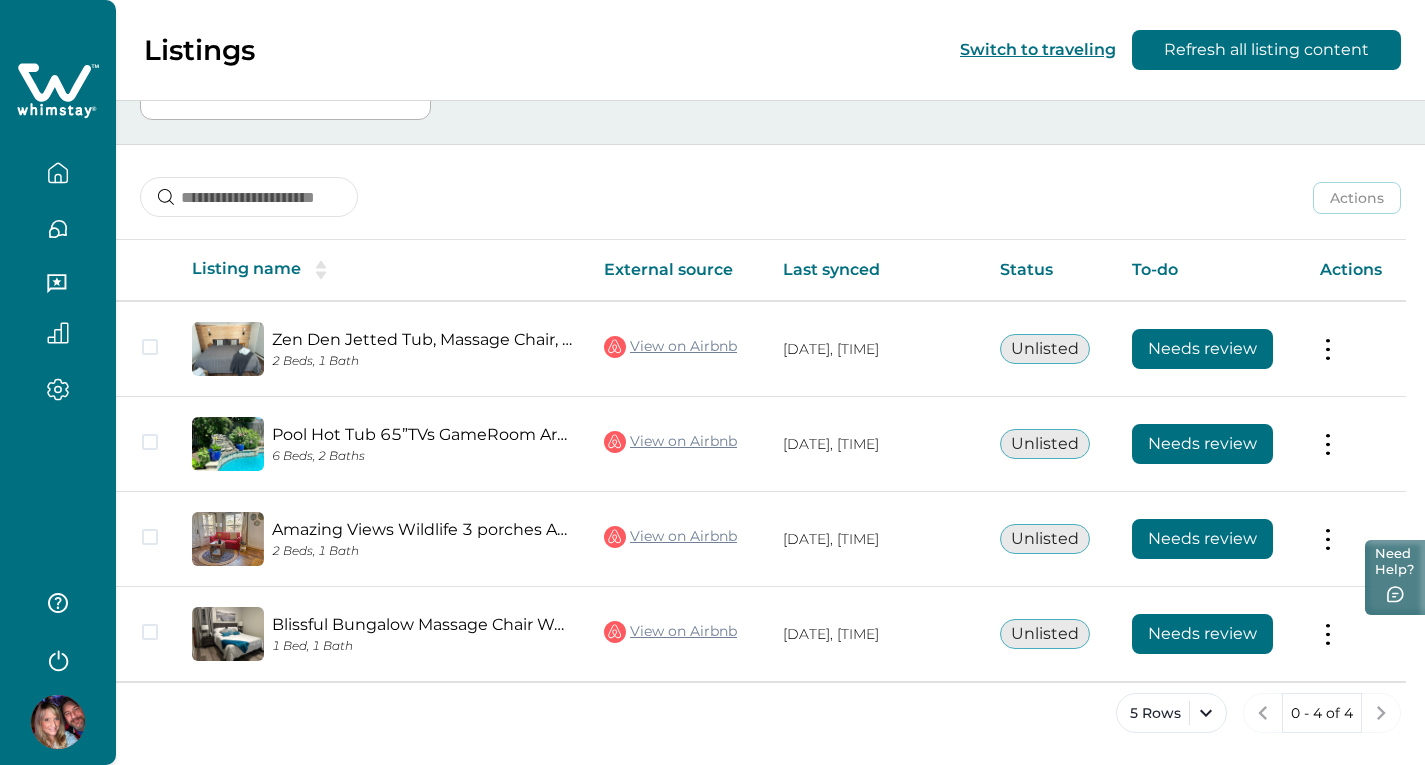 click on "Need Help?" at bounding box center [1395, 577] 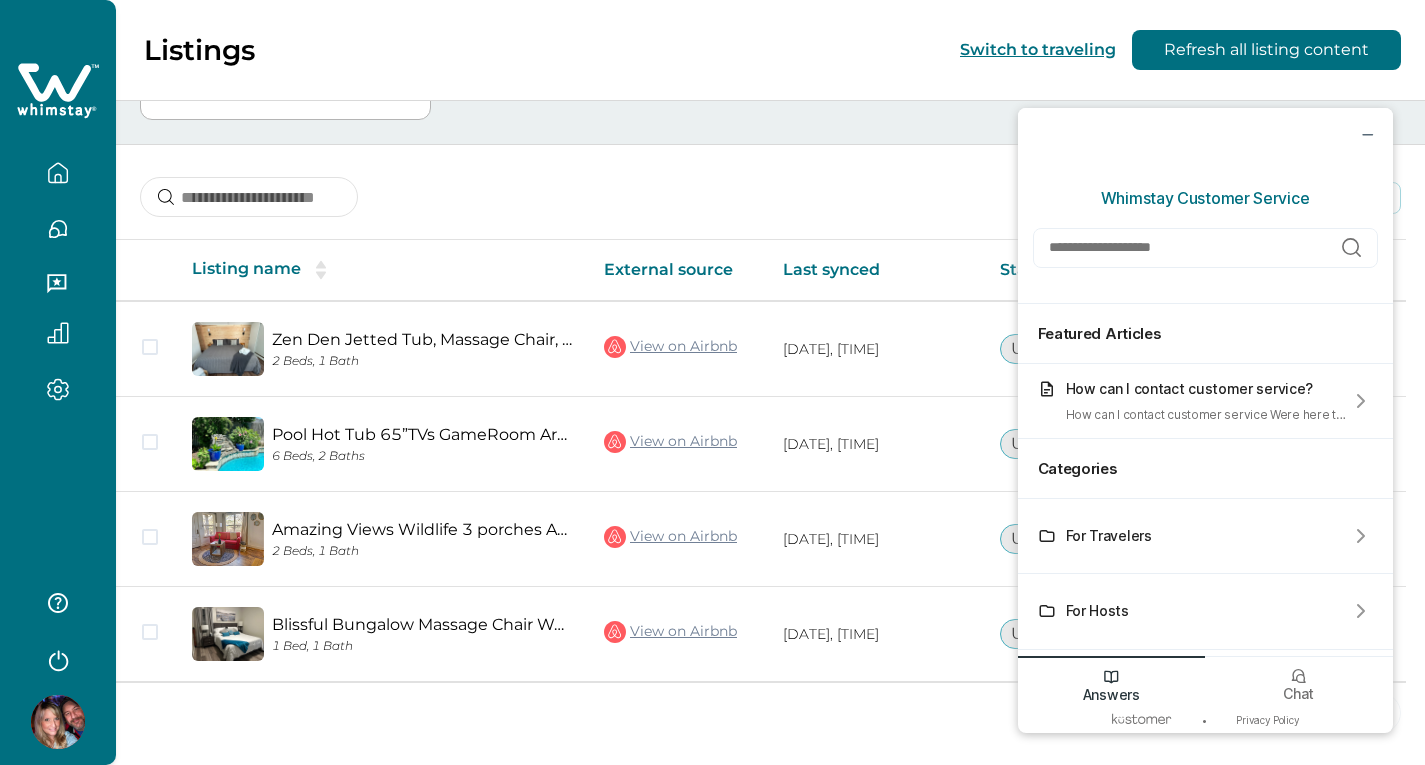 type 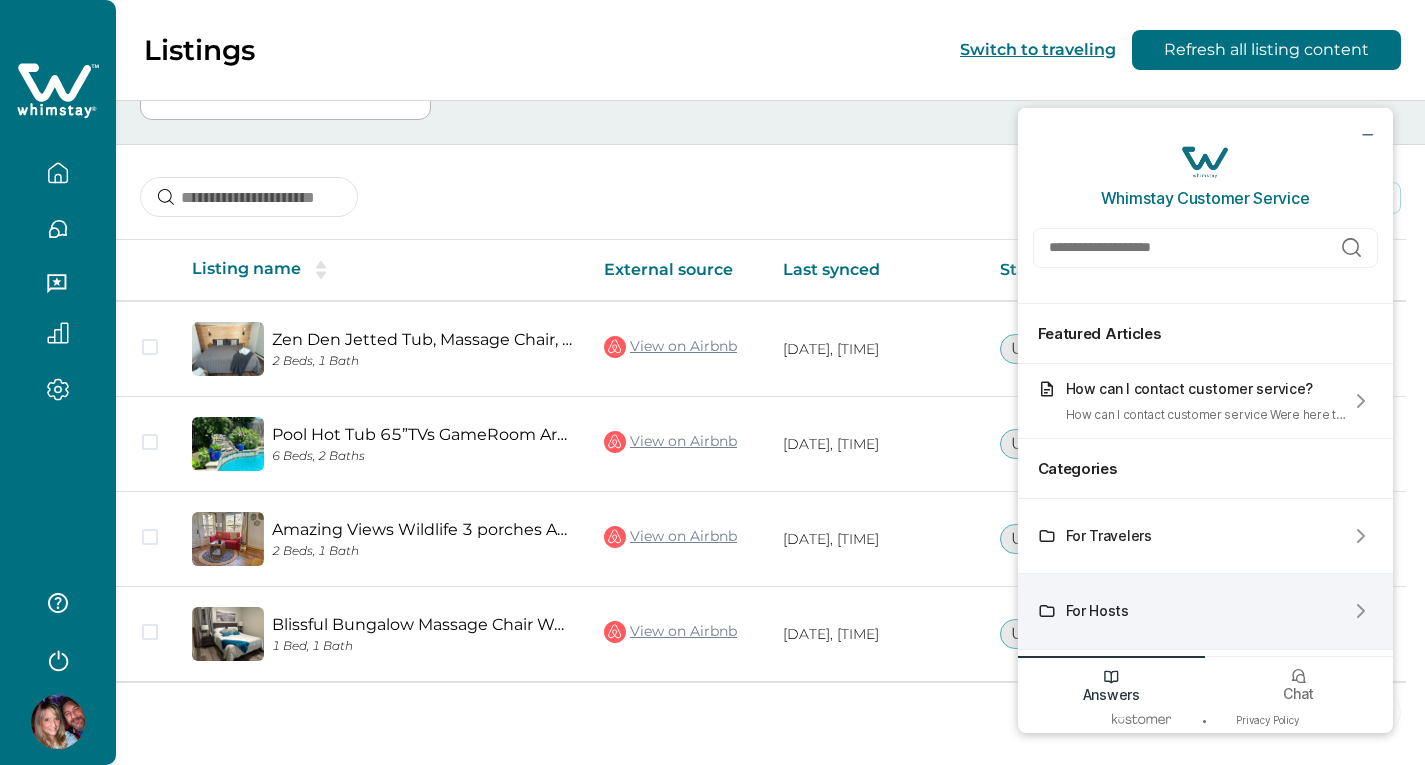 click on "For Hosts" at bounding box center [1205, 611] 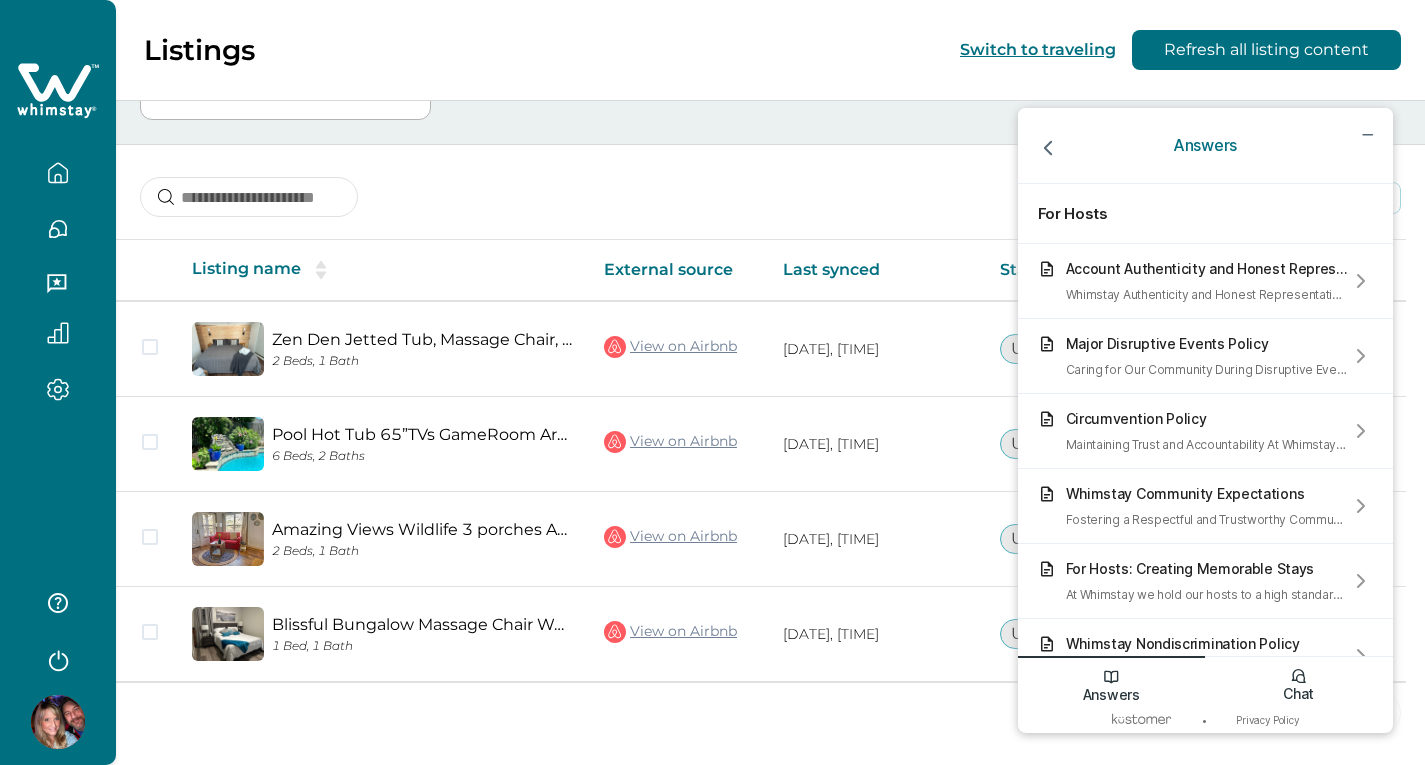 click on "Chat" at bounding box center [1298, 693] 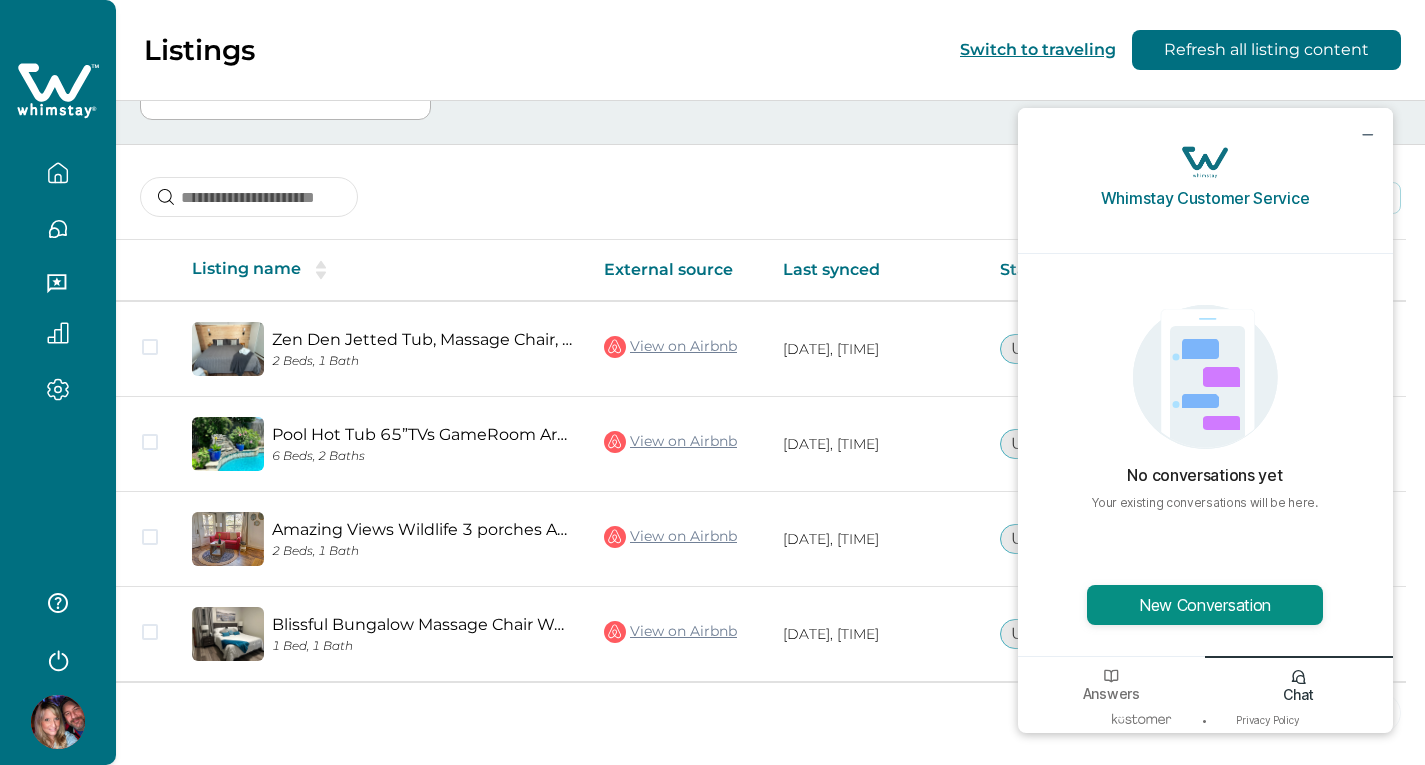 click on "New Conversation" at bounding box center [1205, 605] 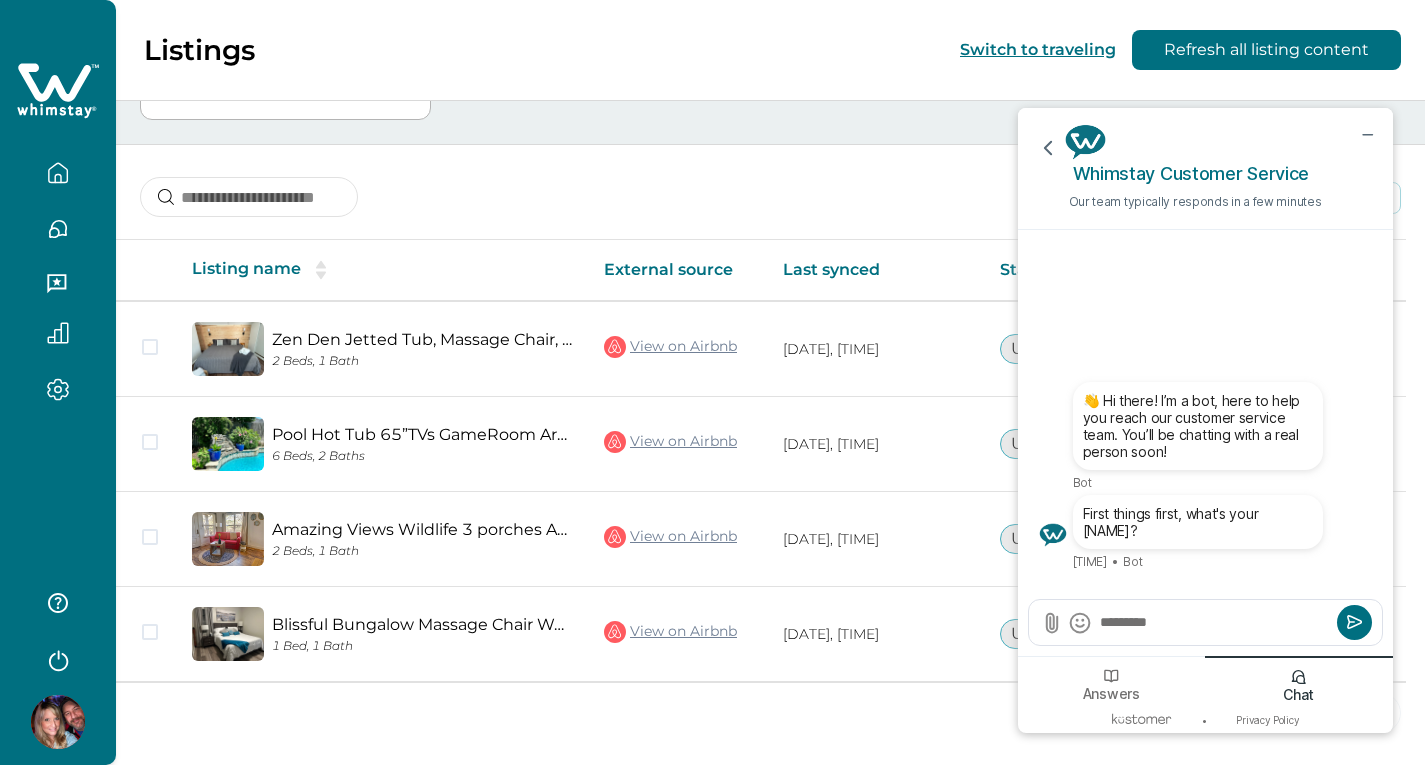 type on "**********" 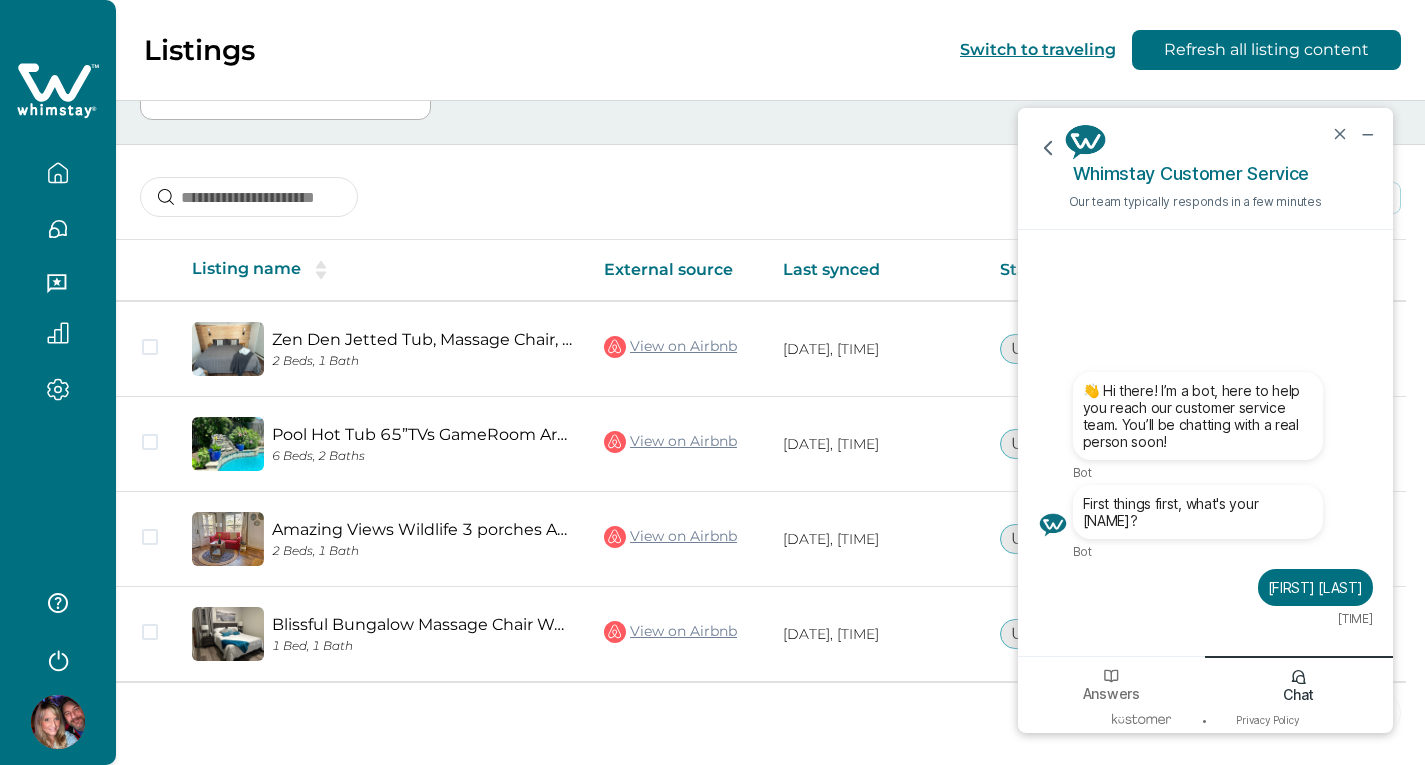 click 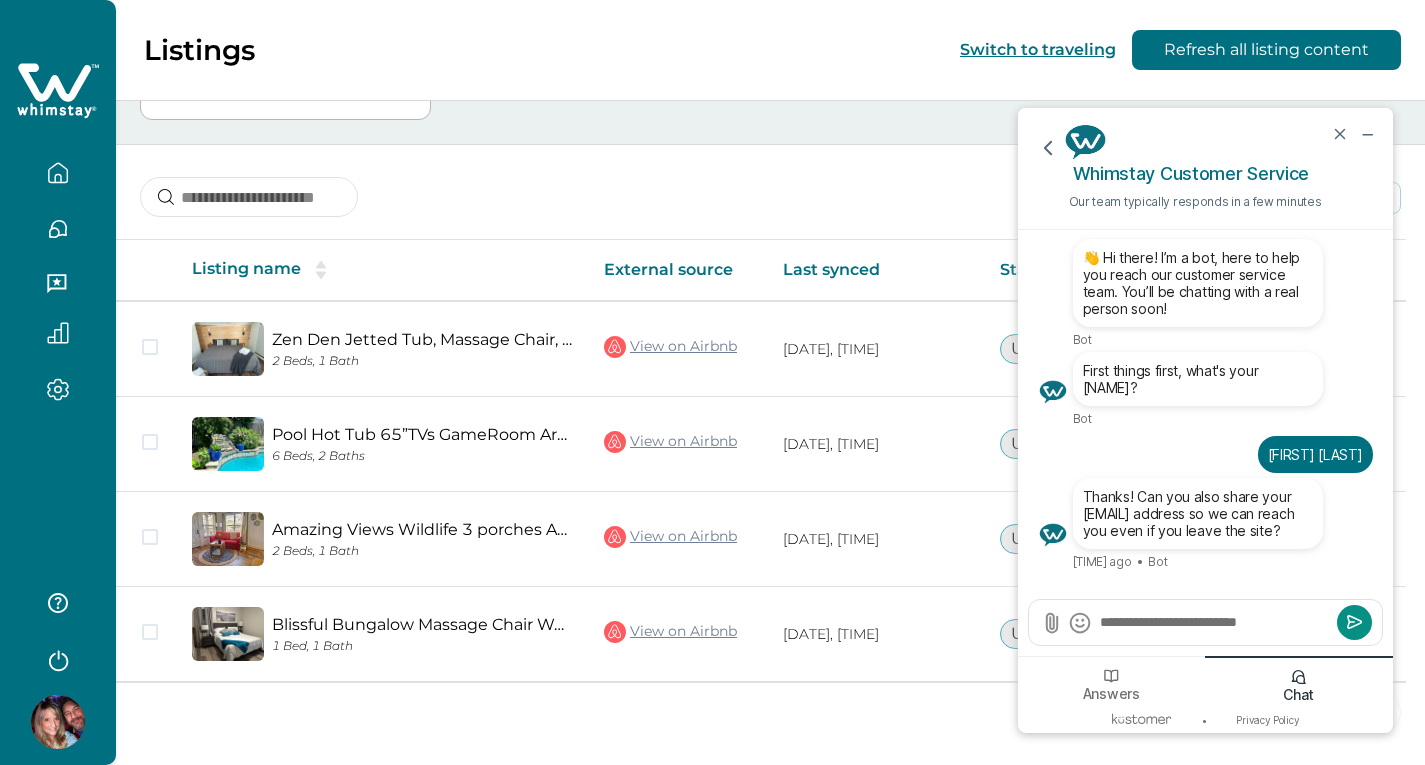 click at bounding box center [1354, 622] 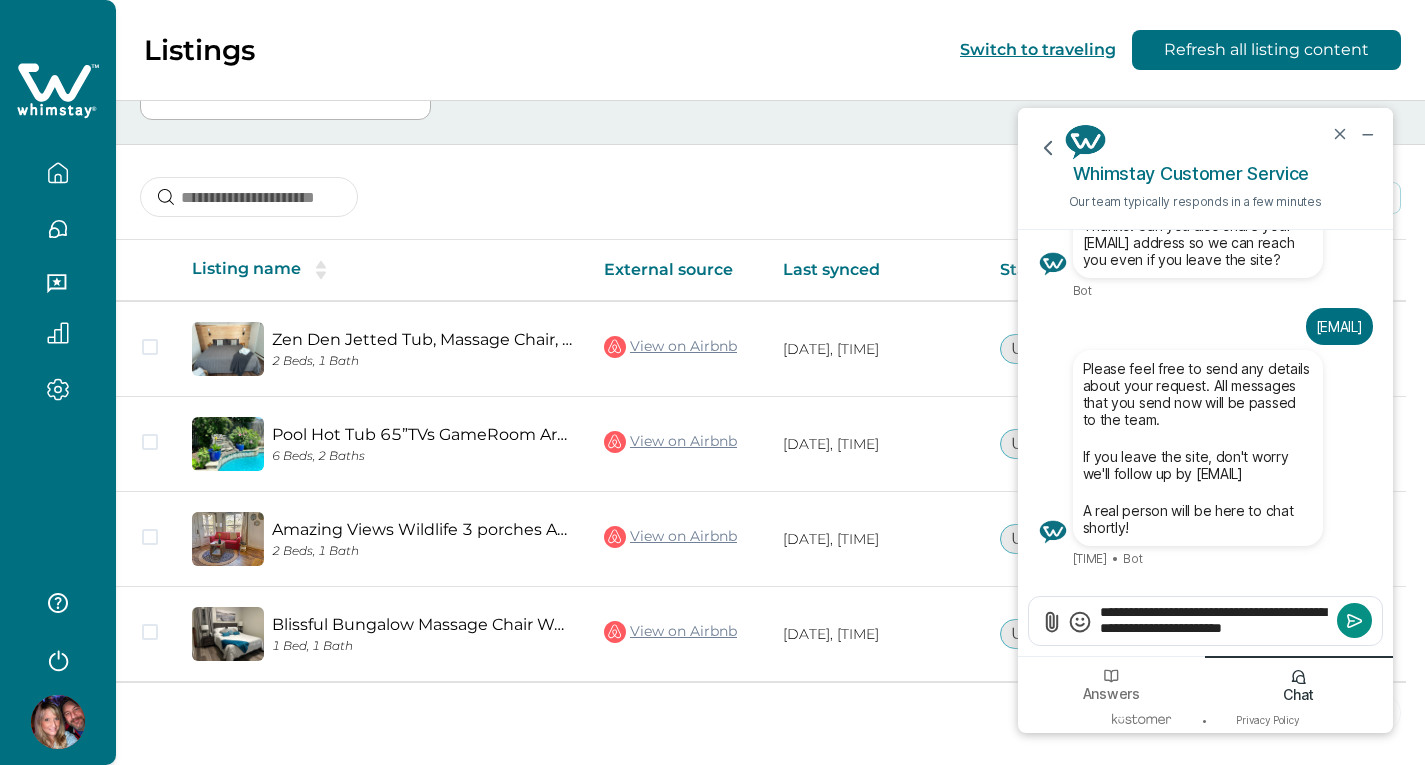 type on "**********" 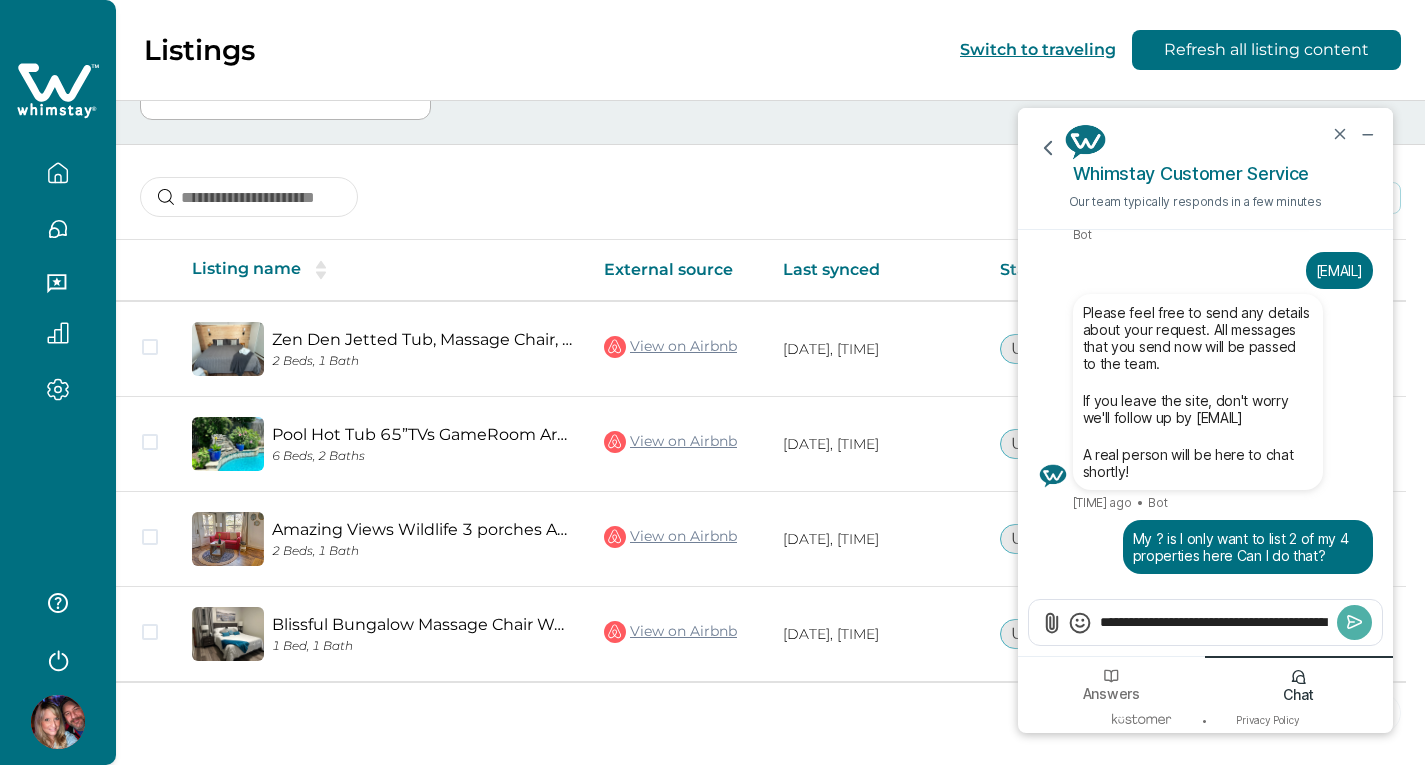 type 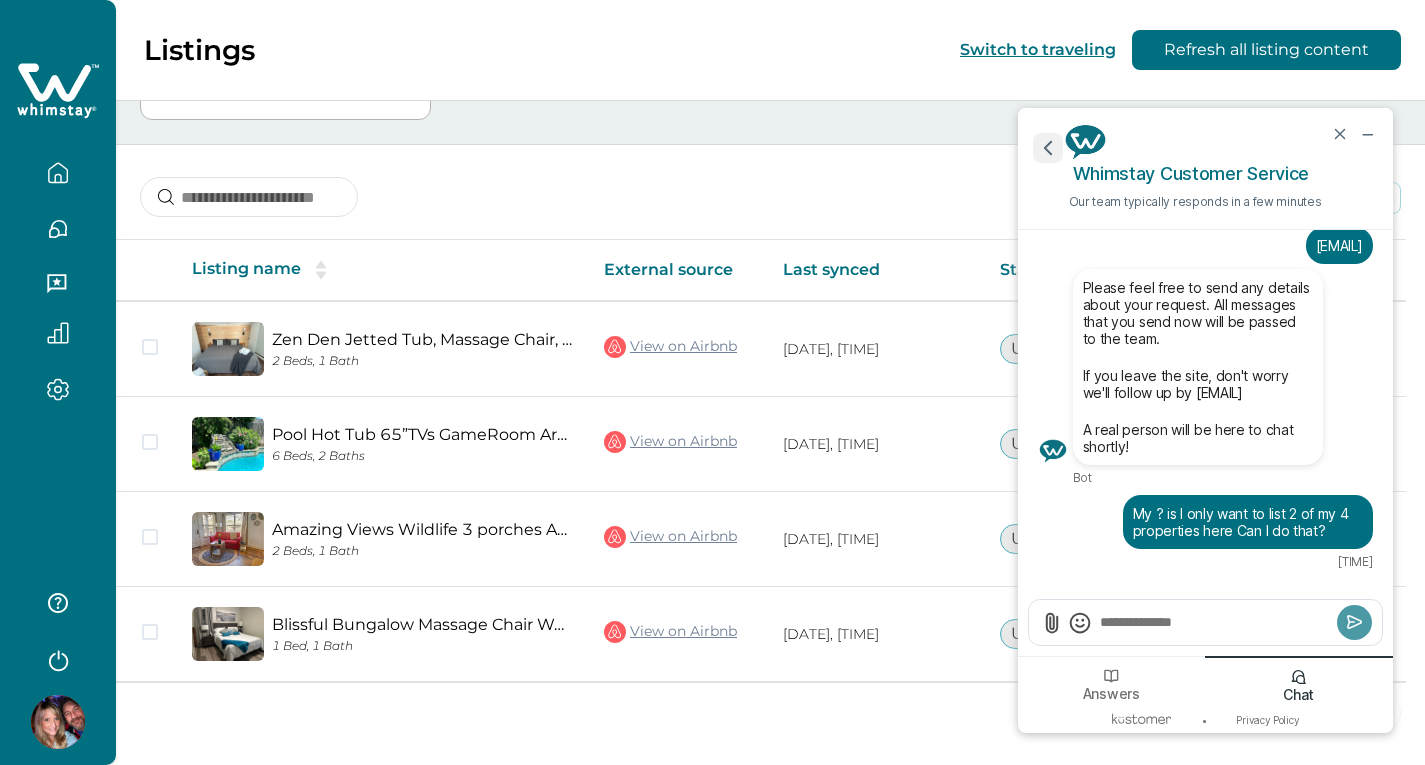 click 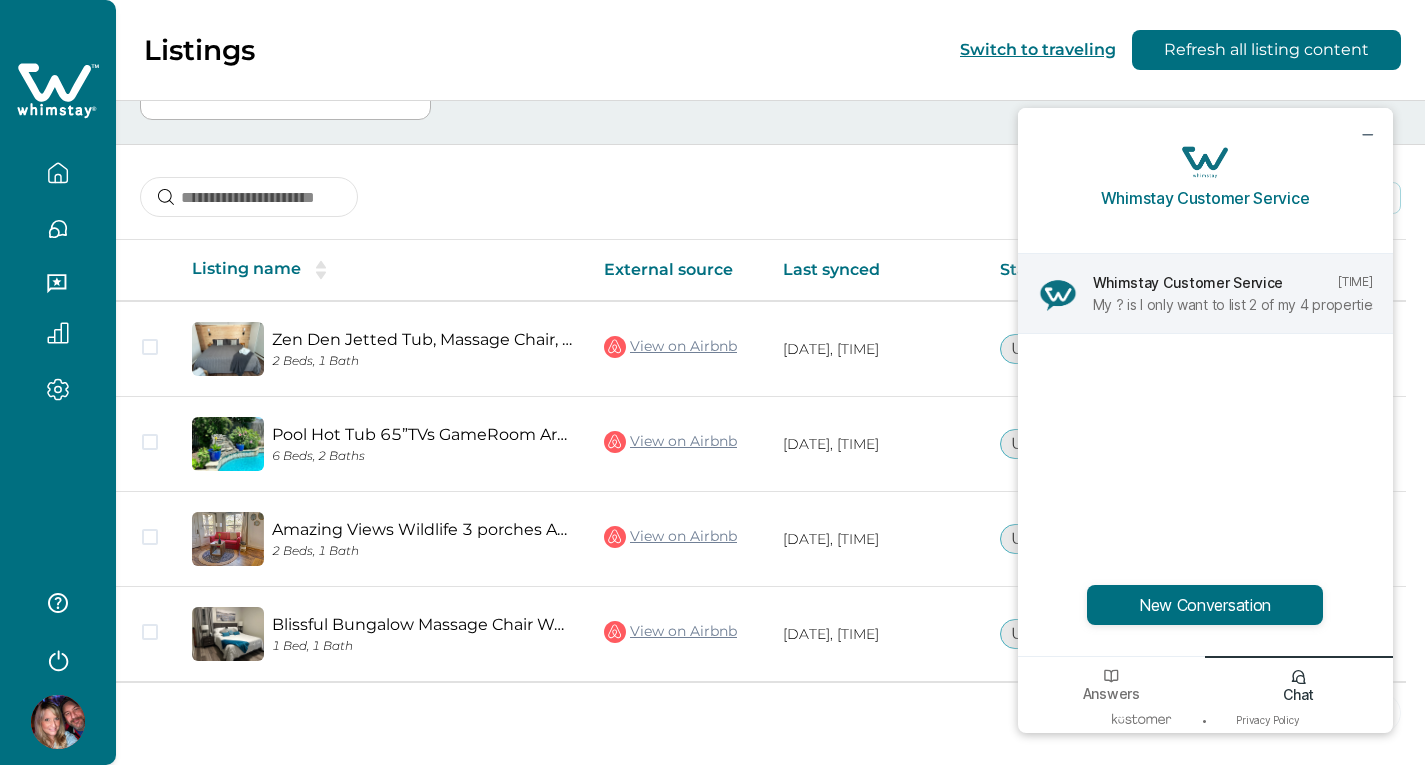 click on "My ? is I only want to list 2 of my 4 properties here  Can I do that?" at bounding box center (1230, 304) 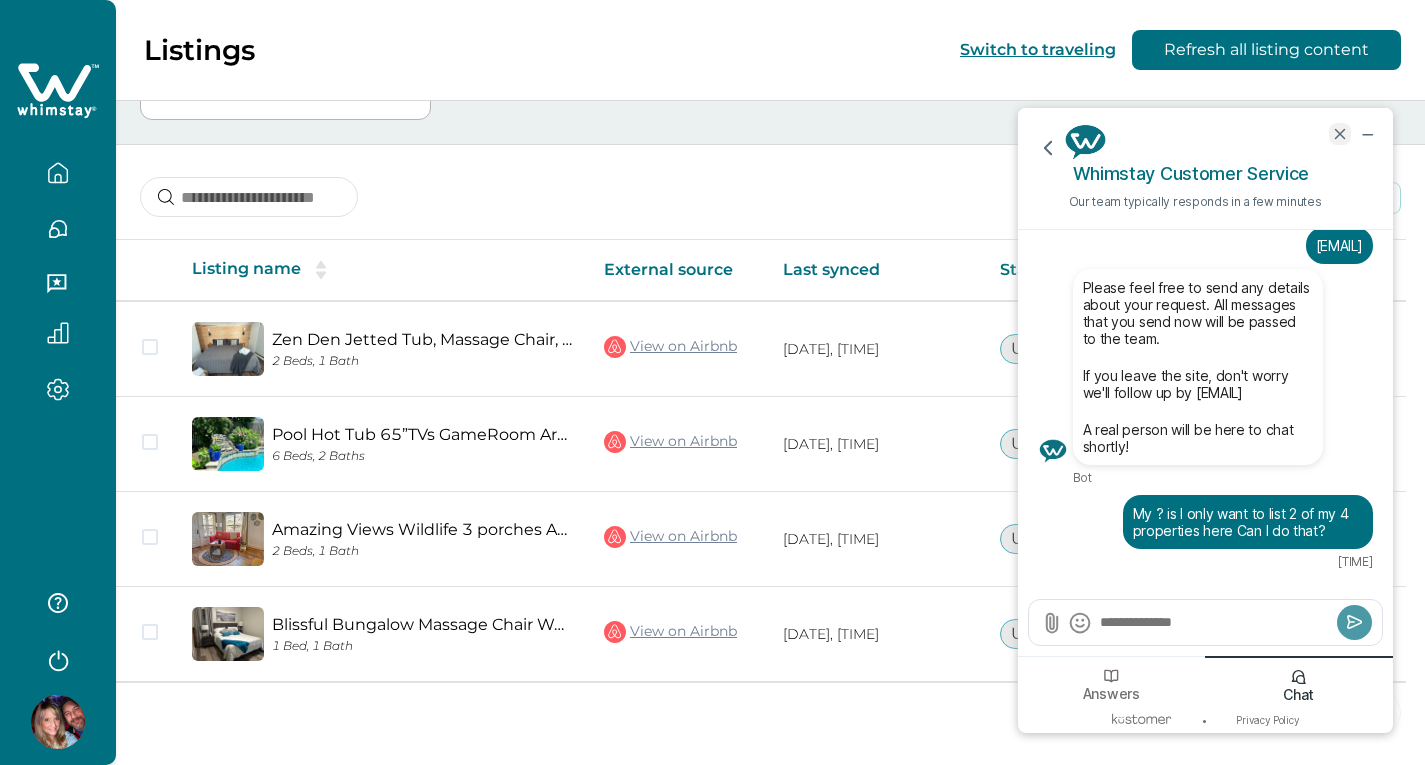 click 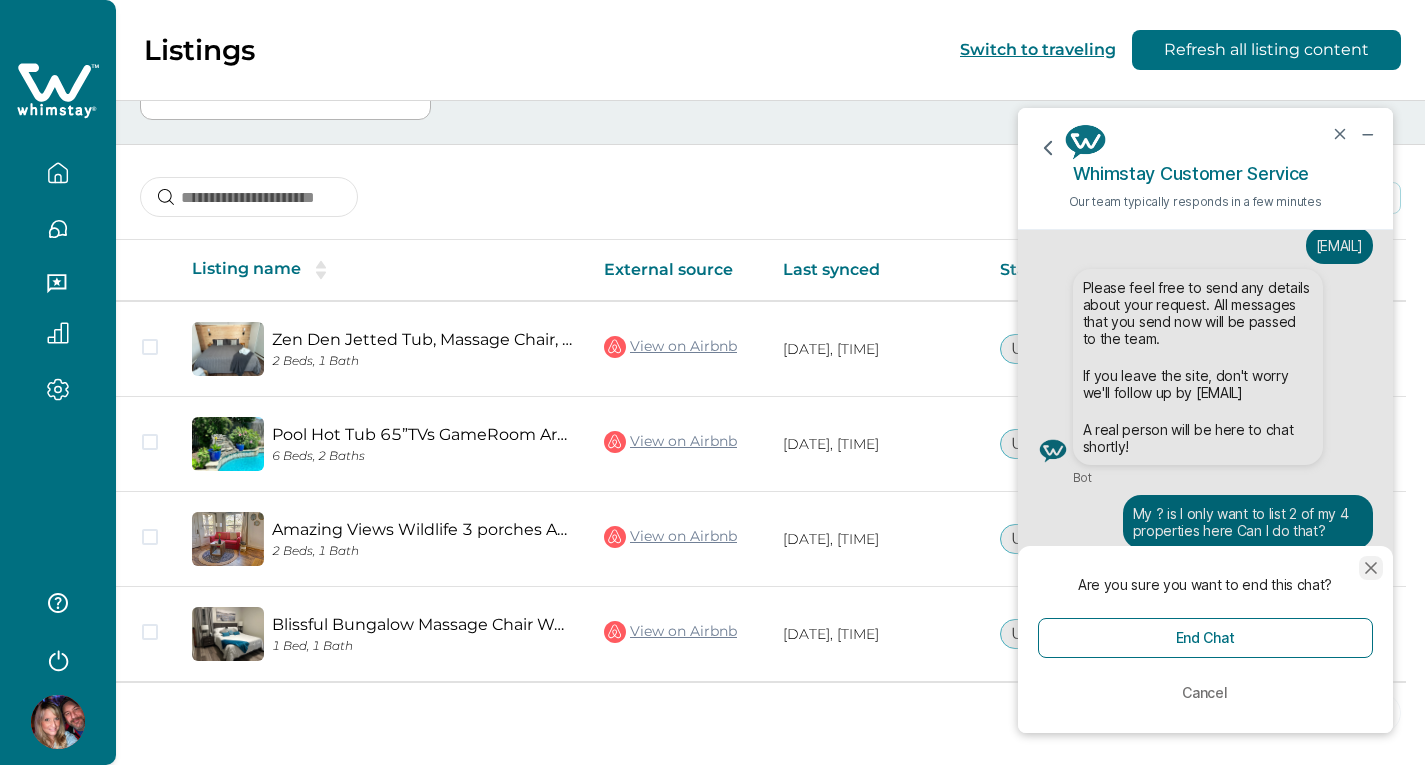click 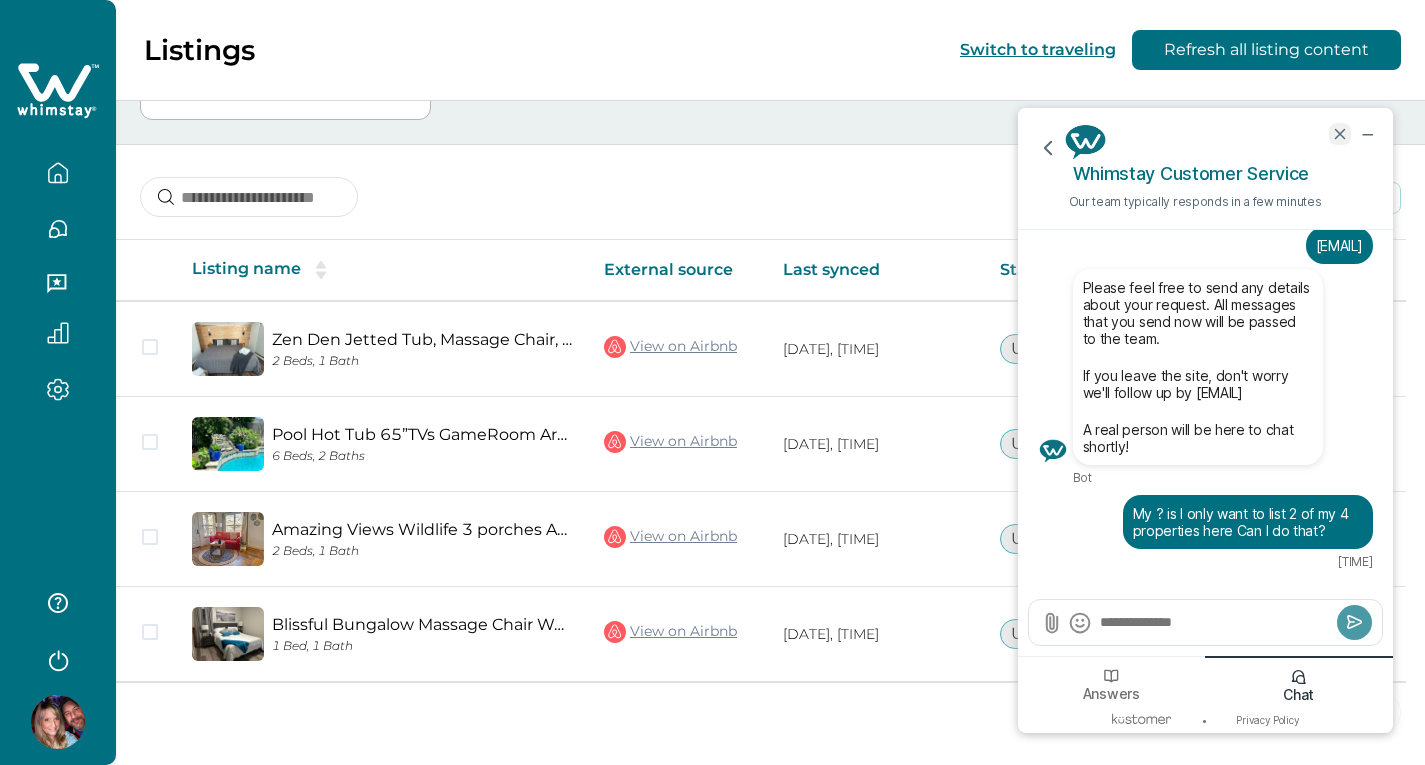 click 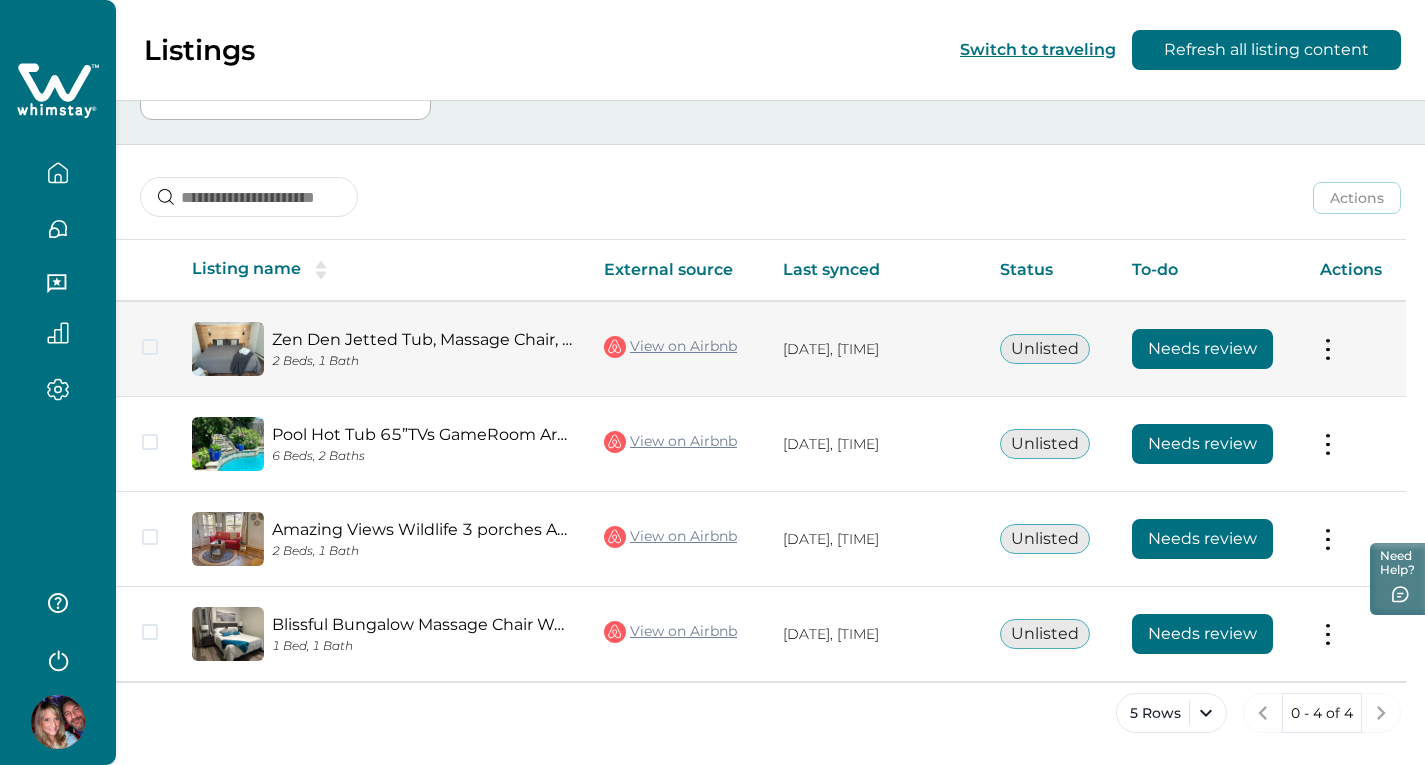 click on "Needs review" at bounding box center (1202, 349) 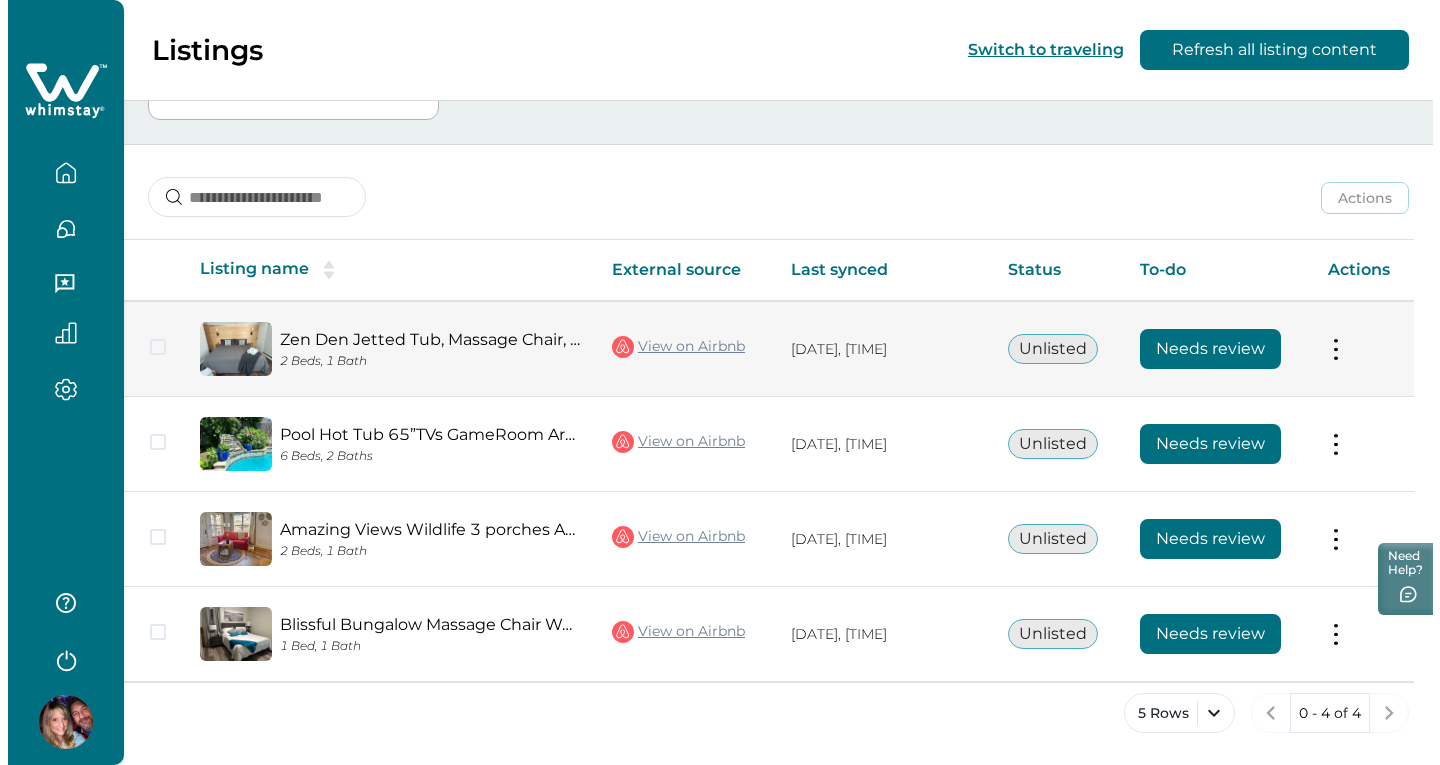 scroll, scrollTop: 0, scrollLeft: 0, axis: both 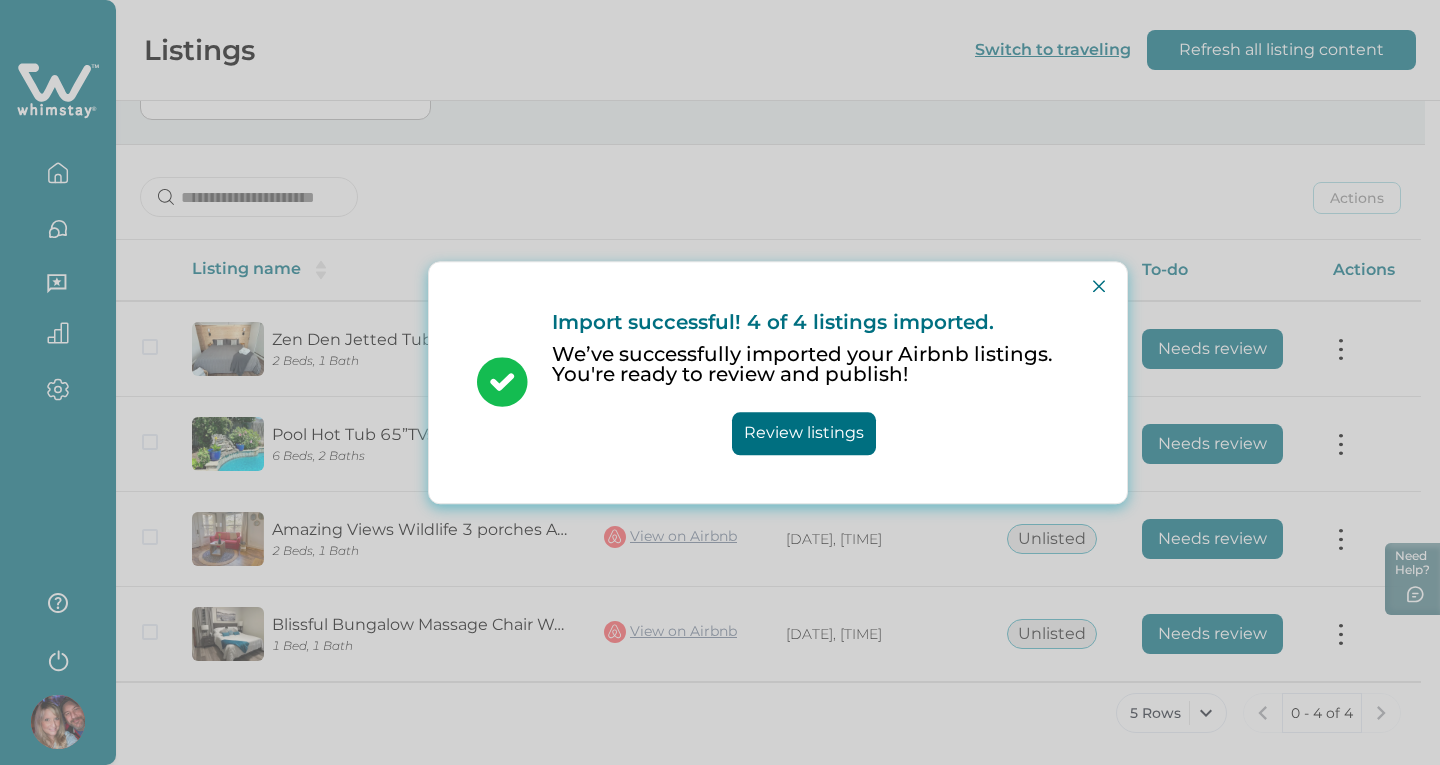 click at bounding box center (1099, 286) 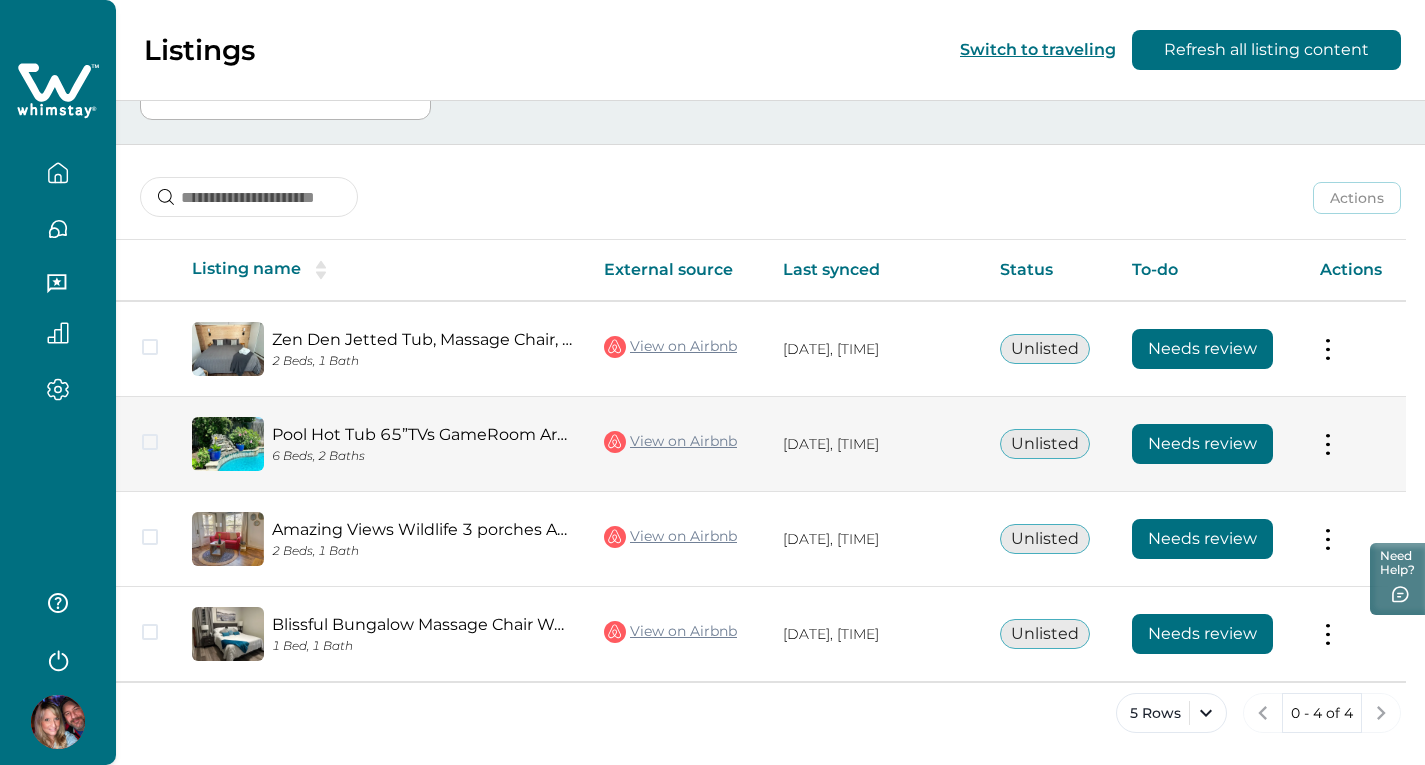 click on "Needs review" at bounding box center (1202, 444) 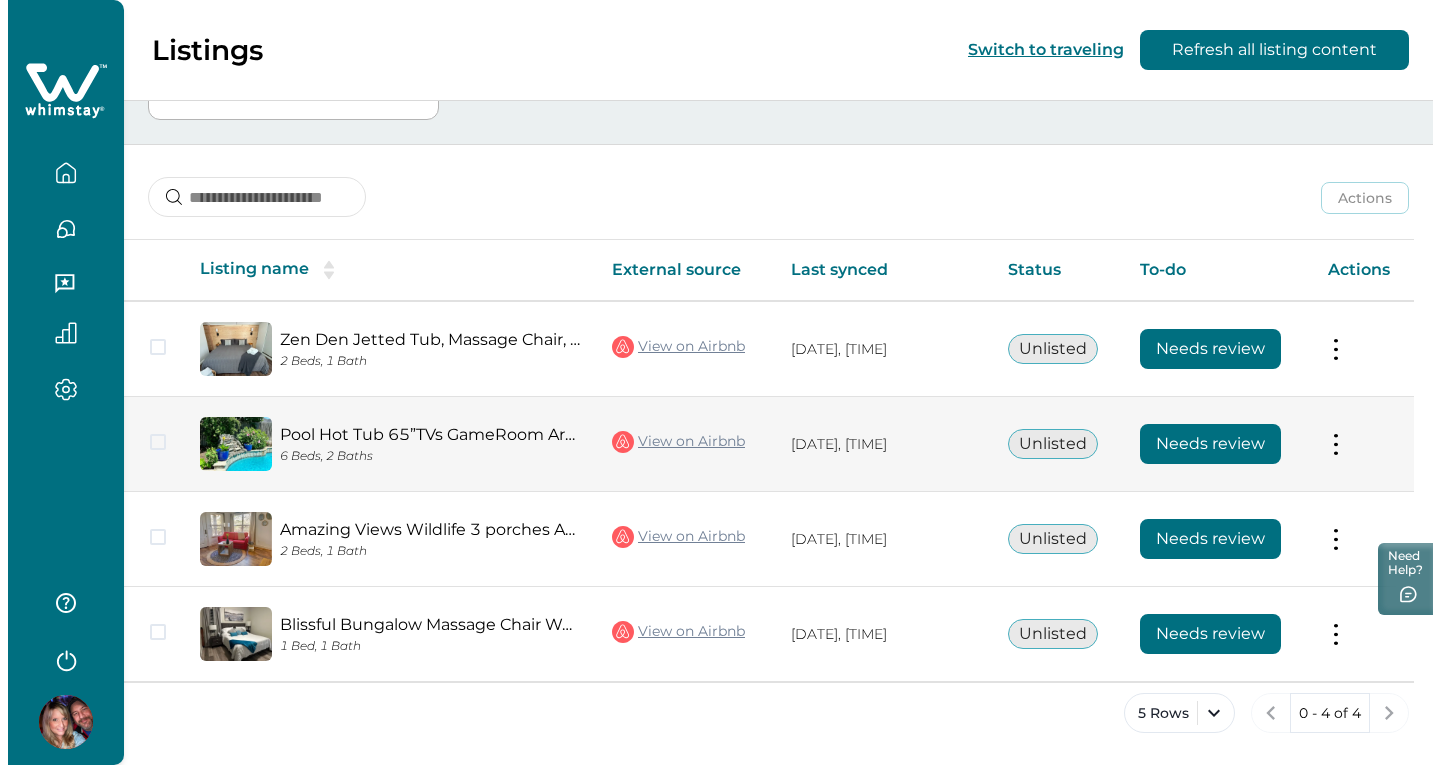 scroll, scrollTop: 0, scrollLeft: 0, axis: both 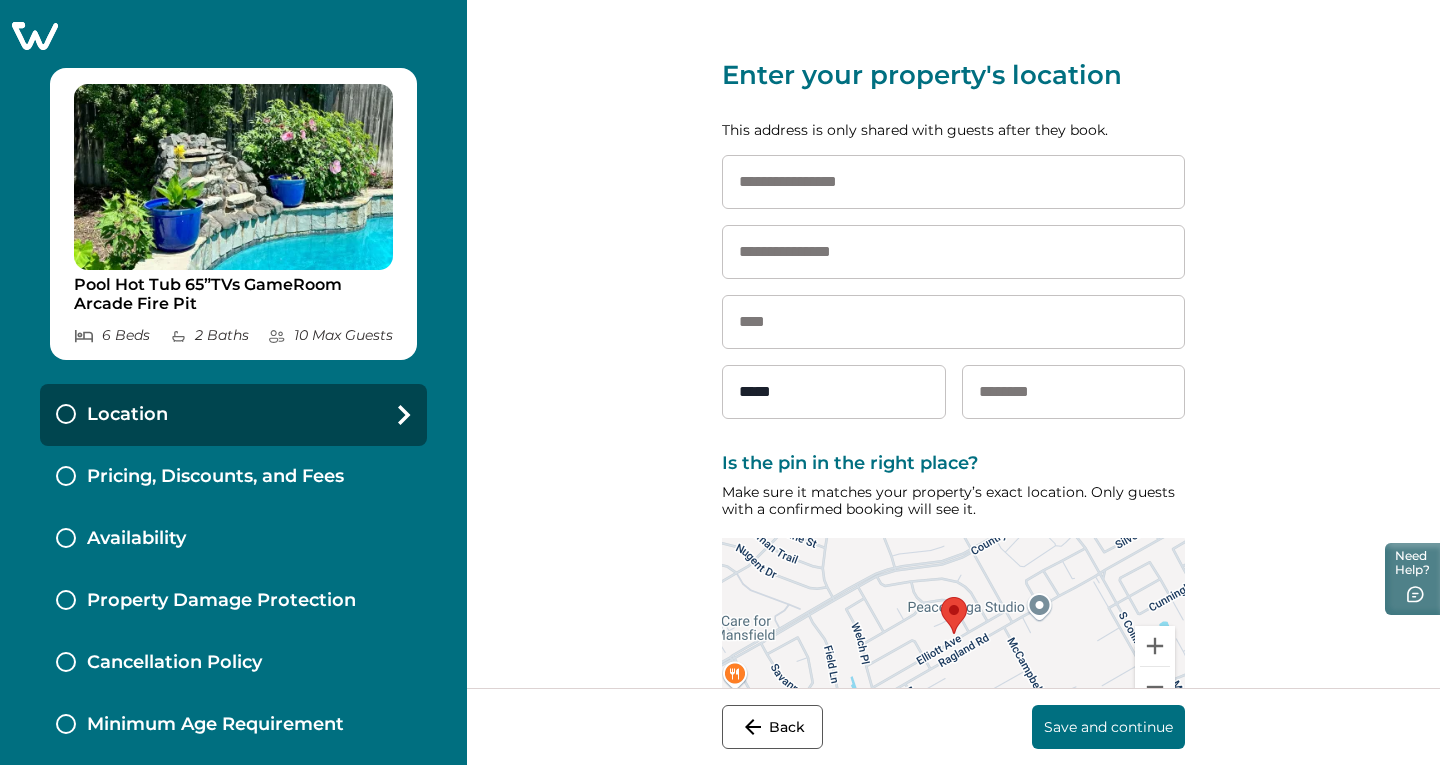 click at bounding box center (953, 182) 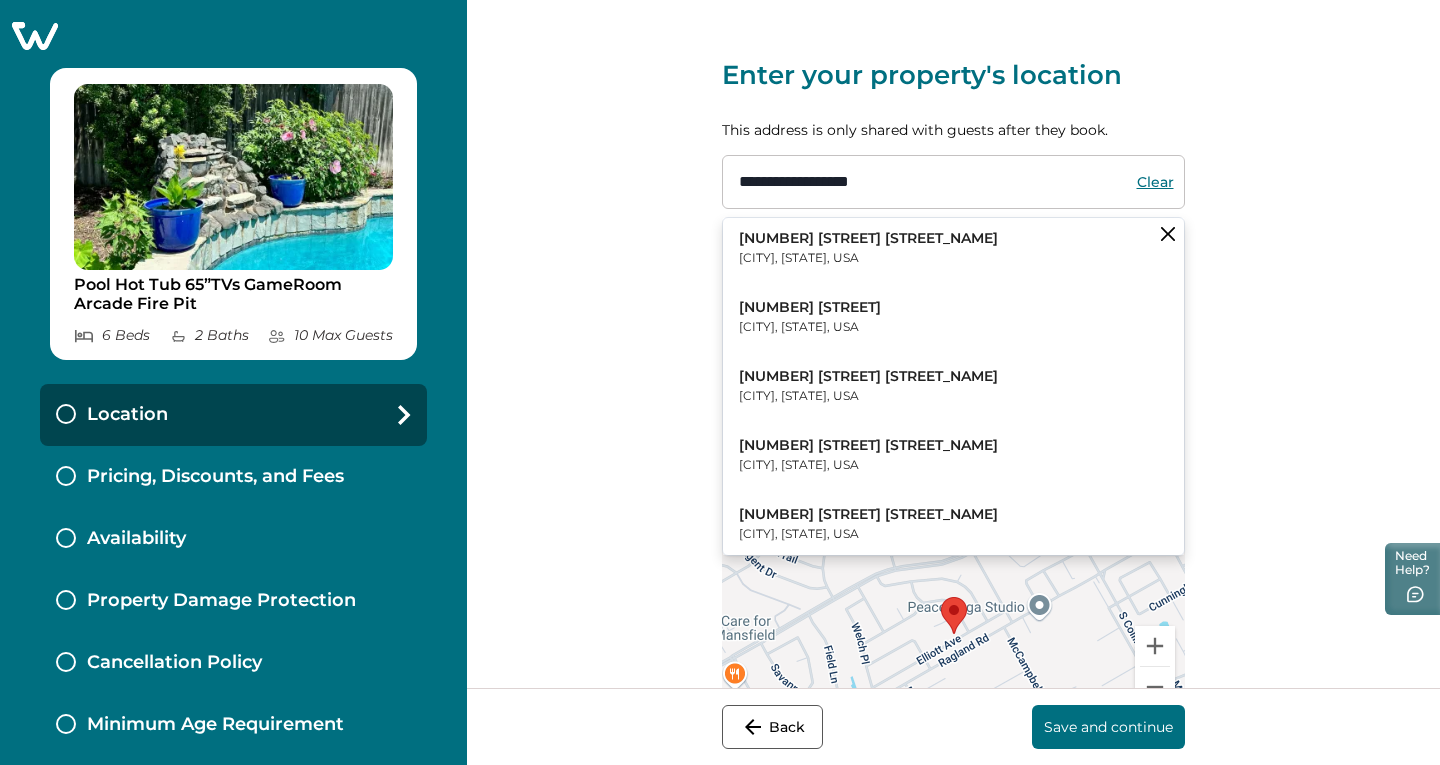 click on "2521 Elliott Ave Mansfield, TX, USA" at bounding box center (953, 248) 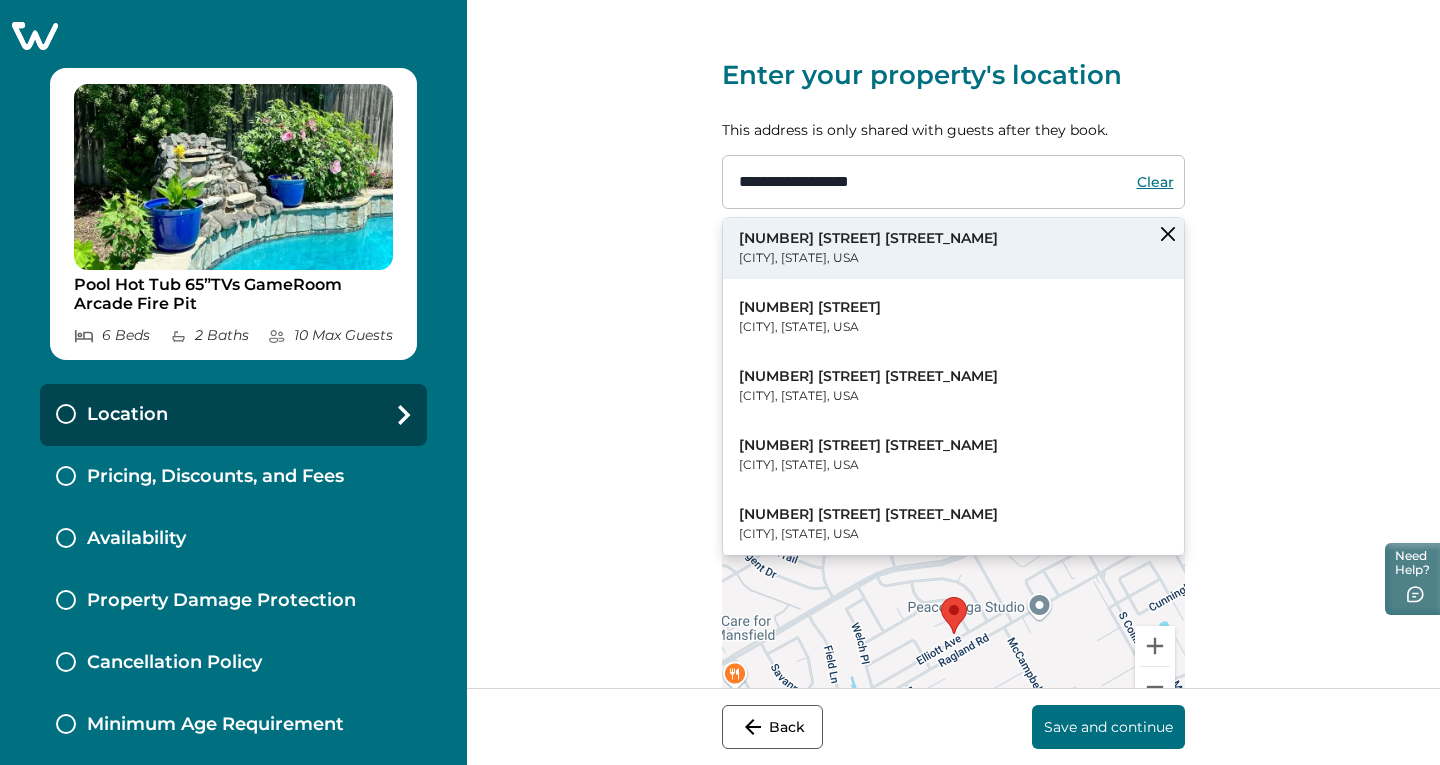 type on "**********" 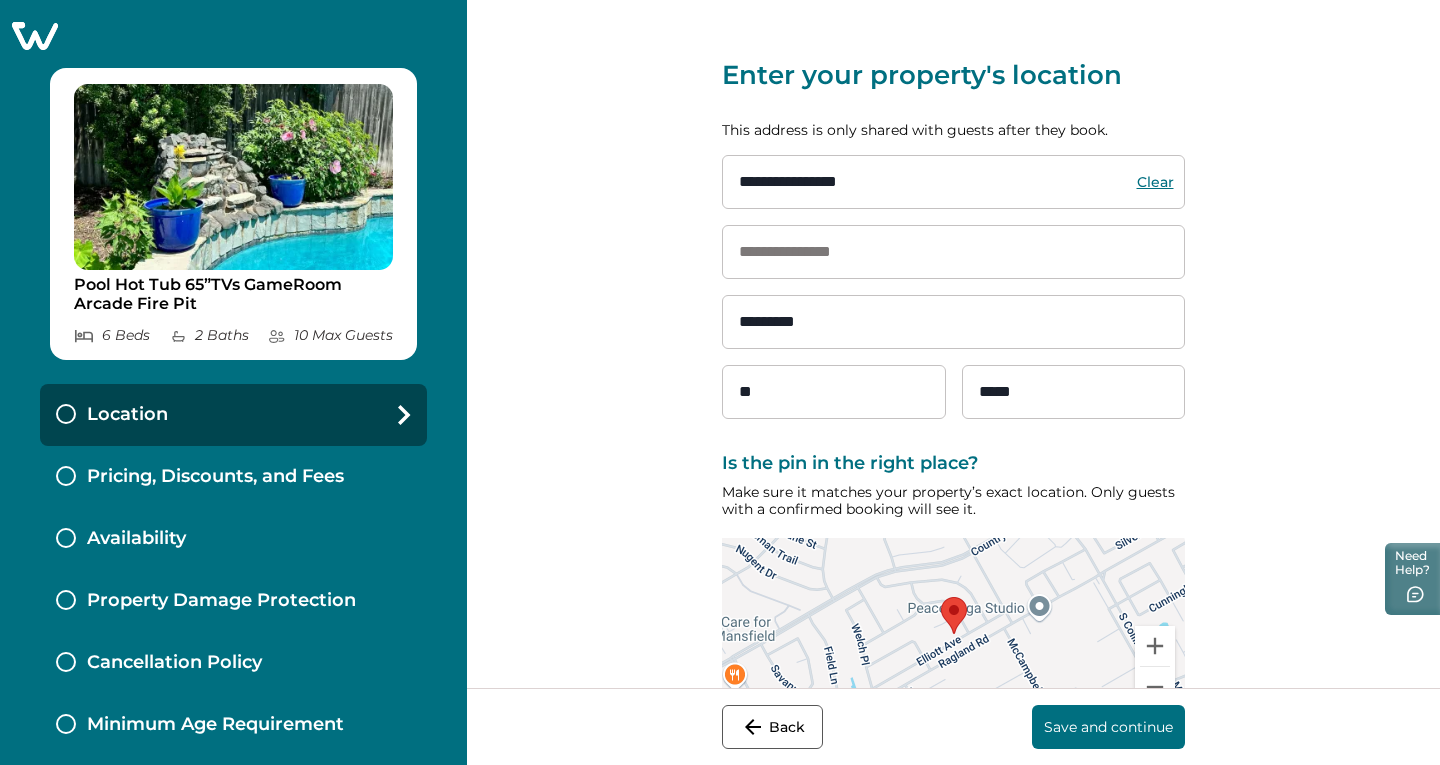 click on "Save and continue" at bounding box center [1108, 727] 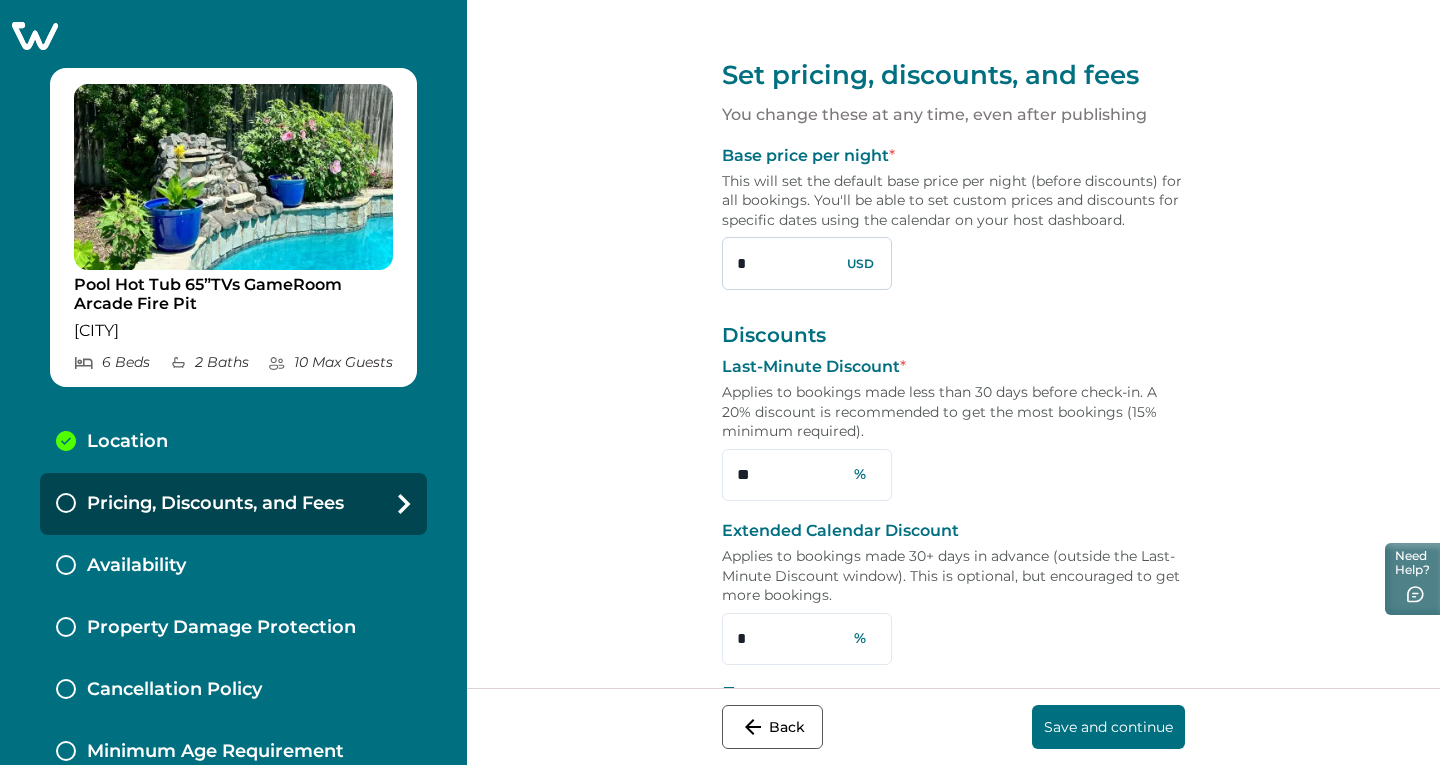 click on "*" at bounding box center [807, 263] 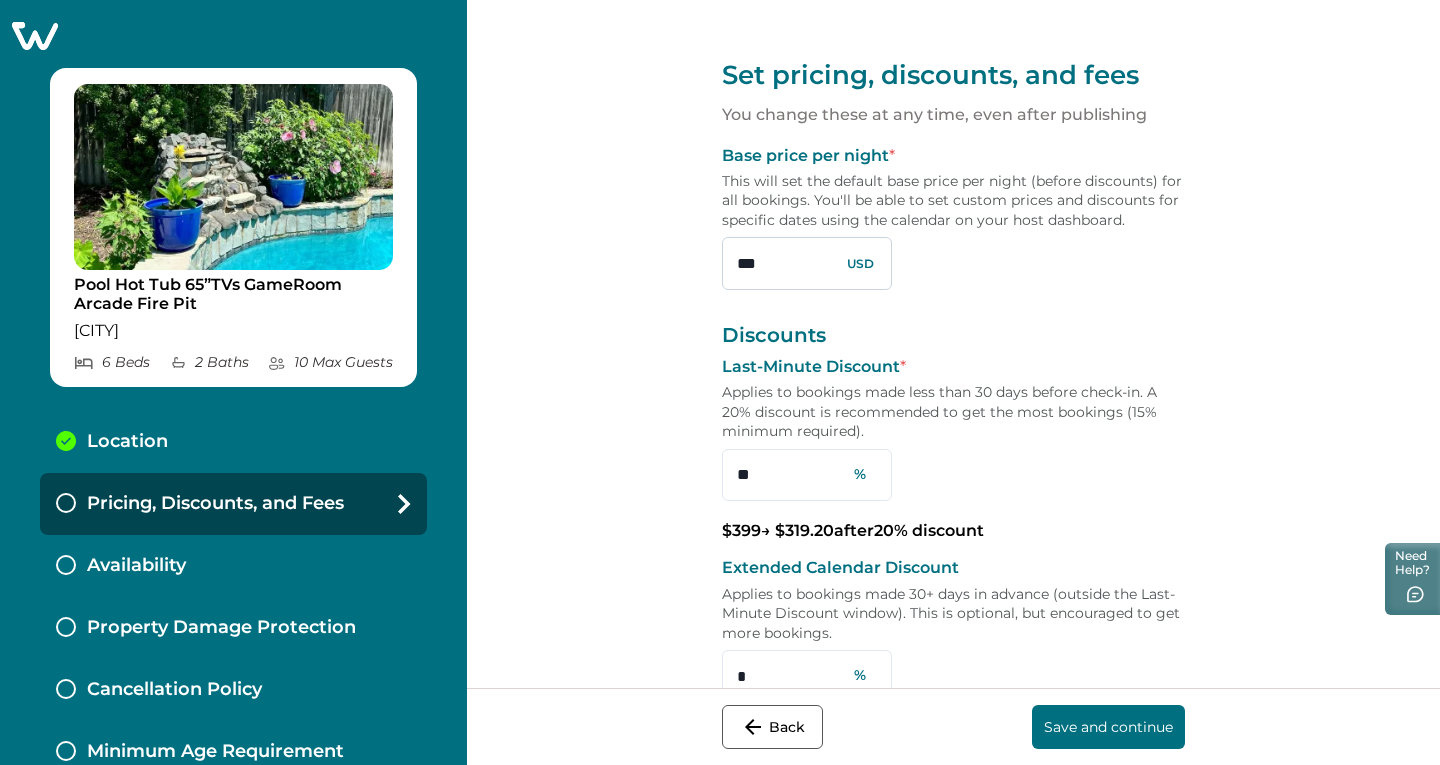 type on "***" 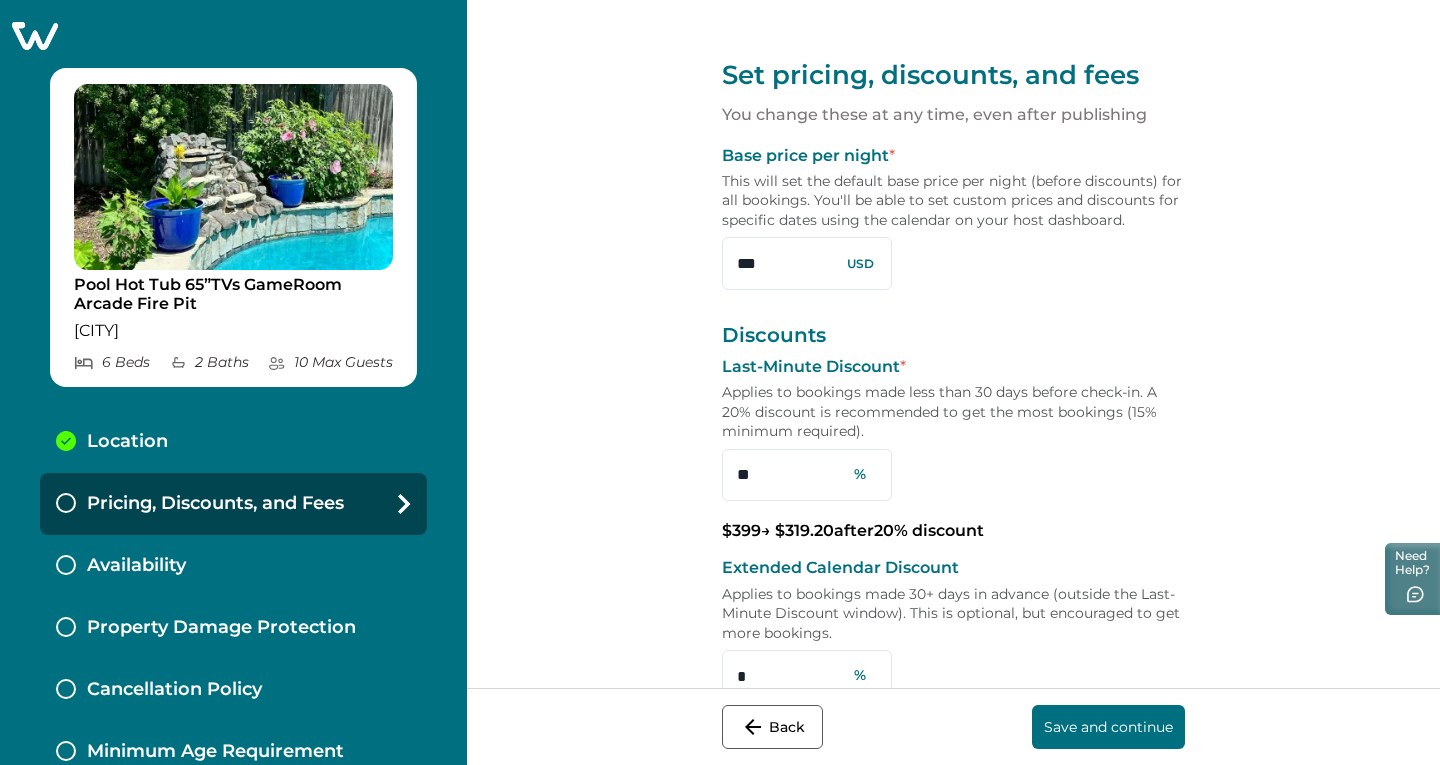 click on "Set pricing, discounts, and fees You change these at any time, even after publishing Base price per night * This will set the default base price per night (before discounts) for all bookings. You'll be able
to set custom prices and discounts for specific dates using the calendar on your host dashboard. *** USD Discounts Last-Minute Discount * Applies to bookings made less than 30 days before check-in. A 20% discount is recommended to get the most bookings (15% minimum required). ** % $ 399  → $ 319.20  after  20 % discount Extended Calendar Discount Applies to bookings made 30+ days in advance (outside the Last-Minute Discount window). This is optional, but encouraged to get more bookings. * % Fees Cleaning fee (per stay) * USD Pet fee Maximum number of pets allowed: 1 Fee per stay Fee per night * per stay Additional guest fee Charged per night for each guest after your set limit. * per night For each guest after 1 Other fees Use this to include any additional fees not listed above. Fee per stay *" at bounding box center (953, 344) 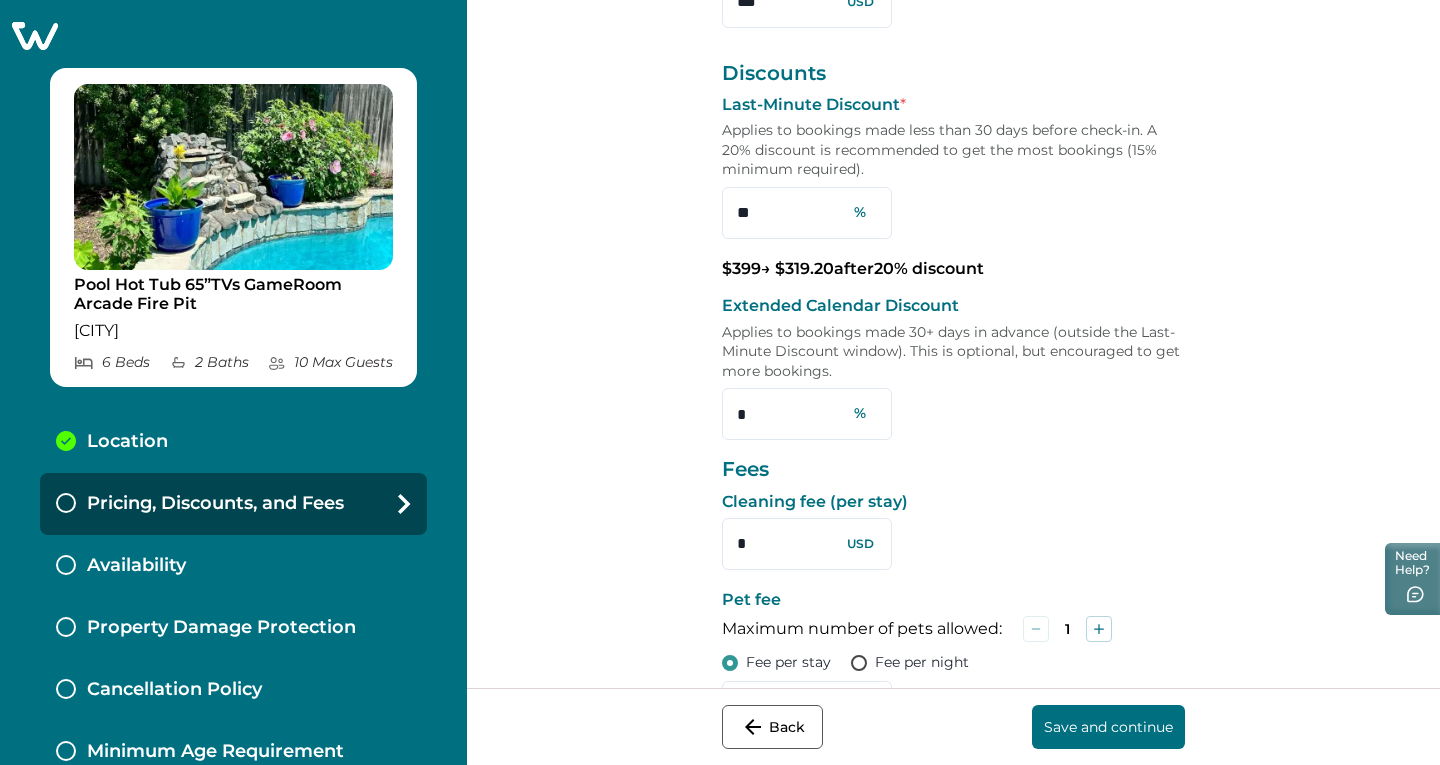 scroll, scrollTop: 292, scrollLeft: 0, axis: vertical 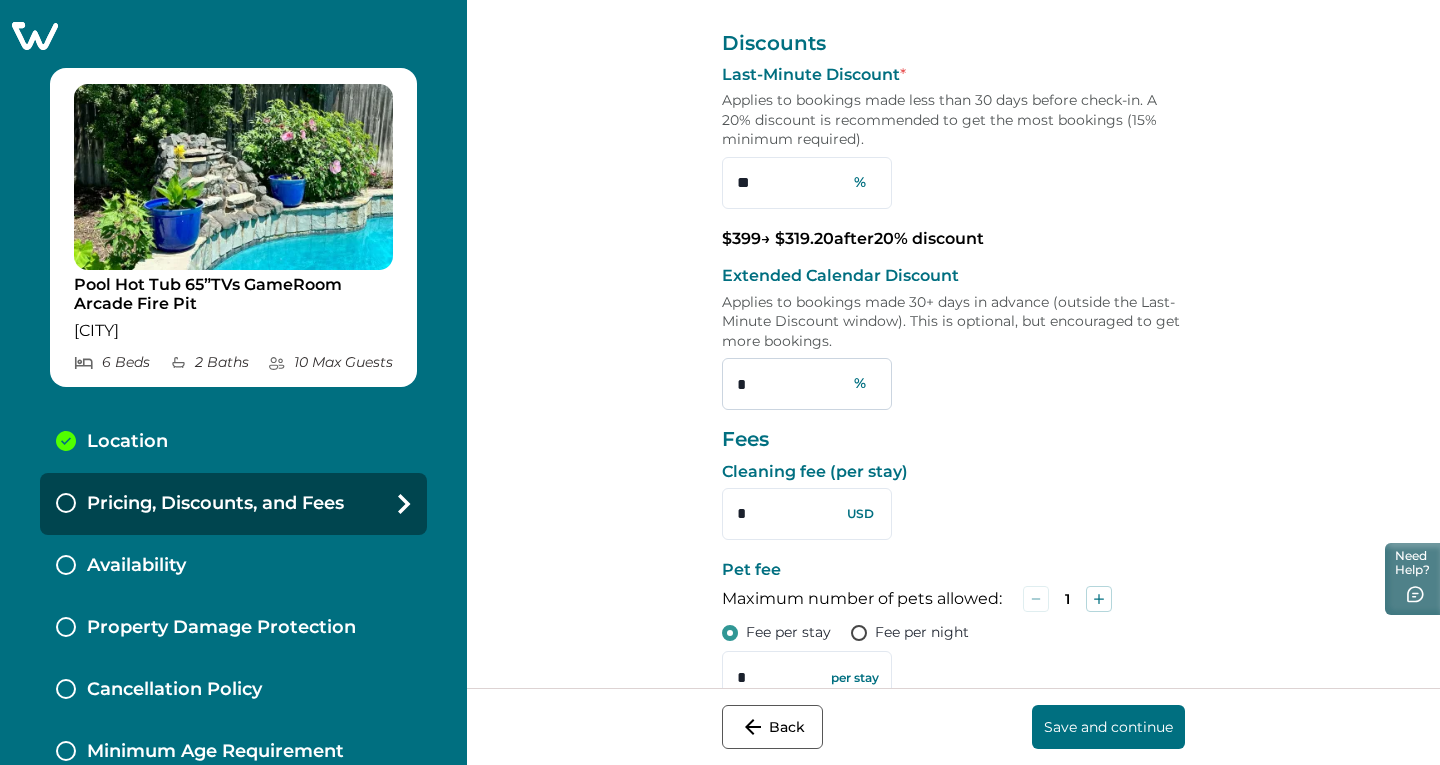click on "*" at bounding box center (807, 384) 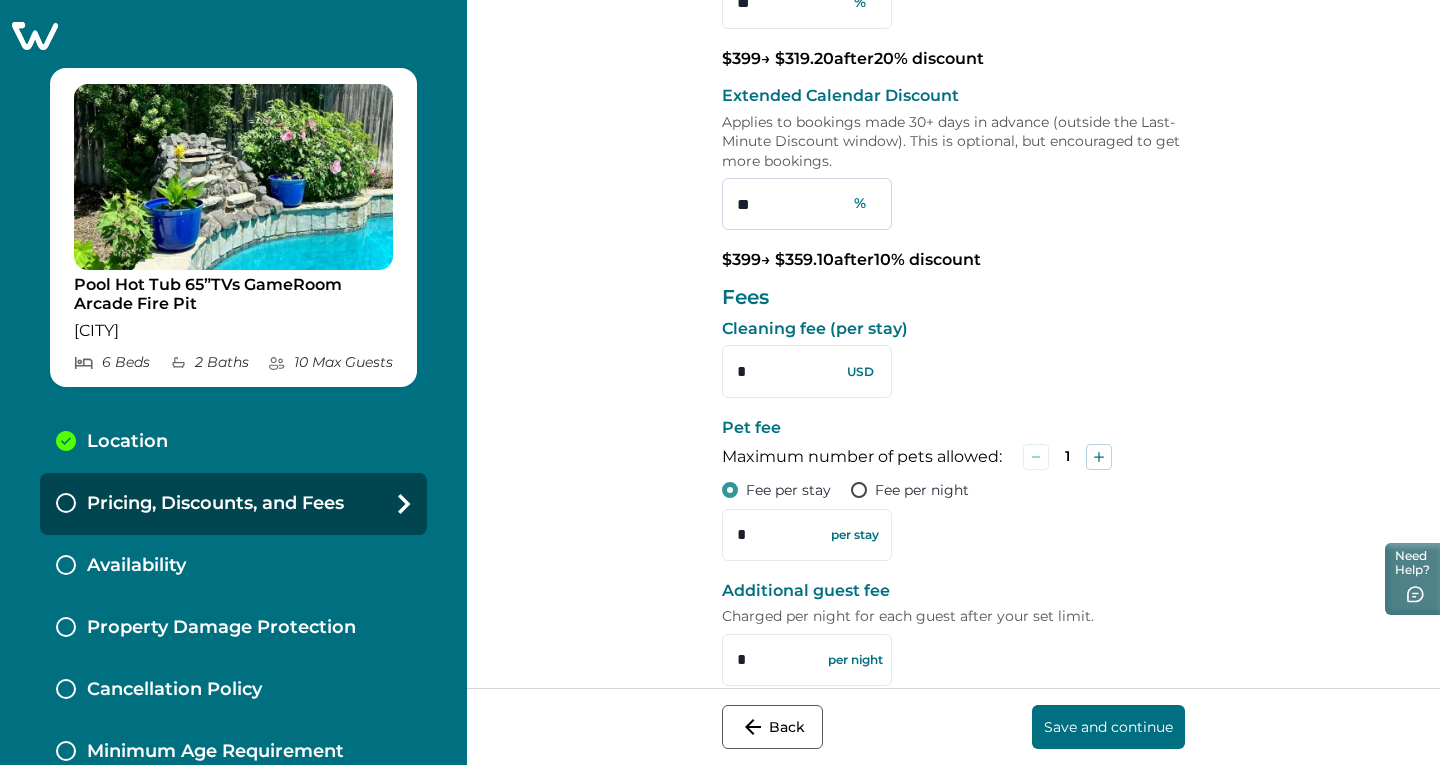 scroll, scrollTop: 486, scrollLeft: 0, axis: vertical 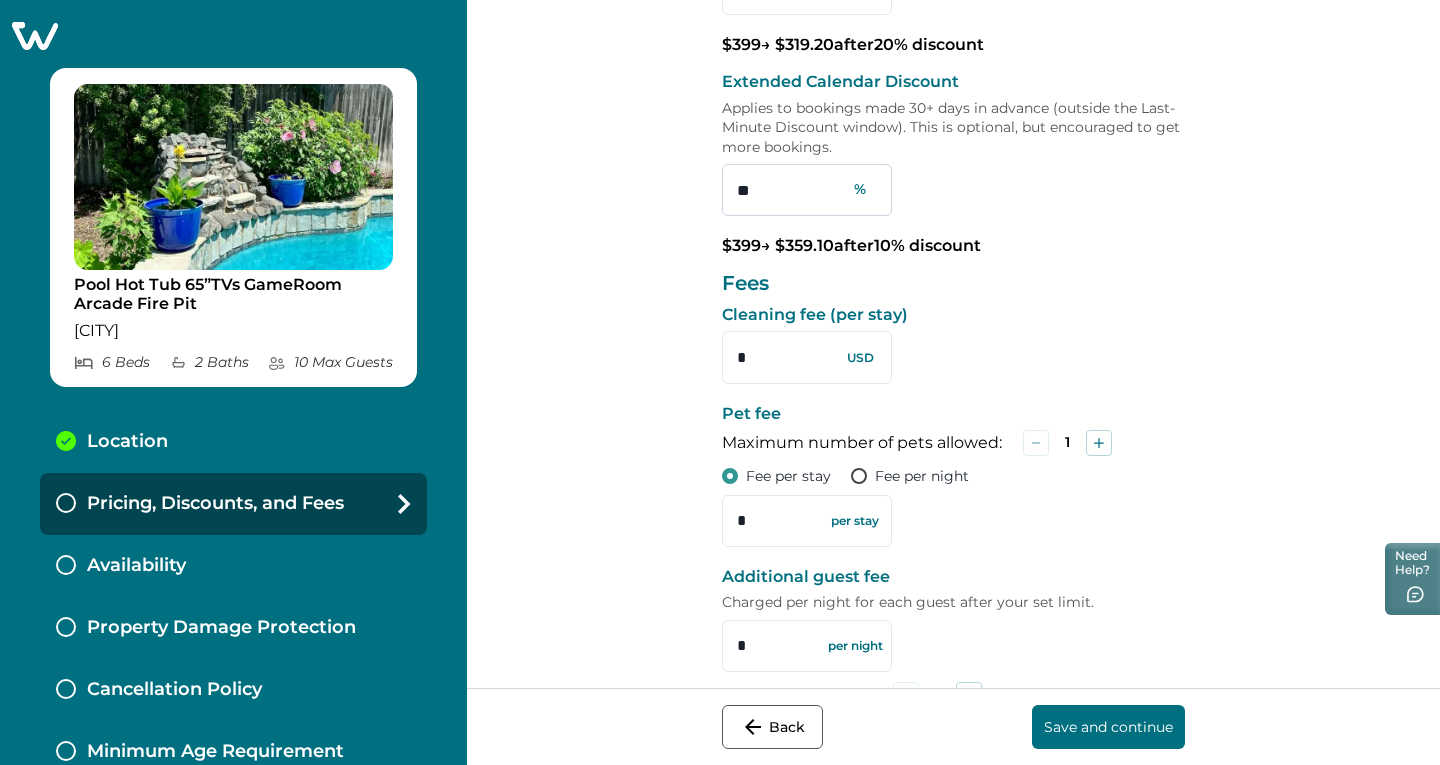 type on "**" 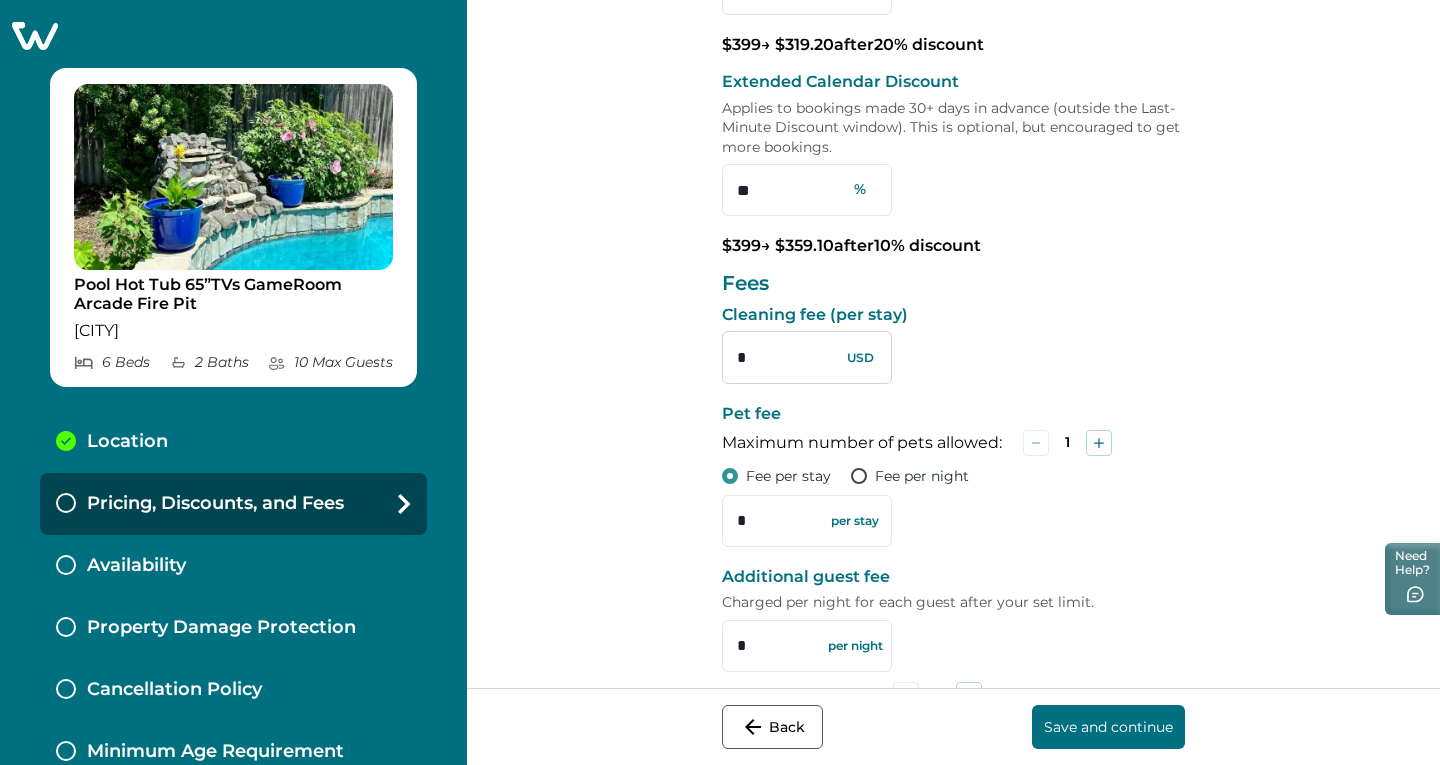click on "*" at bounding box center [807, 357] 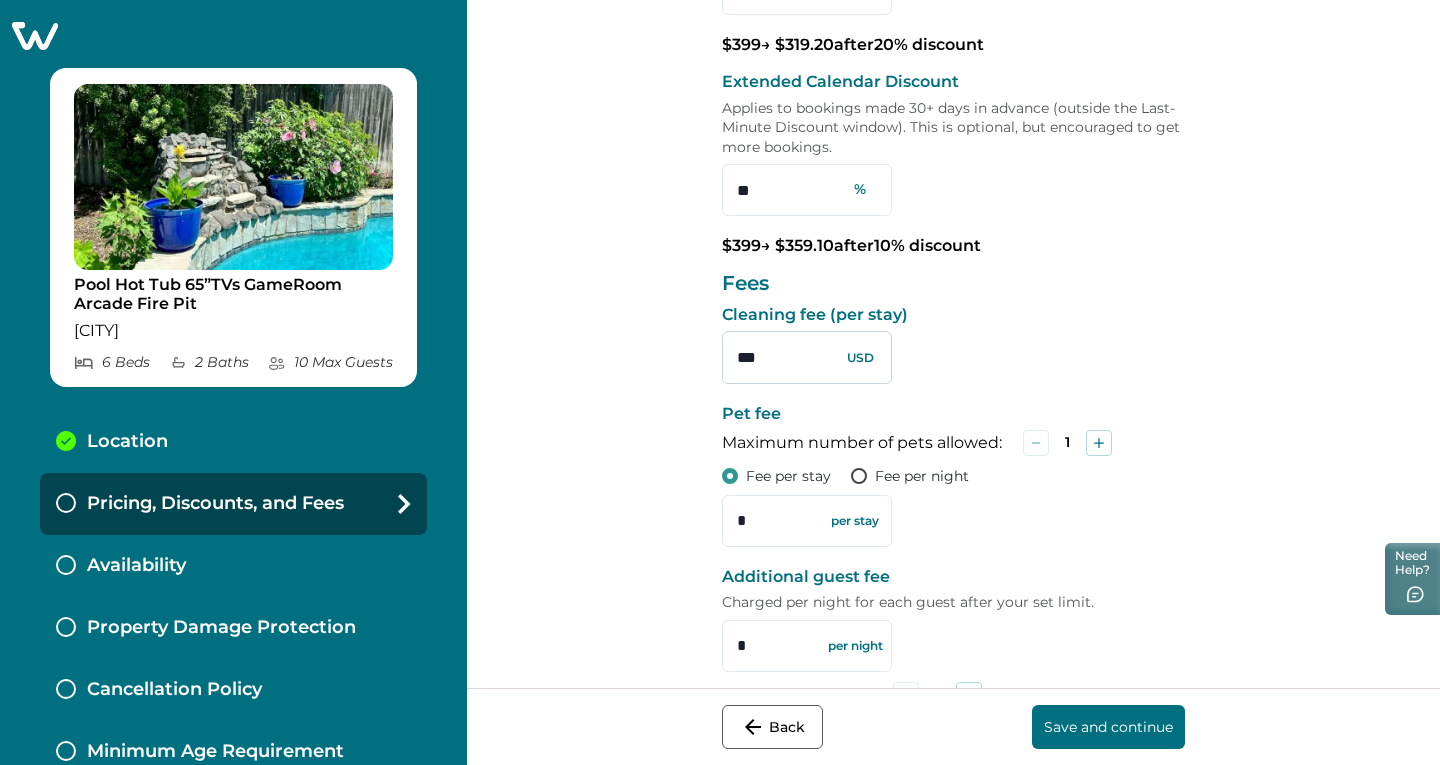type on "***" 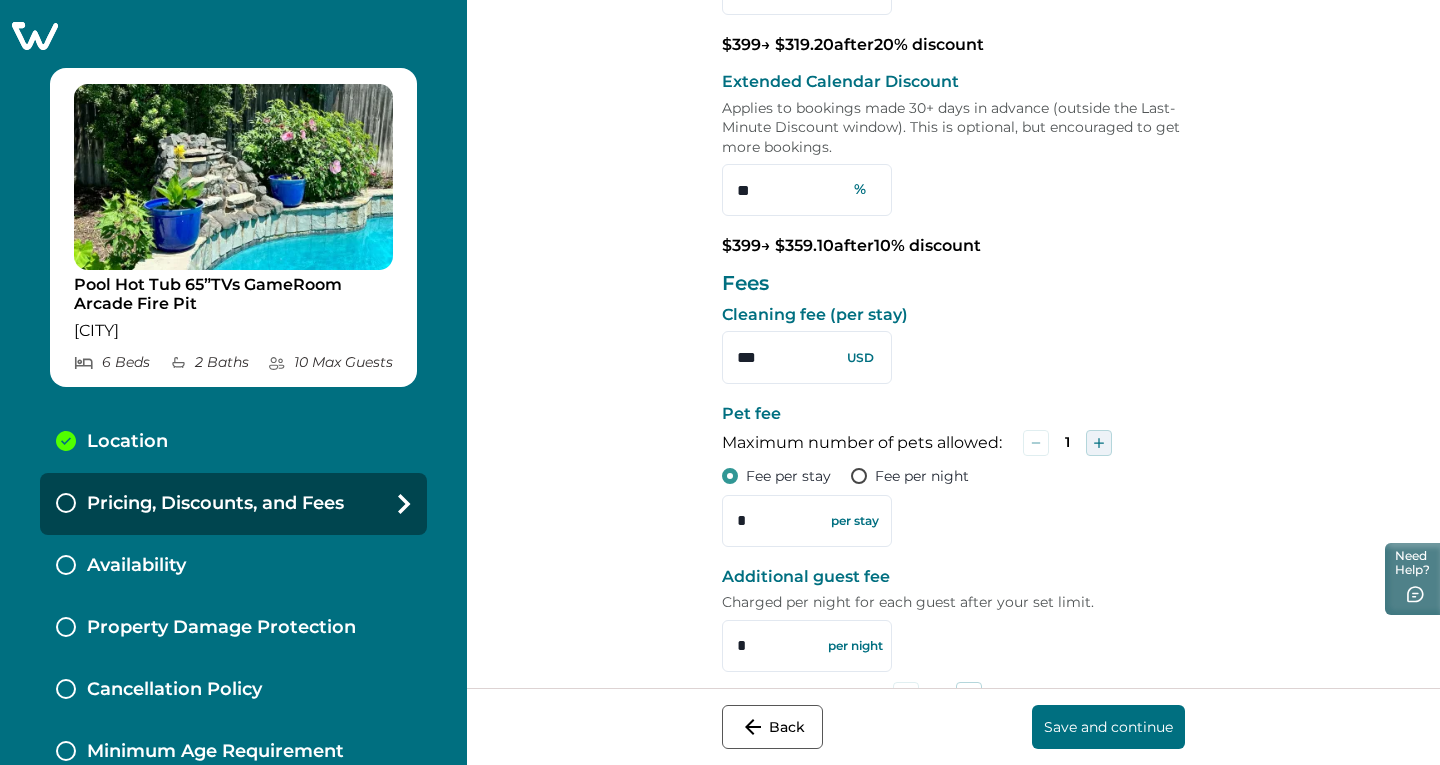 click at bounding box center [1099, 443] 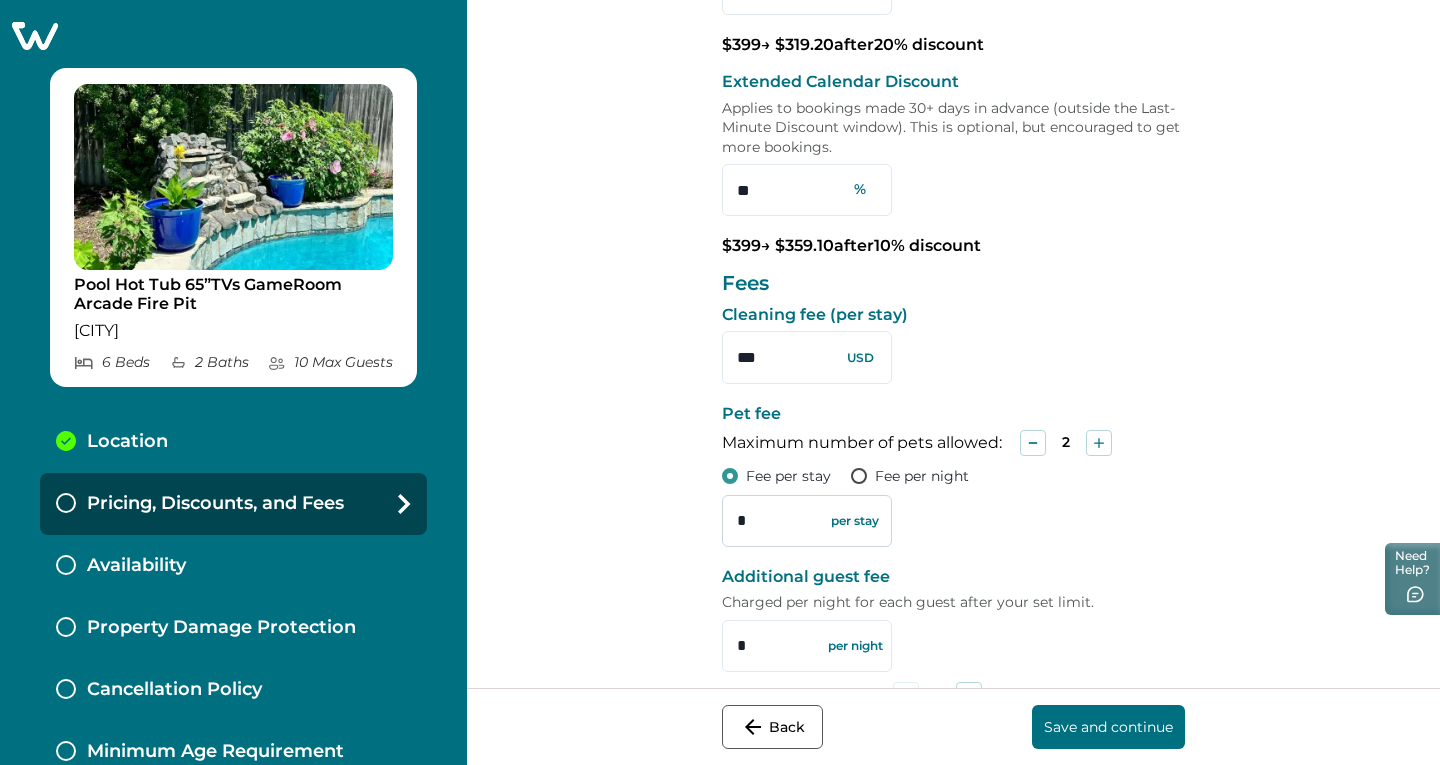click on "*" at bounding box center (807, 521) 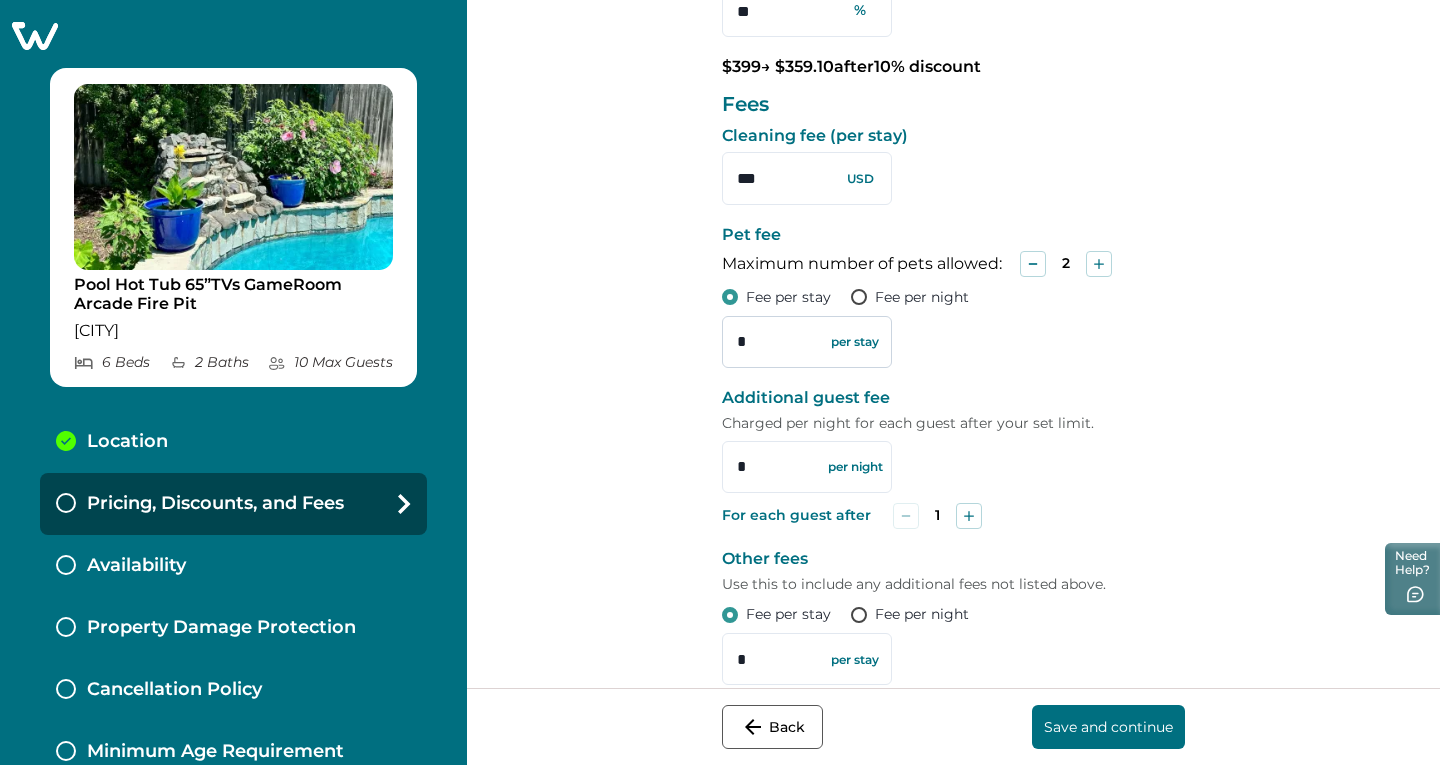 scroll, scrollTop: 666, scrollLeft: 0, axis: vertical 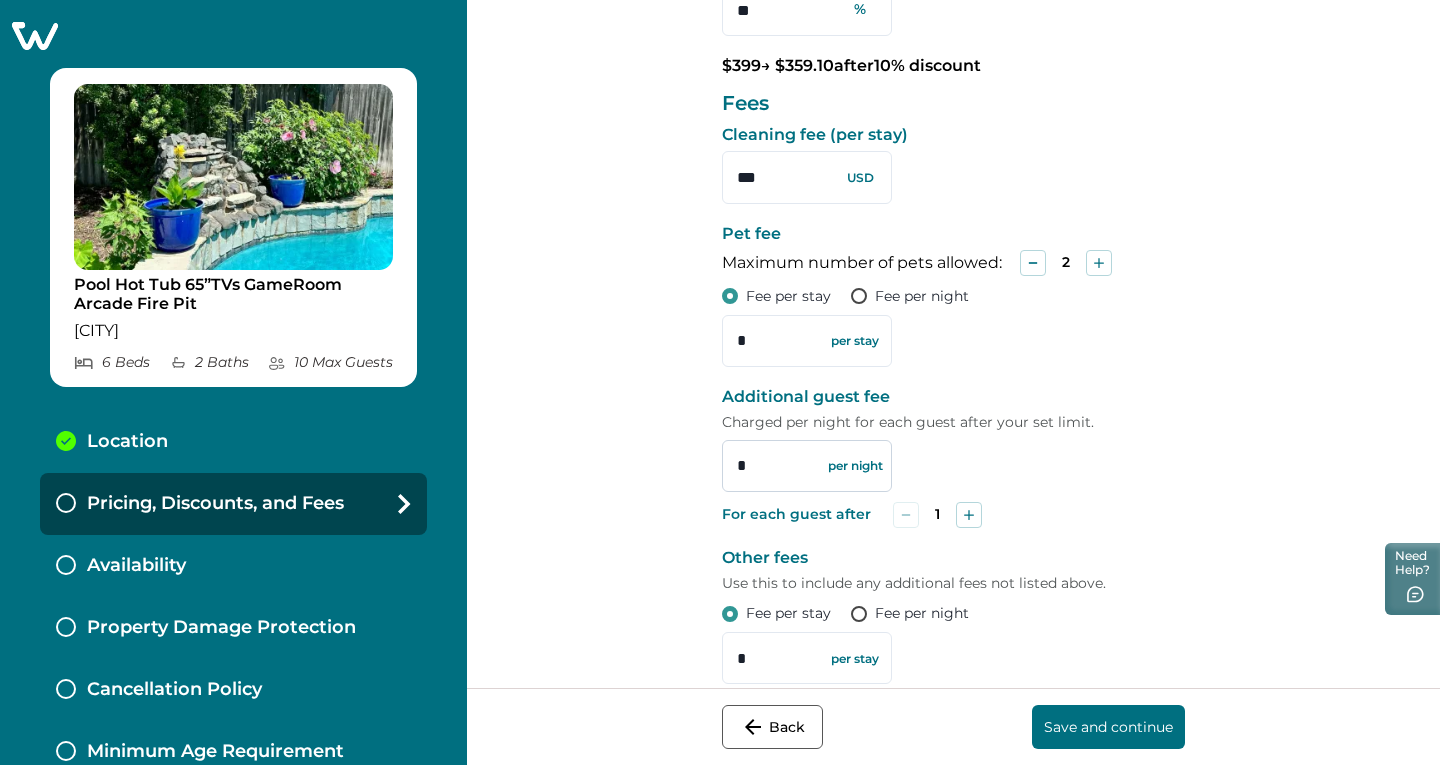 click on "*" at bounding box center (807, 466) 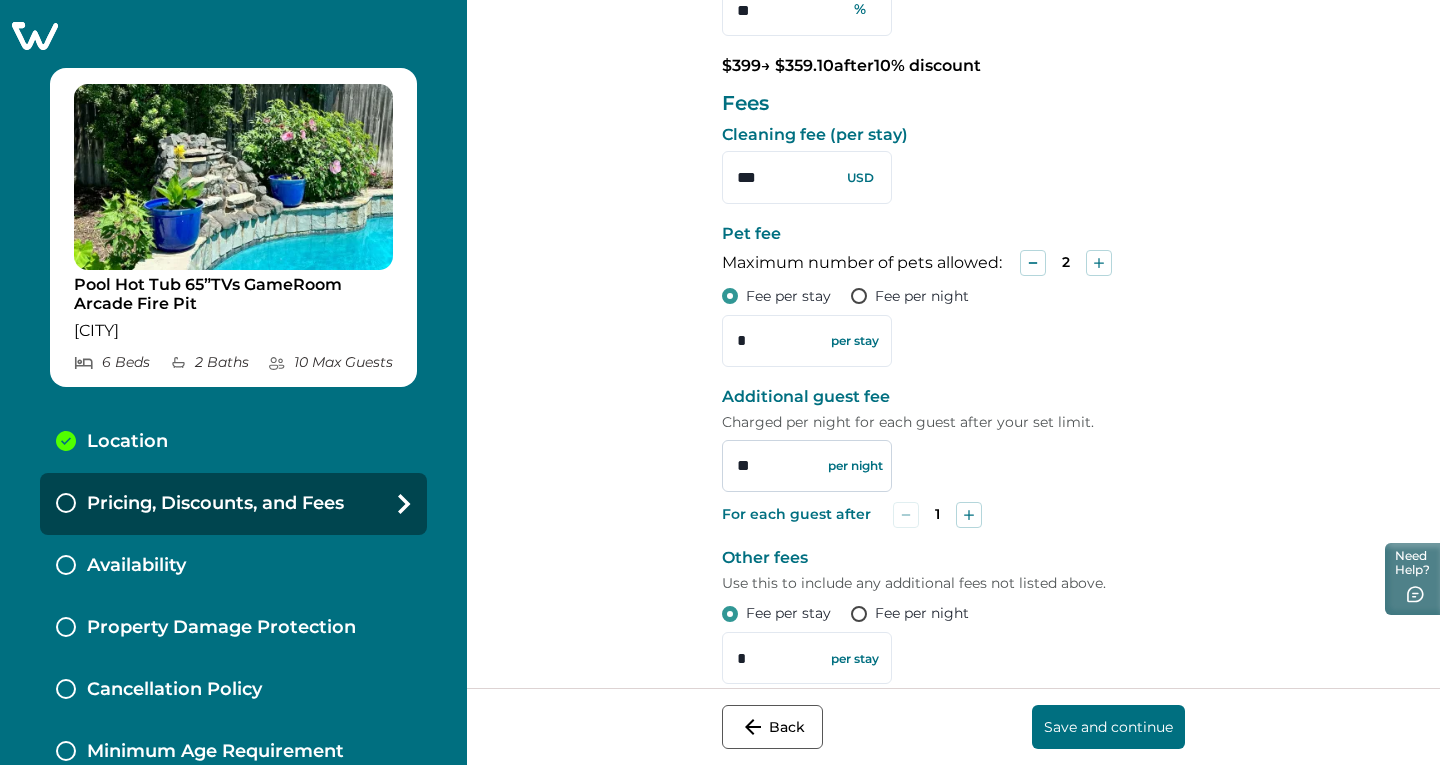 type on "**" 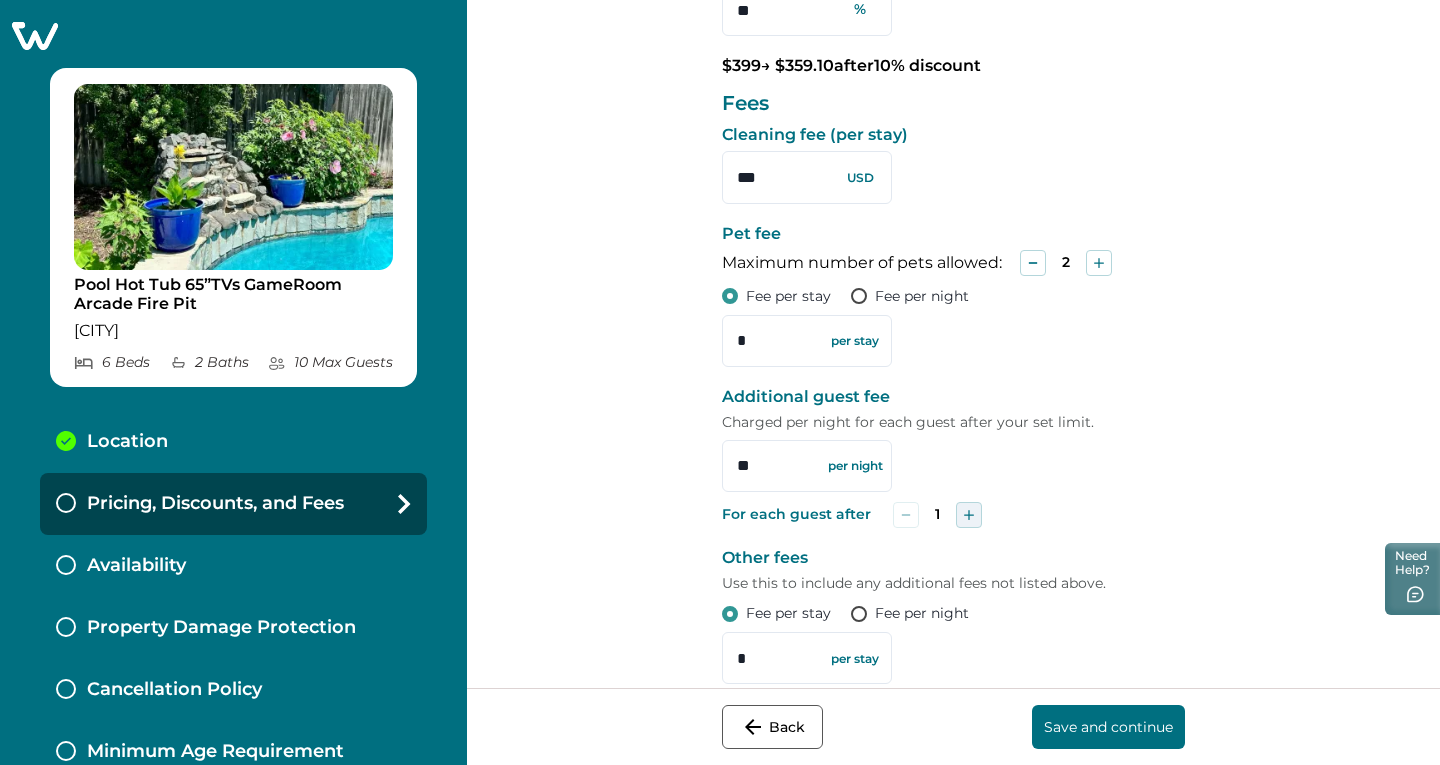 click at bounding box center (969, 515) 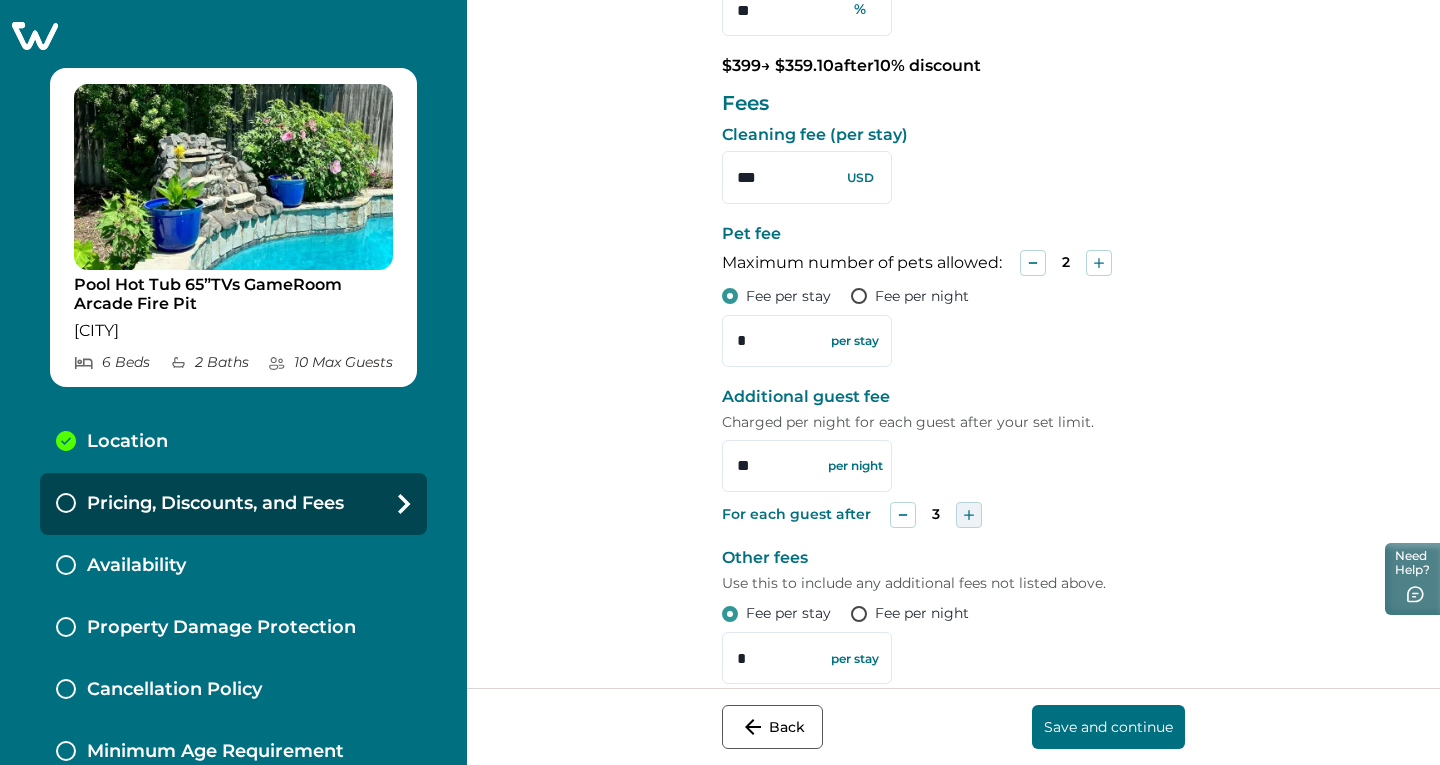 click at bounding box center [969, 515] 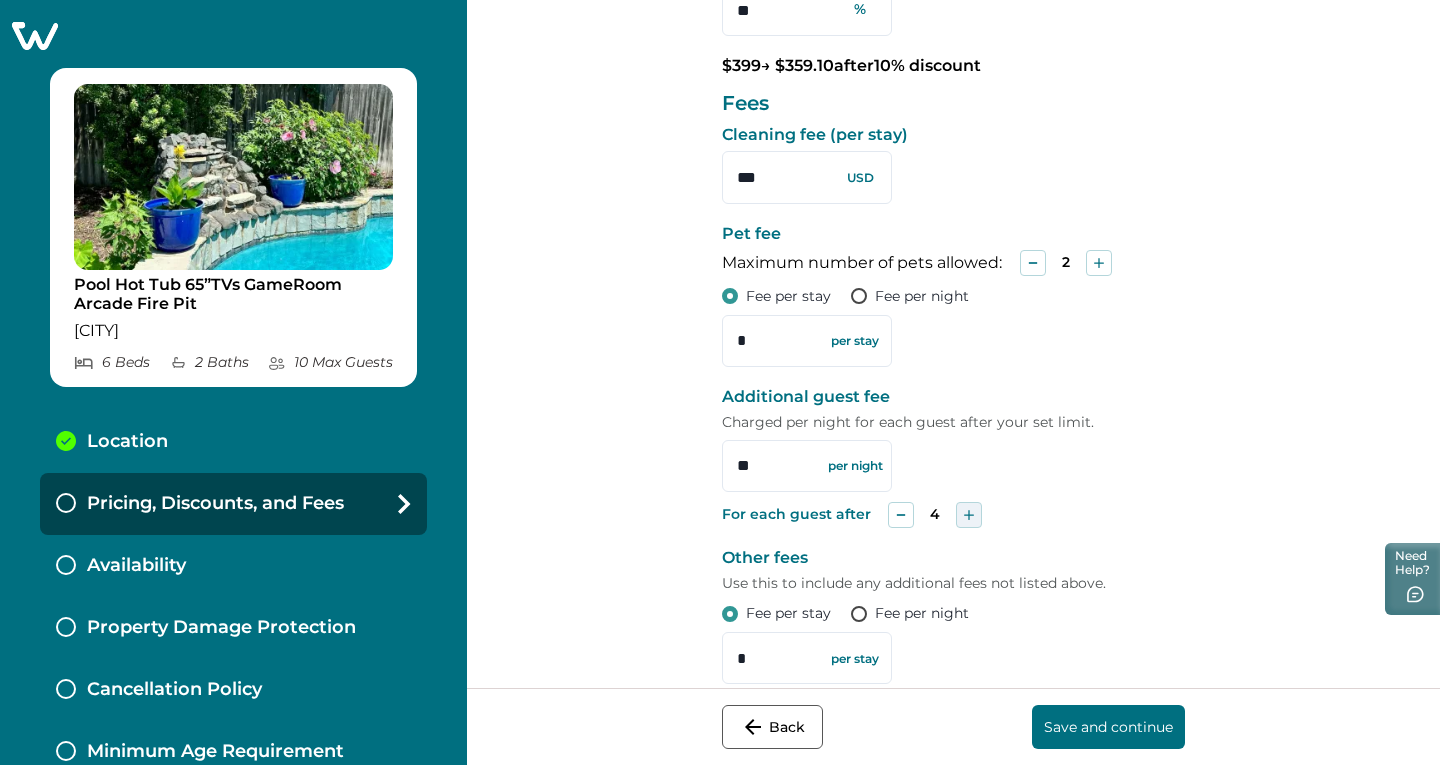 click at bounding box center (969, 515) 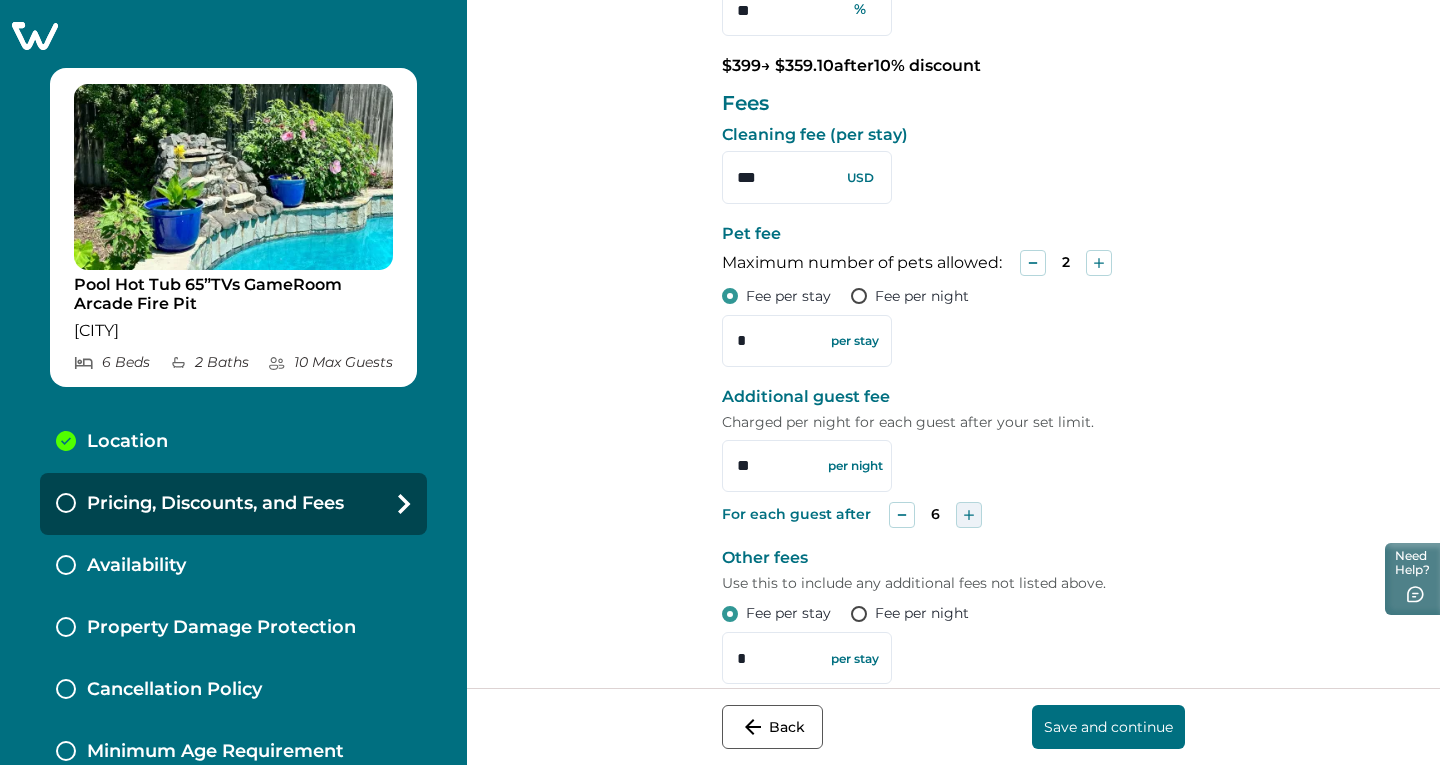 click at bounding box center [969, 515] 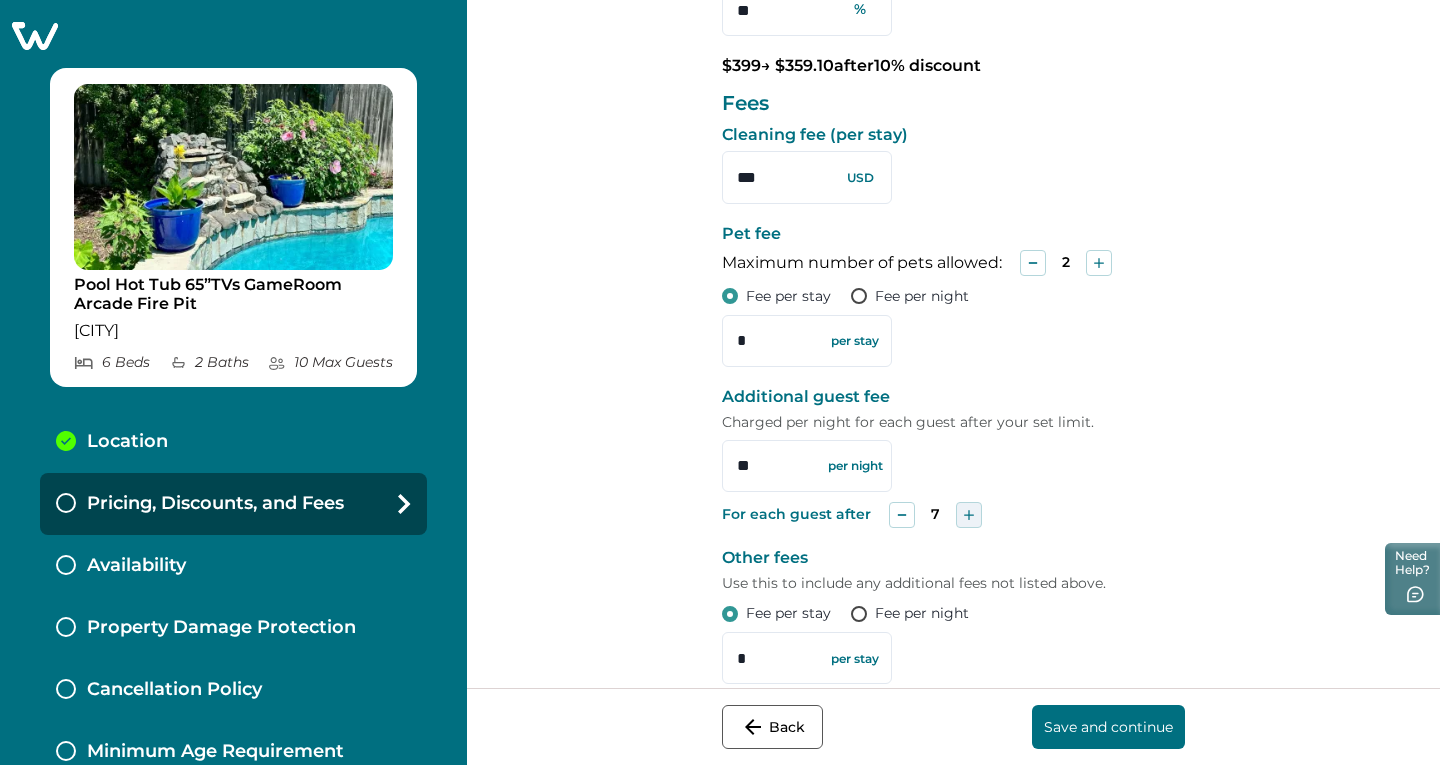 click at bounding box center [969, 515] 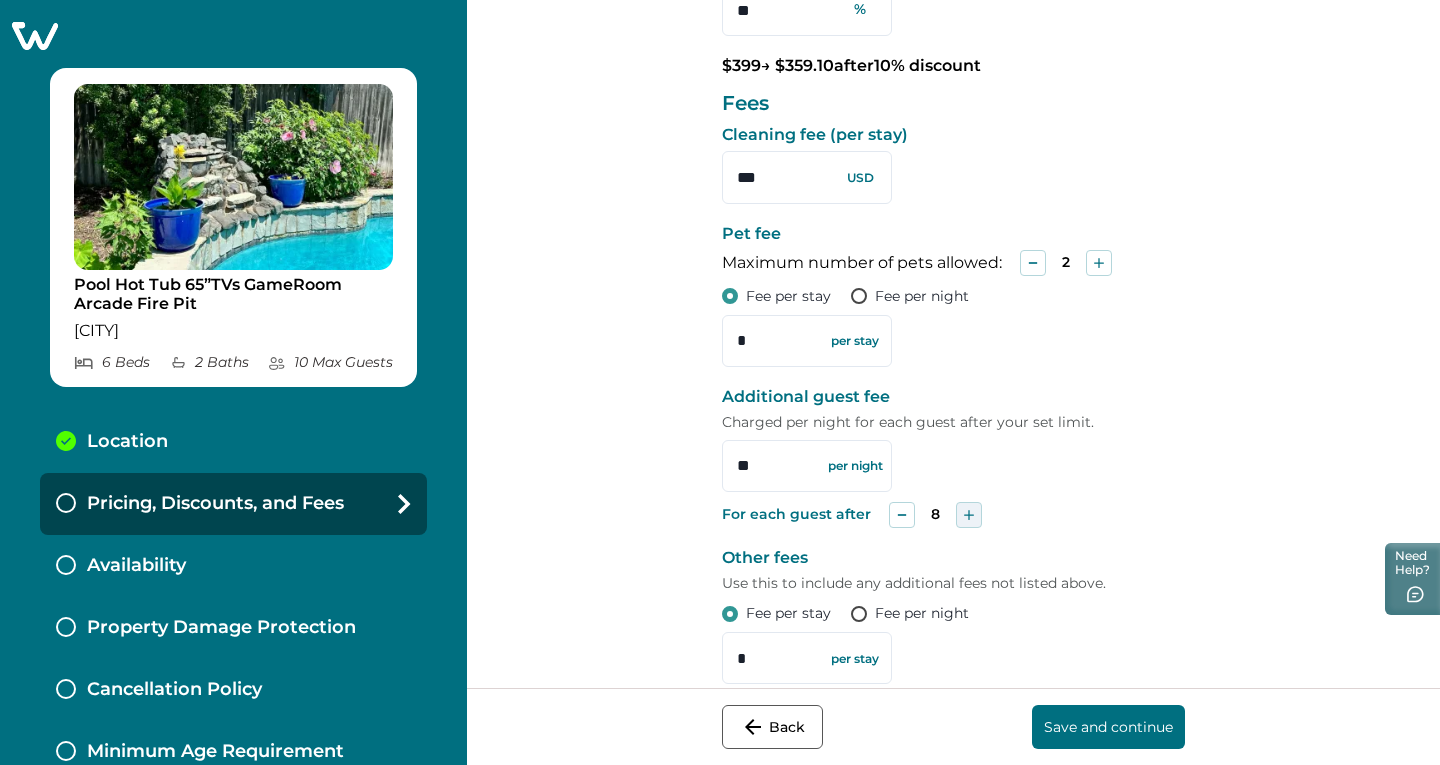 click at bounding box center (969, 515) 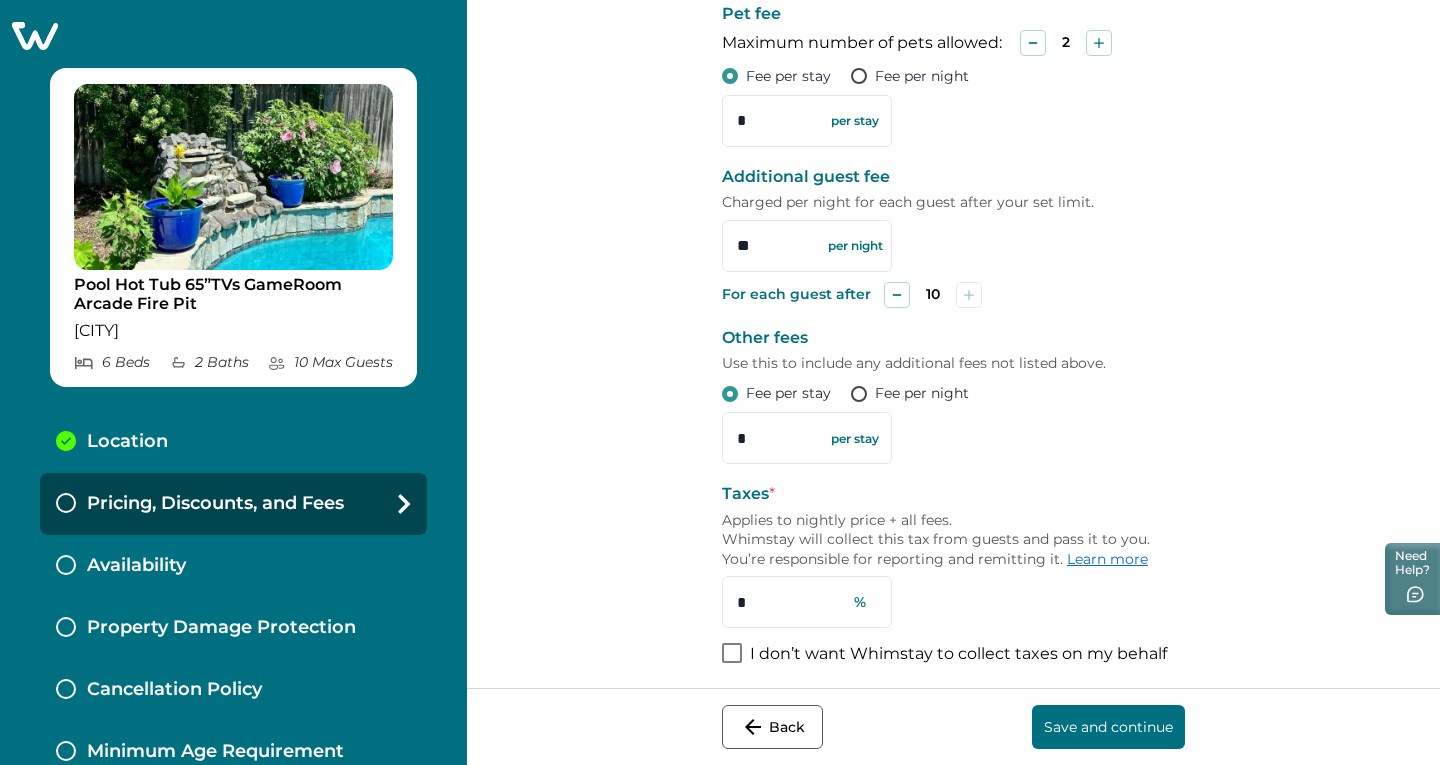 scroll, scrollTop: 913, scrollLeft: 0, axis: vertical 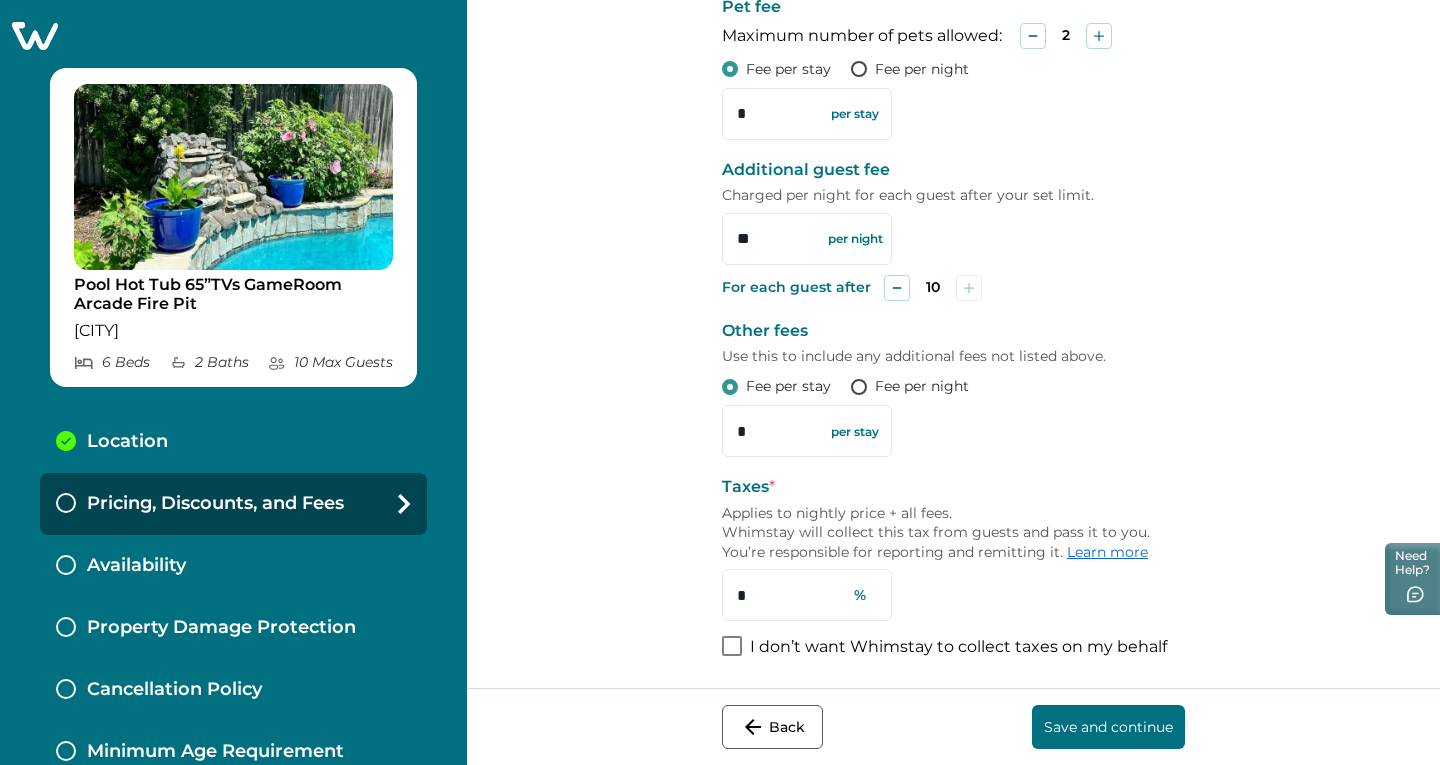 click on "Fee per night" at bounding box center [910, 386] 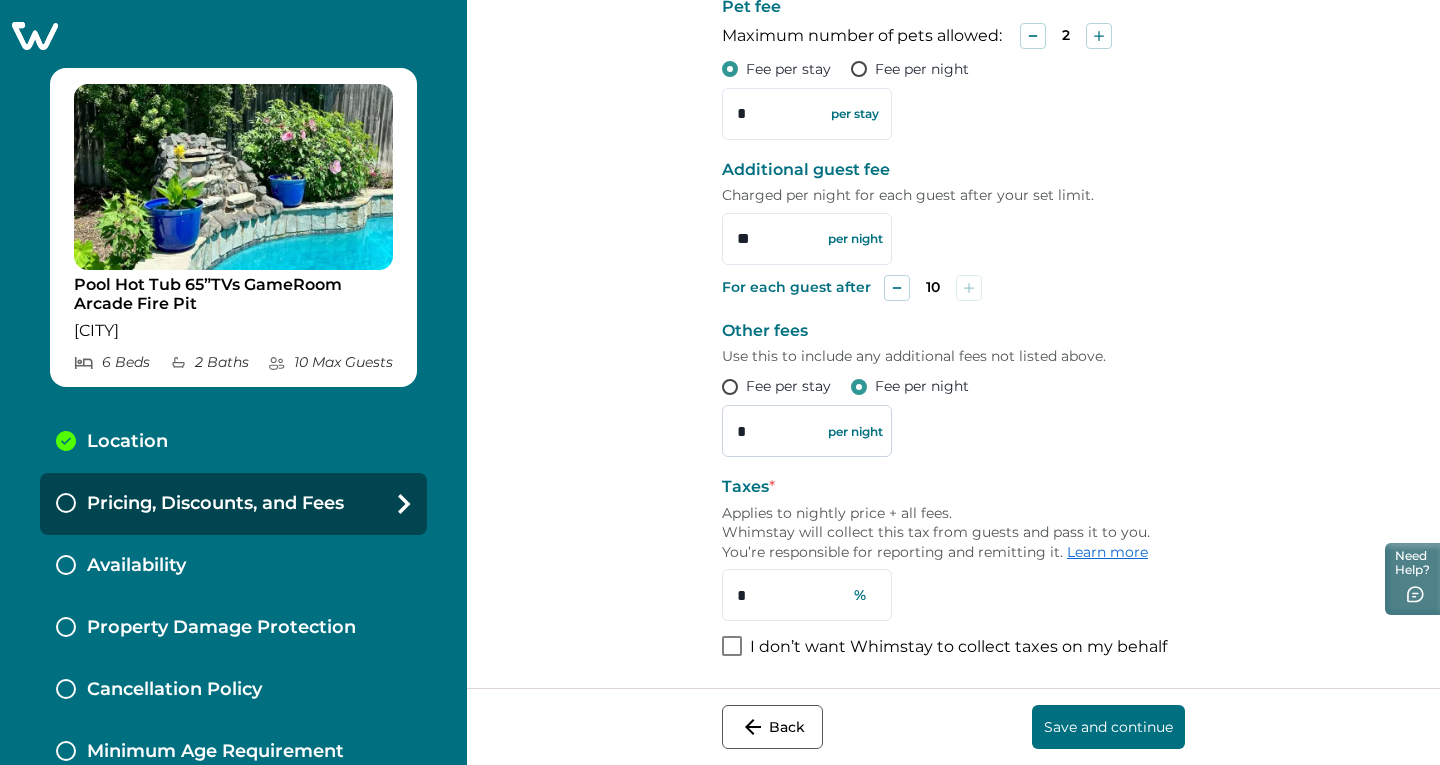 click on "*" at bounding box center [807, 431] 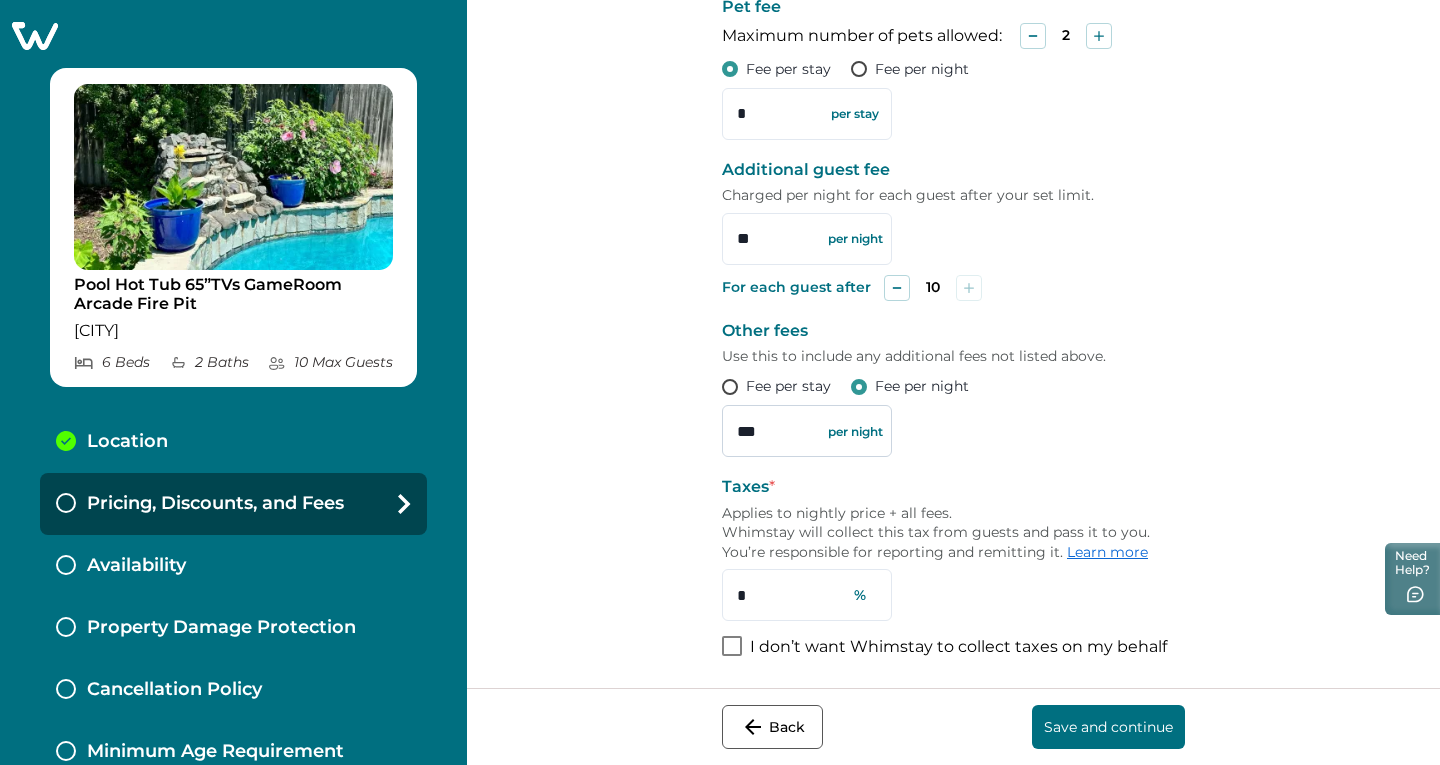 type on "***" 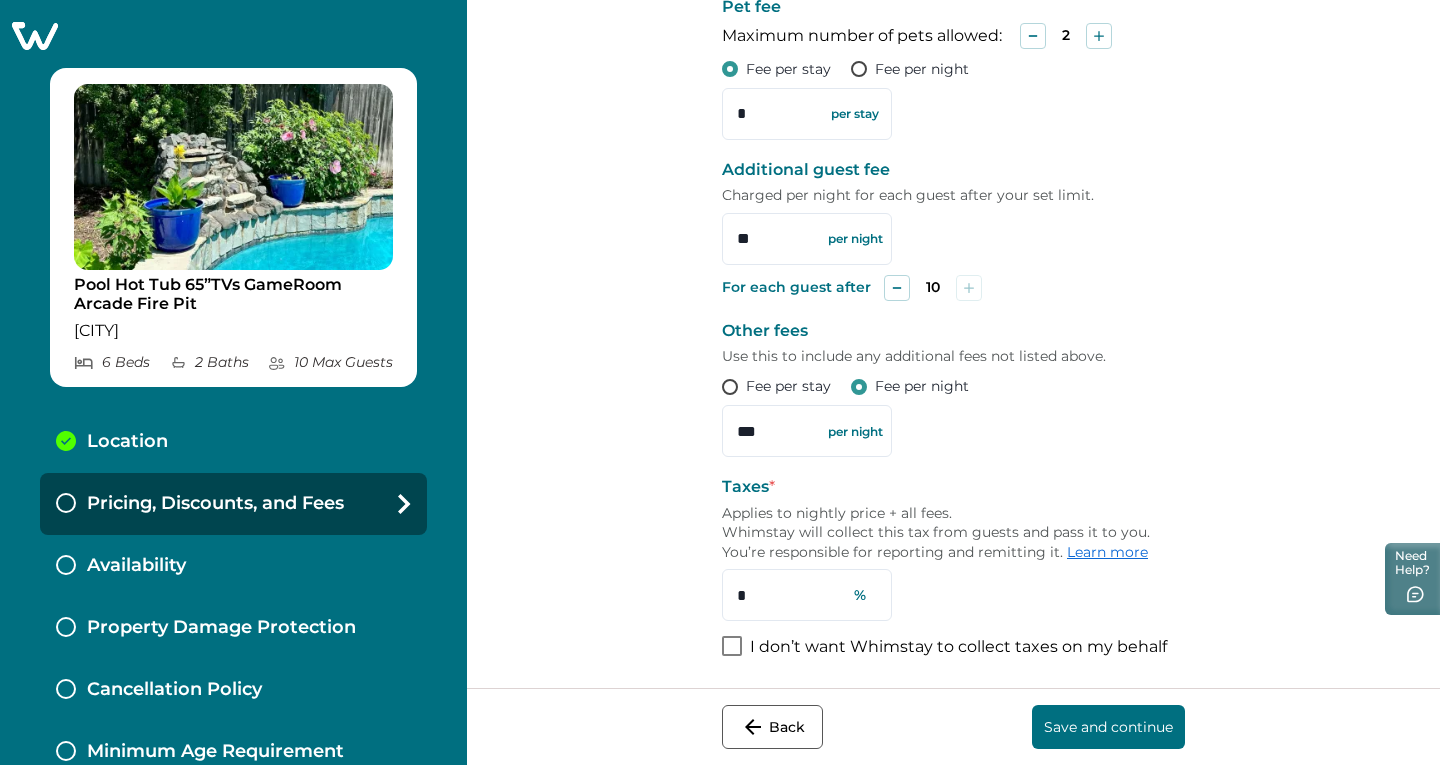 click on "Learn more" at bounding box center (1107, 552) 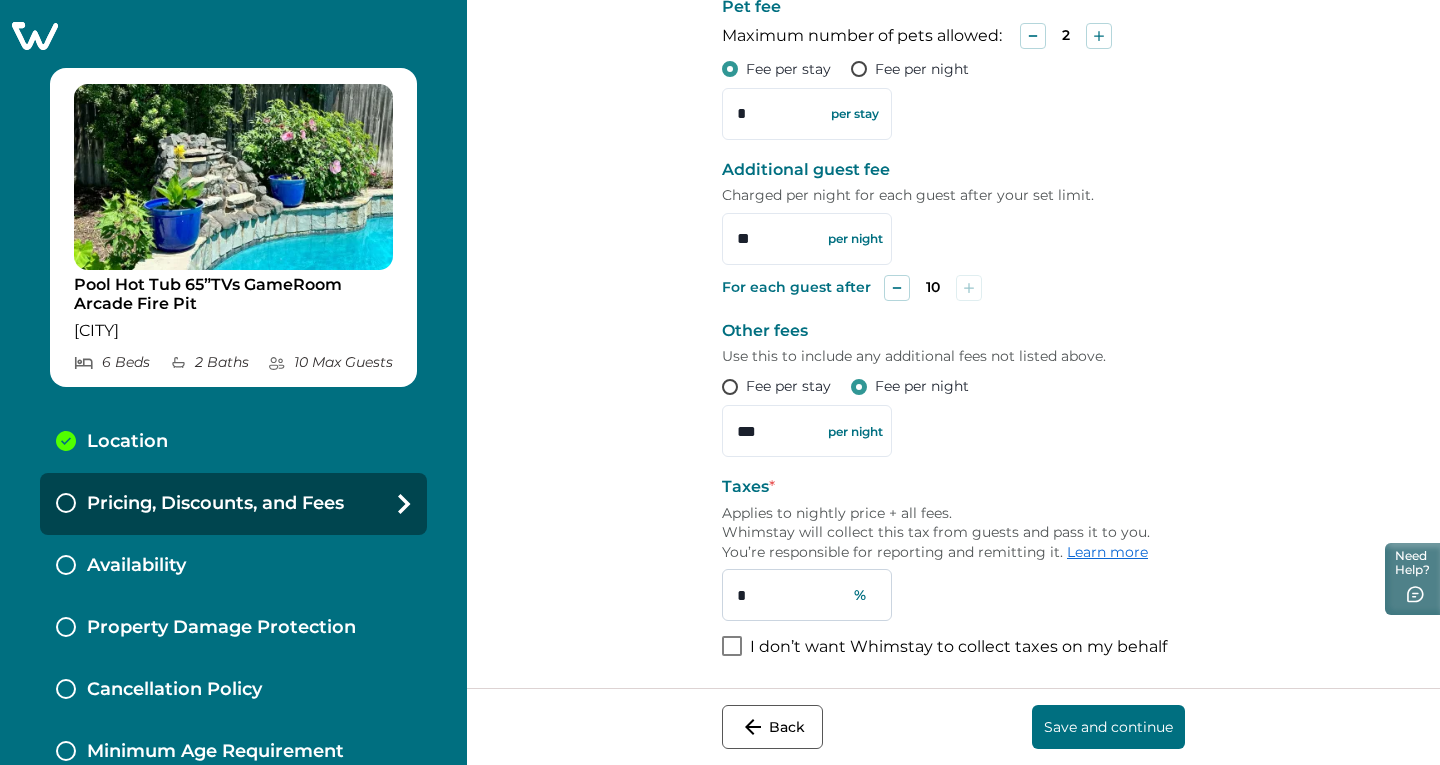 click on "*" at bounding box center [807, 595] 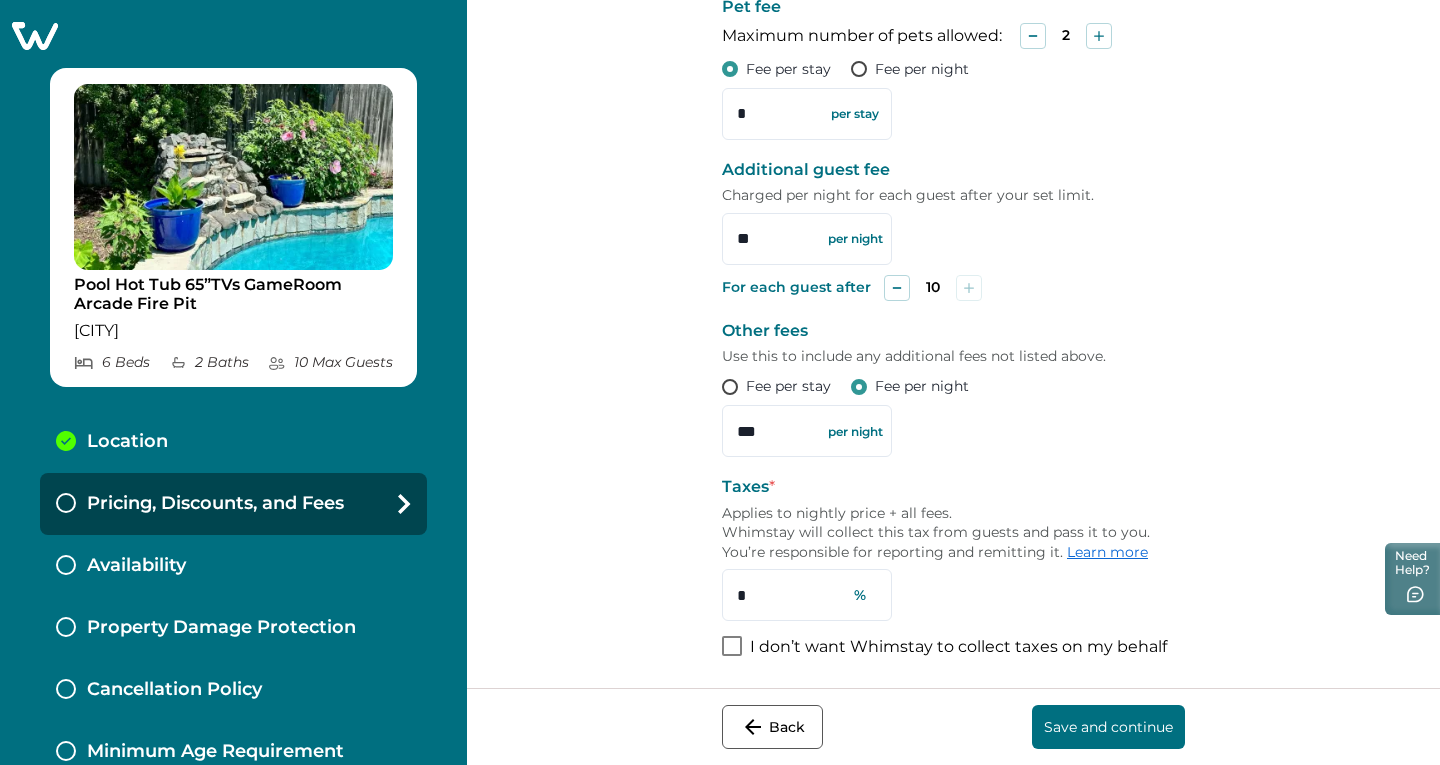 type on "*" 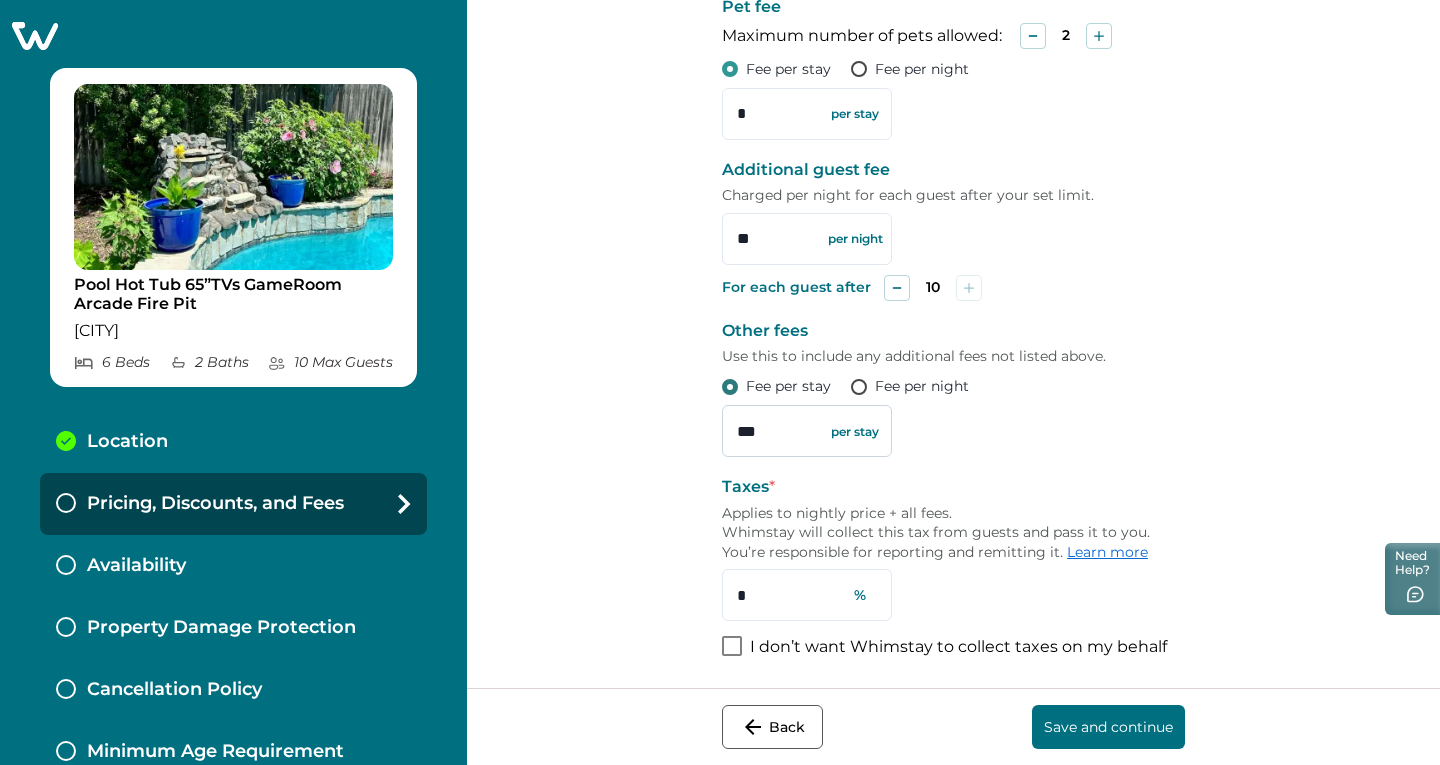 click on "***" at bounding box center [807, 431] 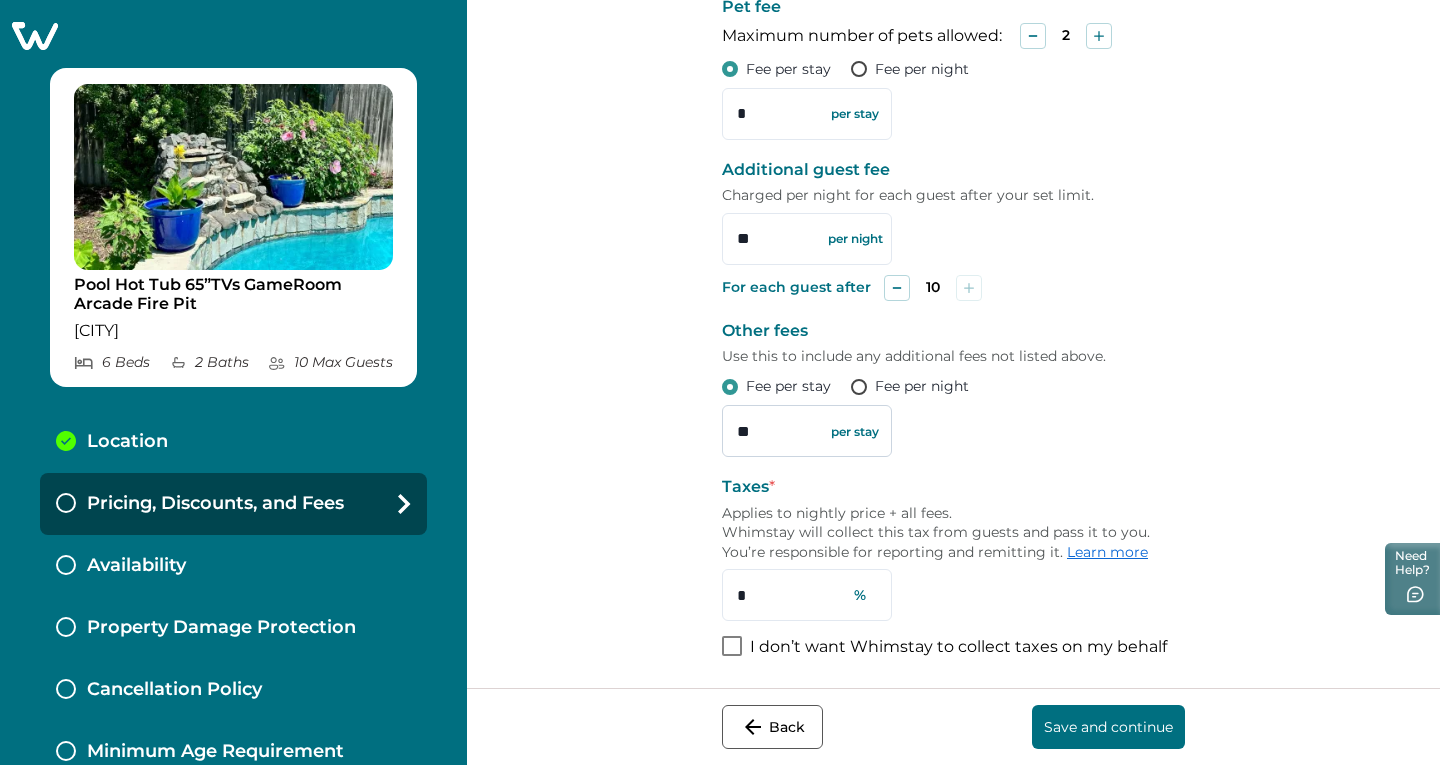 type on "*" 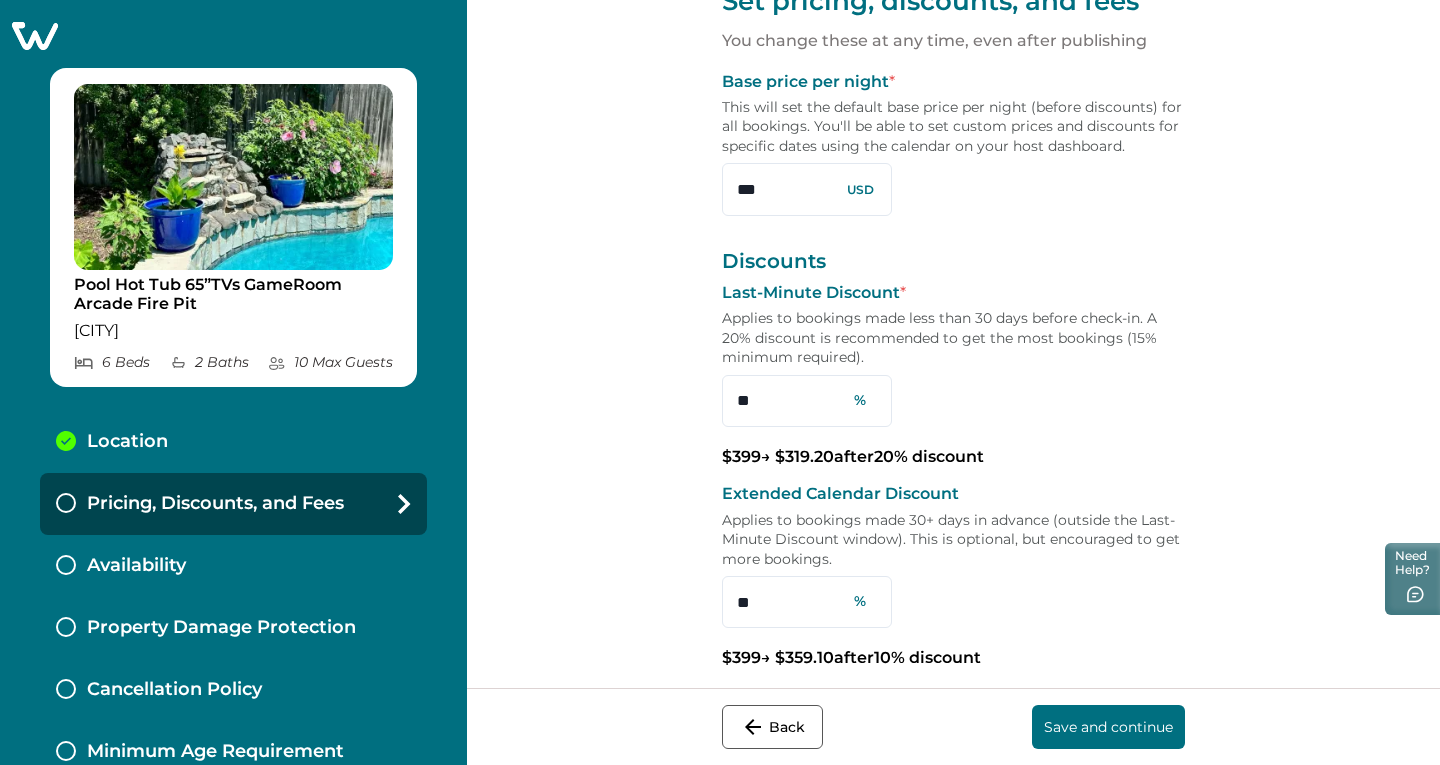 scroll, scrollTop: 70, scrollLeft: 0, axis: vertical 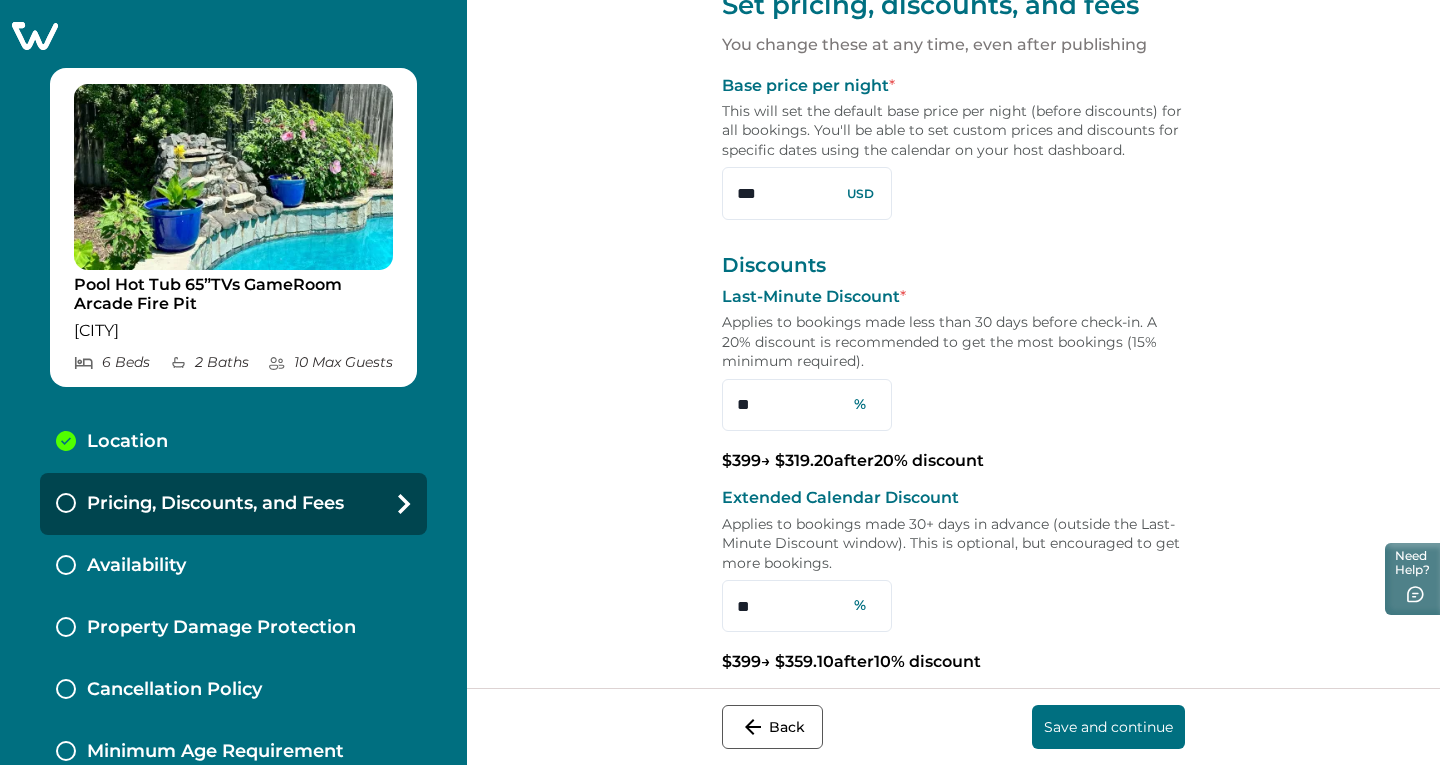 type 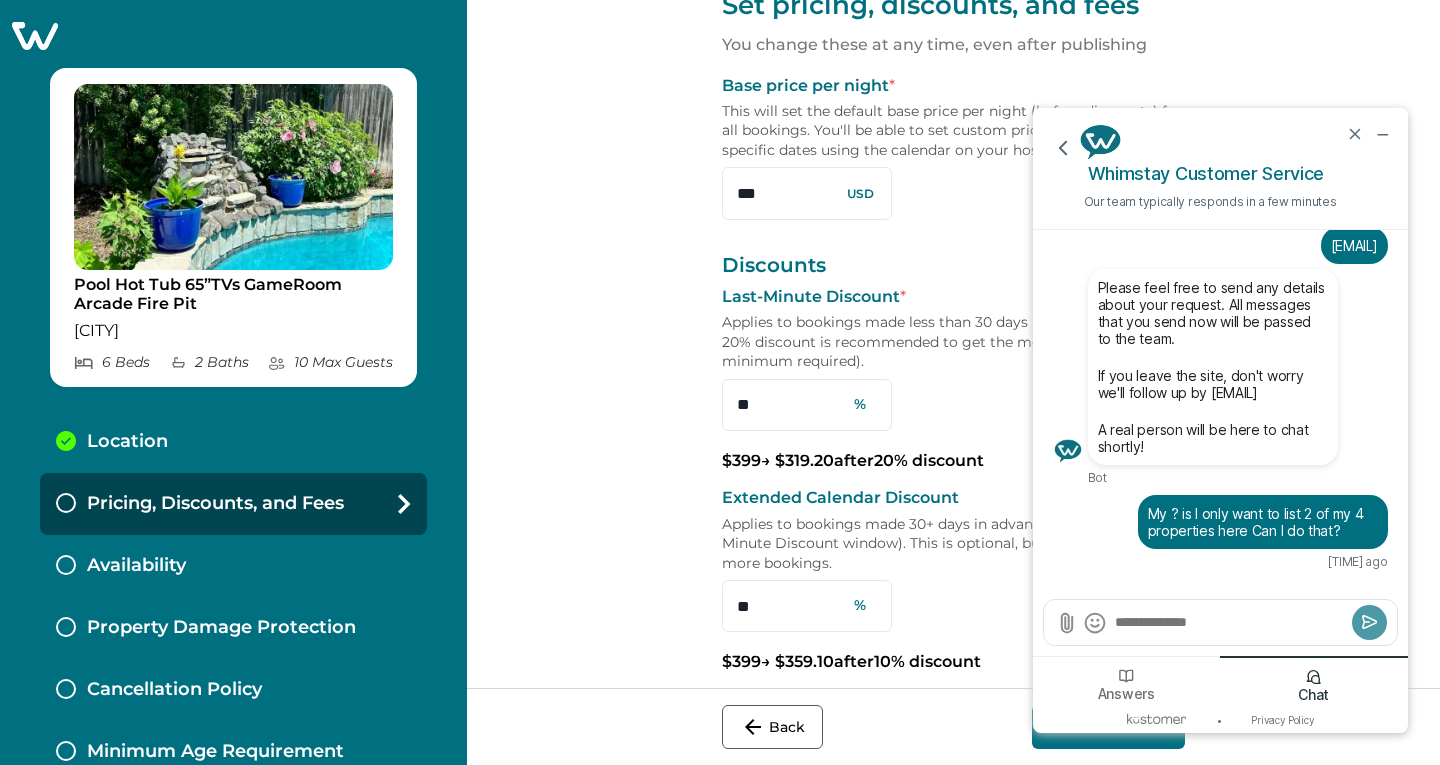 click at bounding box center (1230, 622) 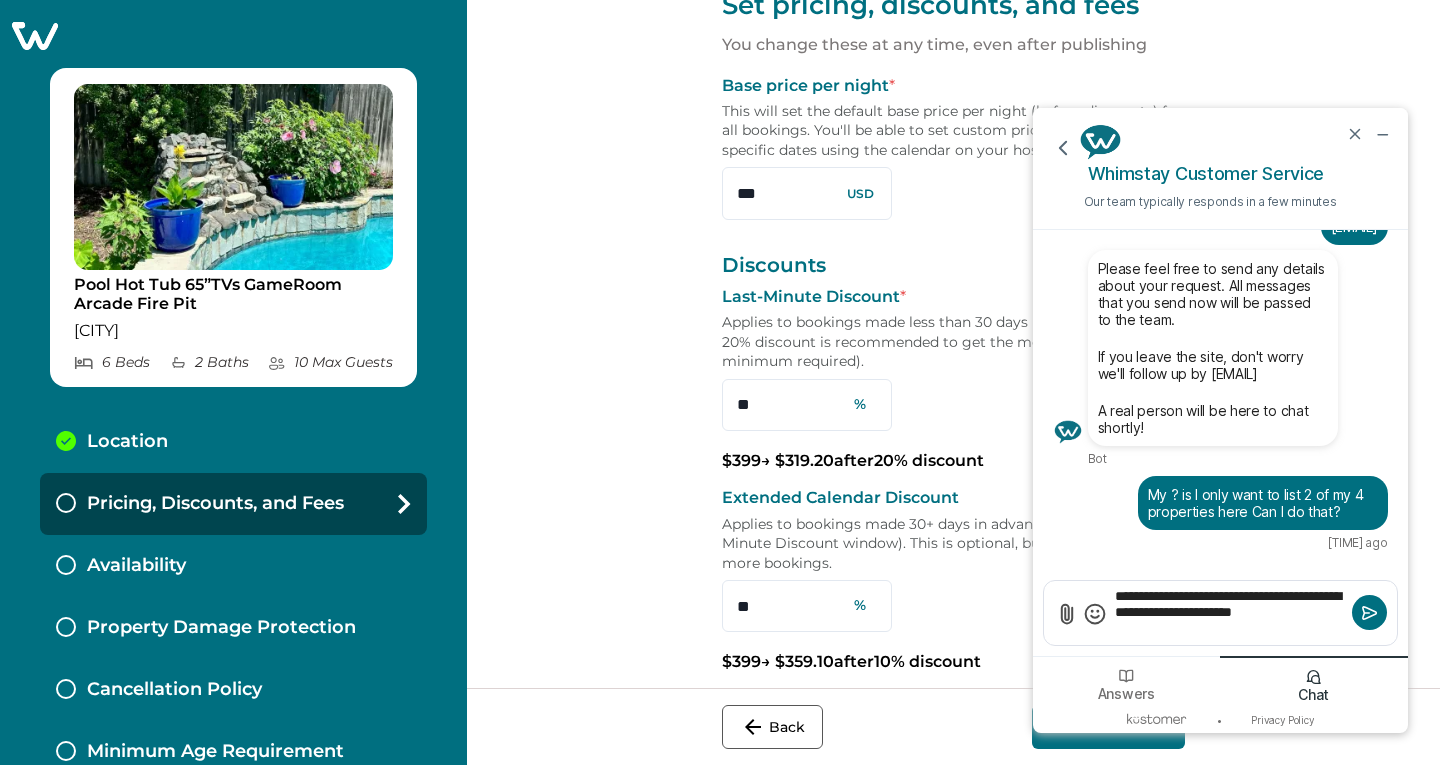 click on "**********" at bounding box center (1230, 613) 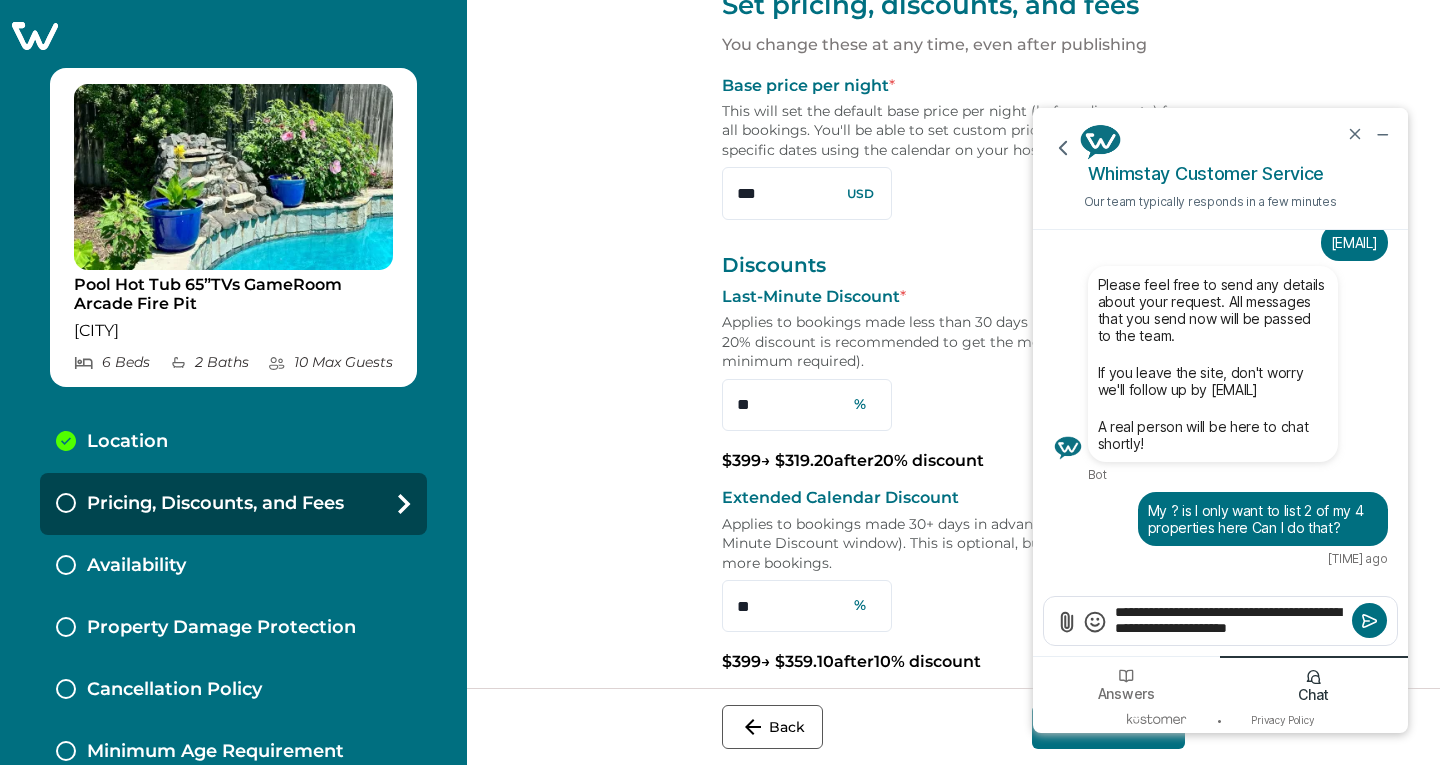 type on "**********" 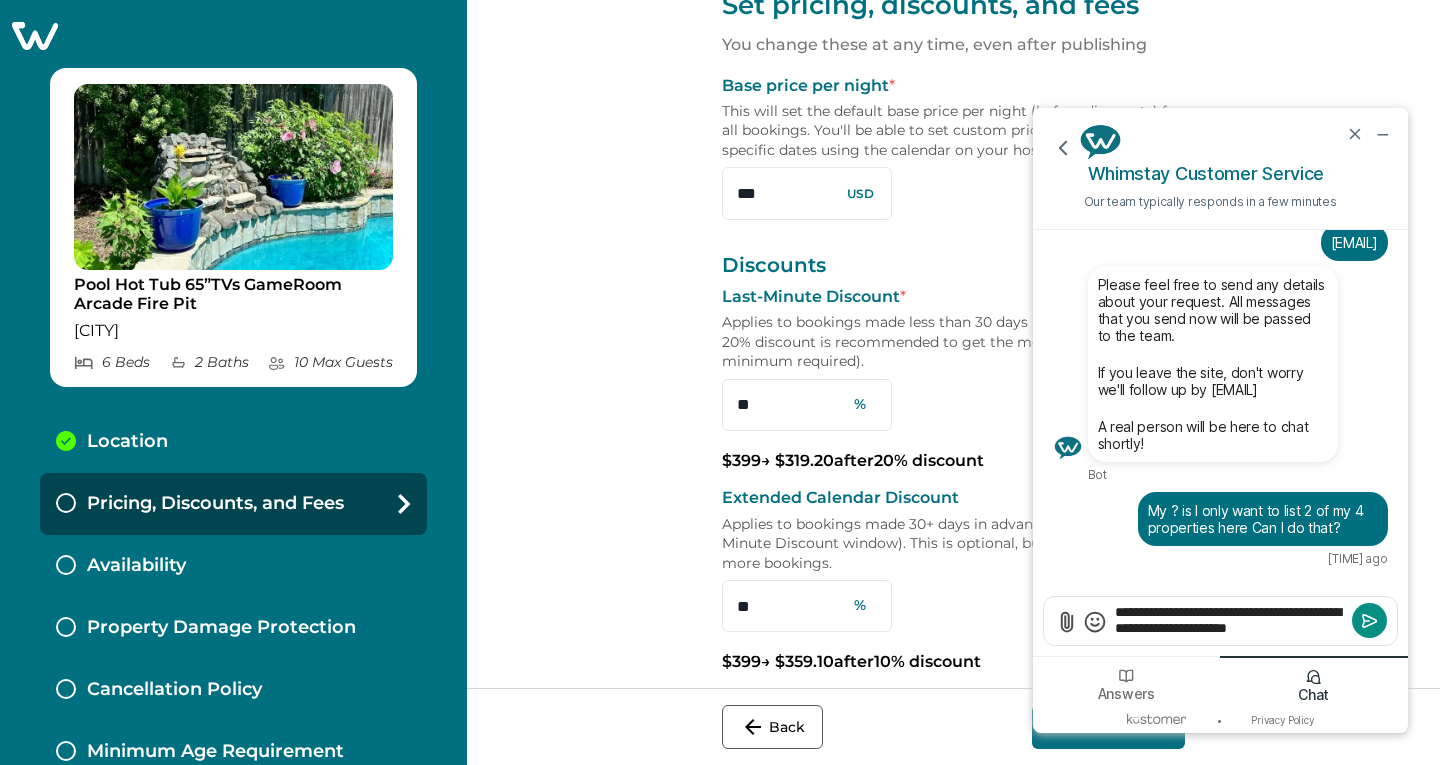 click at bounding box center (1369, 620) 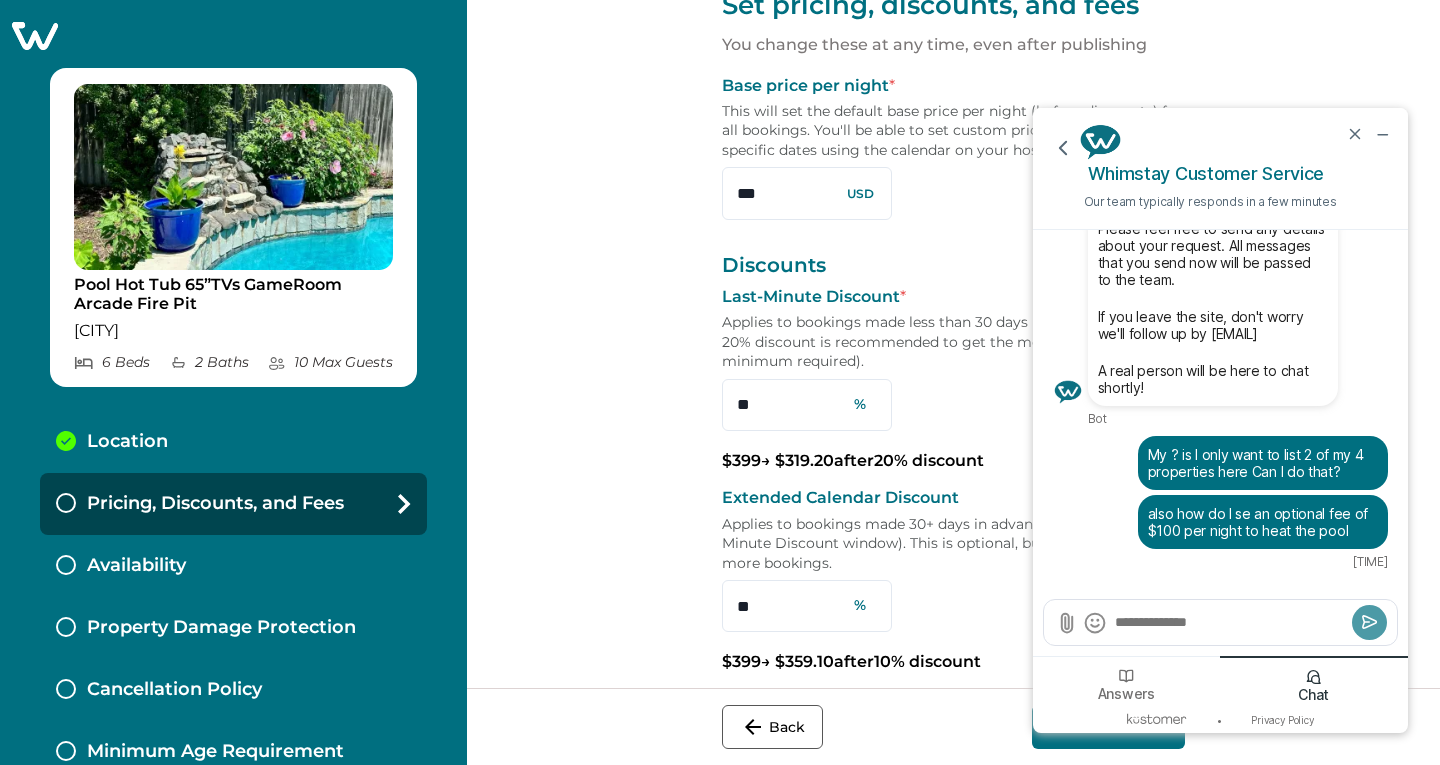 click on "Pool Hot Tub 65”TVs GameRoom Arcade Fire Pit Mansfield, TX   6   Bed s   2   Bath s   10   Max Guest s Location Pricing, Discounts, and Fees Availability Property Damage Protection Cancellation Policy Minimum Age Requirement Calendar Sync" at bounding box center (233, 382) 